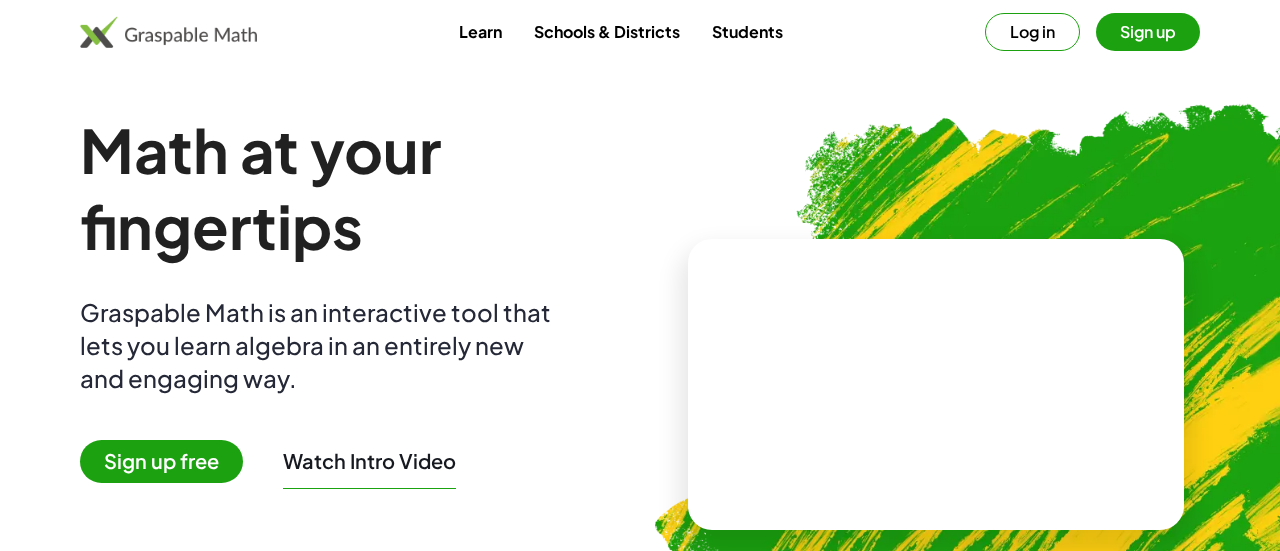 scroll, scrollTop: 0, scrollLeft: 0, axis: both 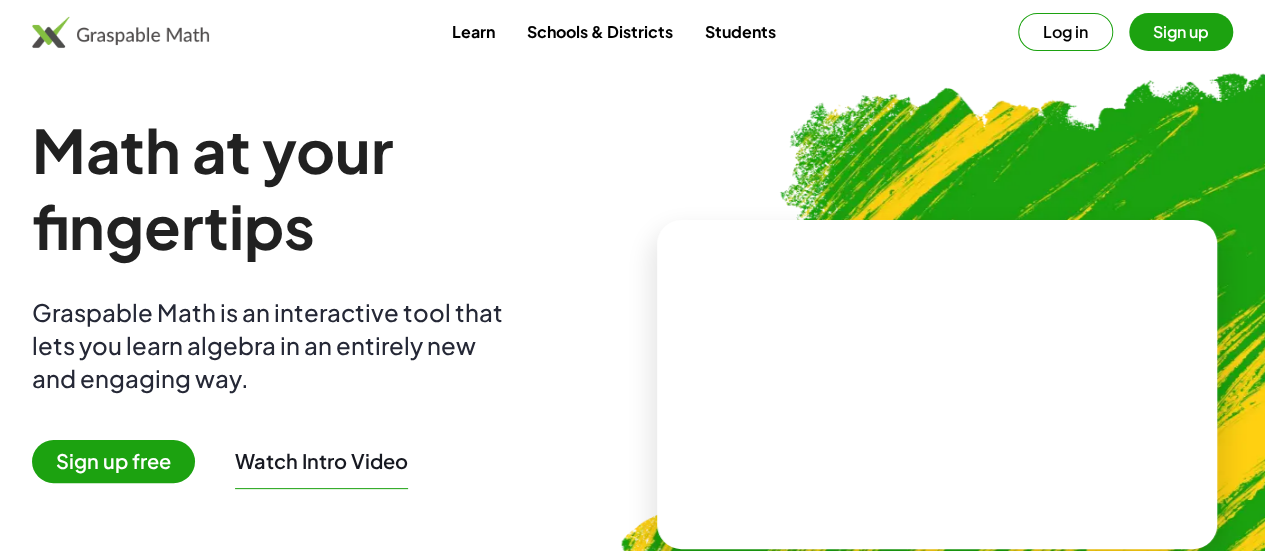 click on "Log in" at bounding box center (1065, 32) 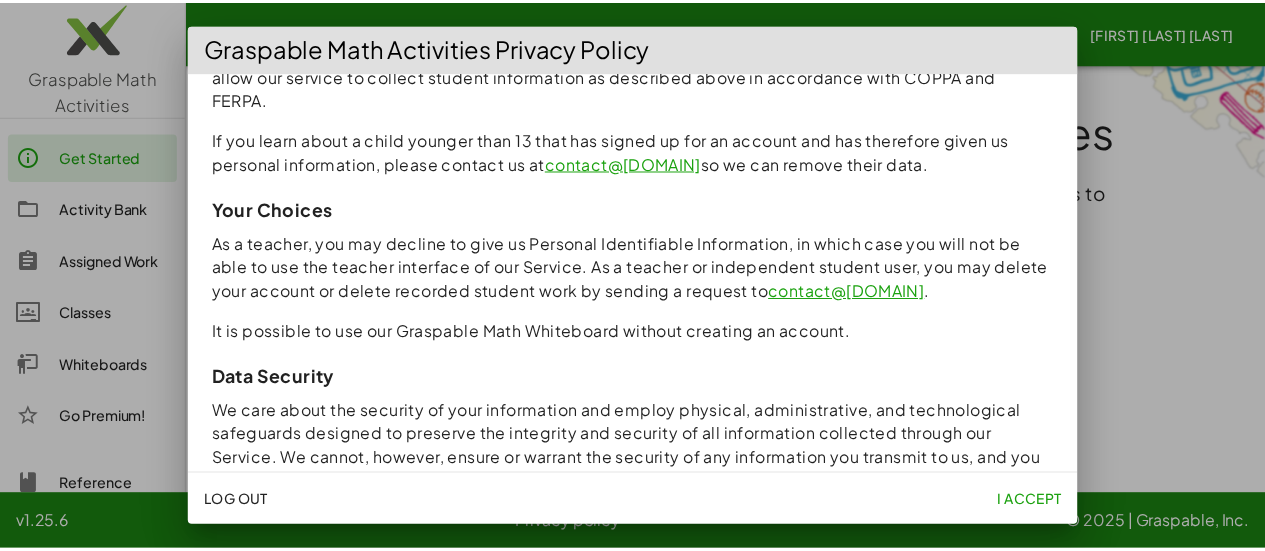 scroll, scrollTop: 2005, scrollLeft: 0, axis: vertical 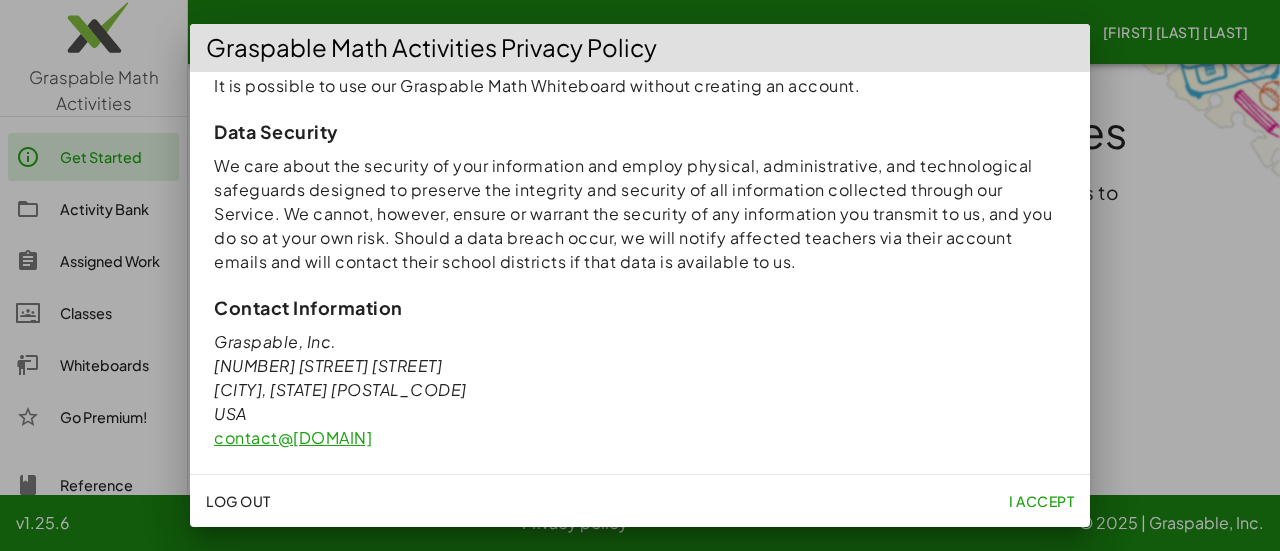 click on "I accept" 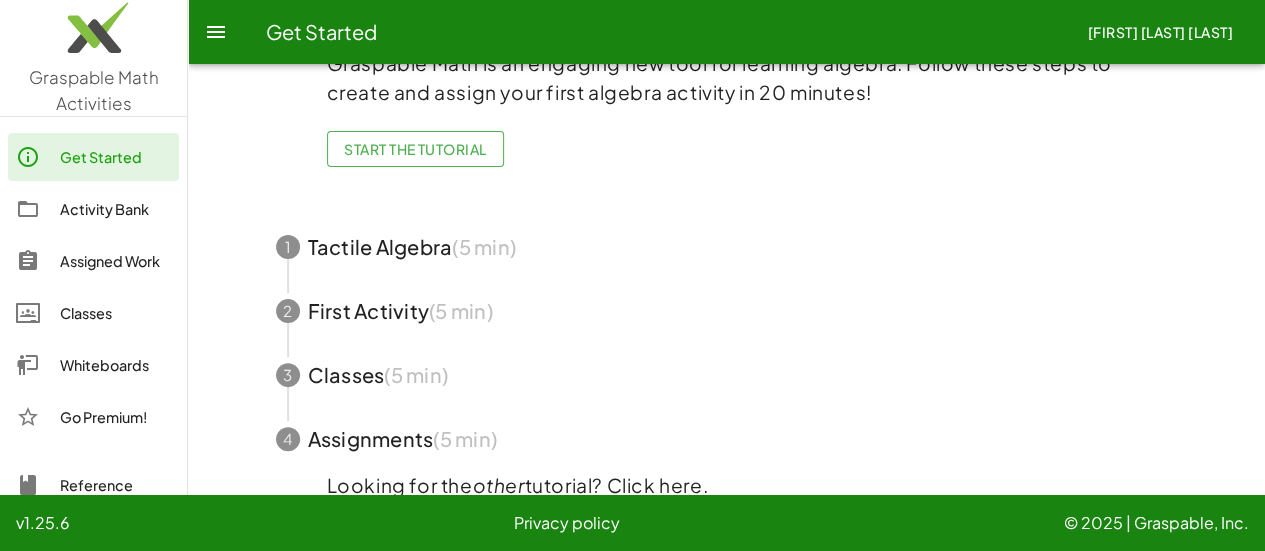 scroll, scrollTop: 221, scrollLeft: 0, axis: vertical 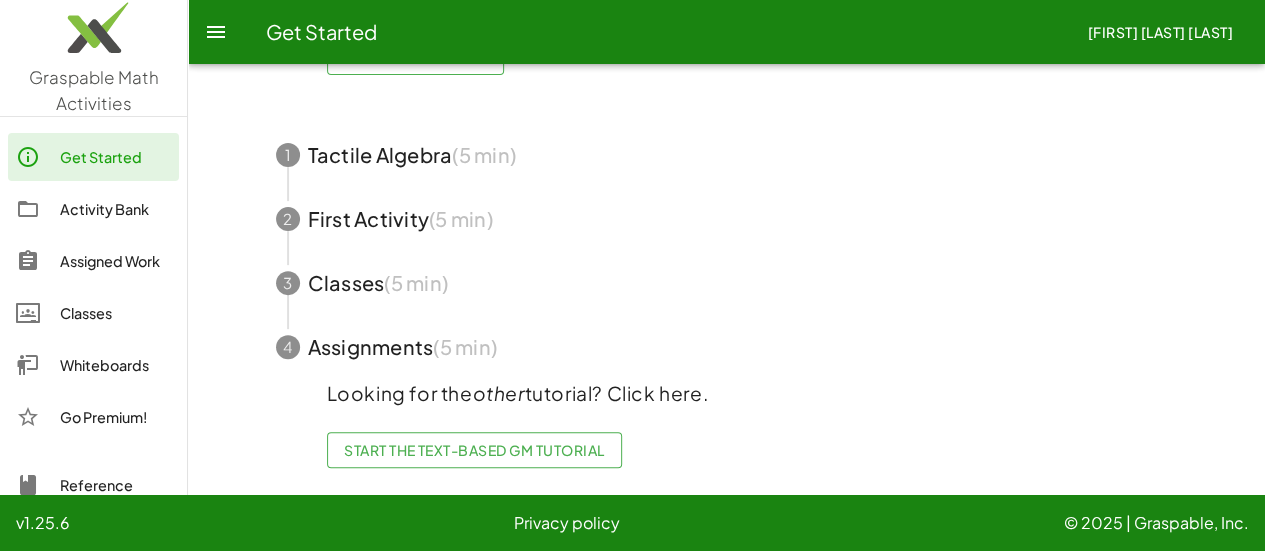 click at bounding box center [727, 155] 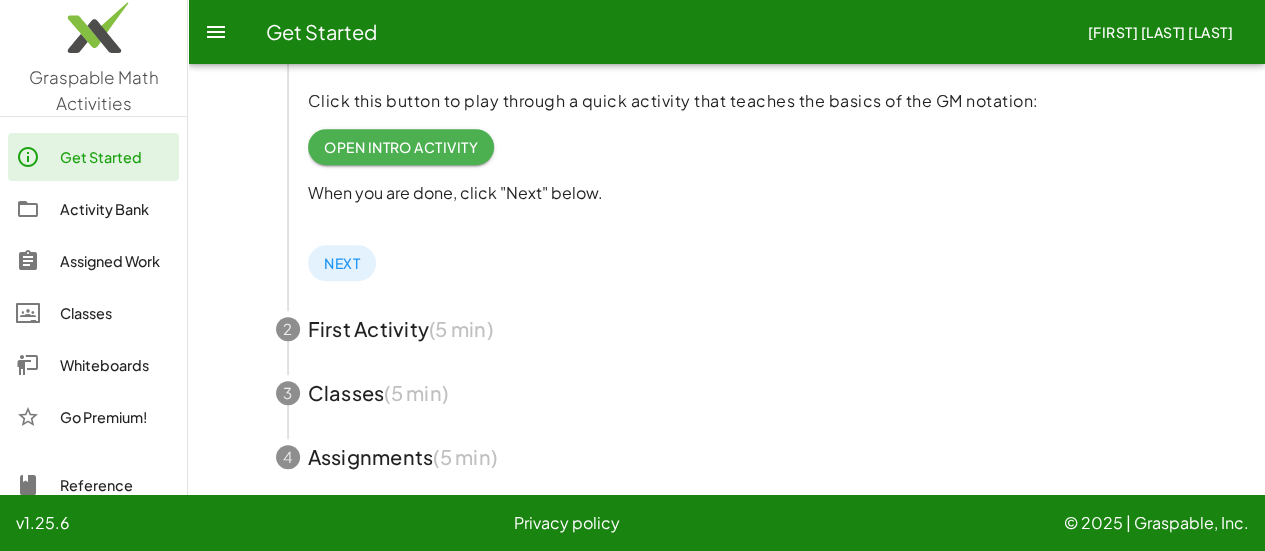 scroll, scrollTop: 449, scrollLeft: 0, axis: vertical 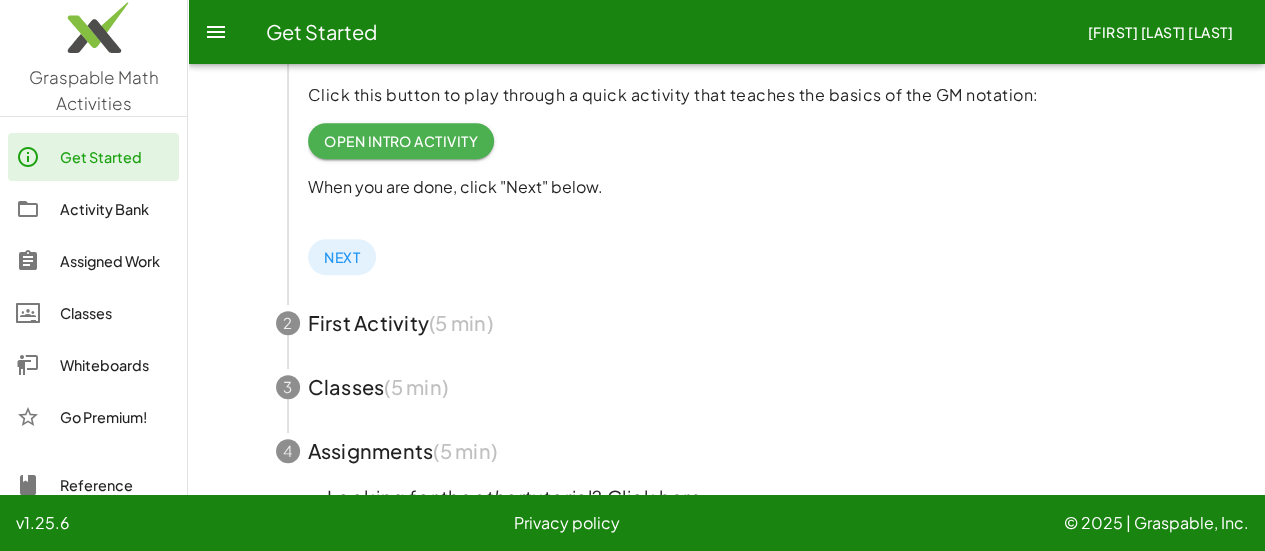 click at bounding box center (727, 323) 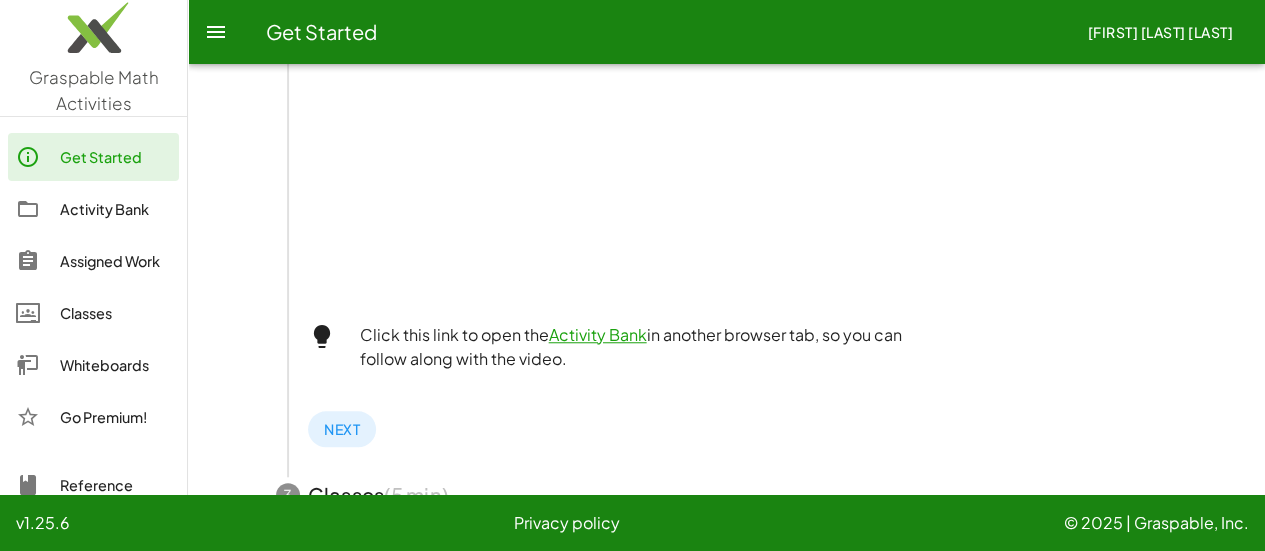 scroll, scrollTop: 677, scrollLeft: 0, axis: vertical 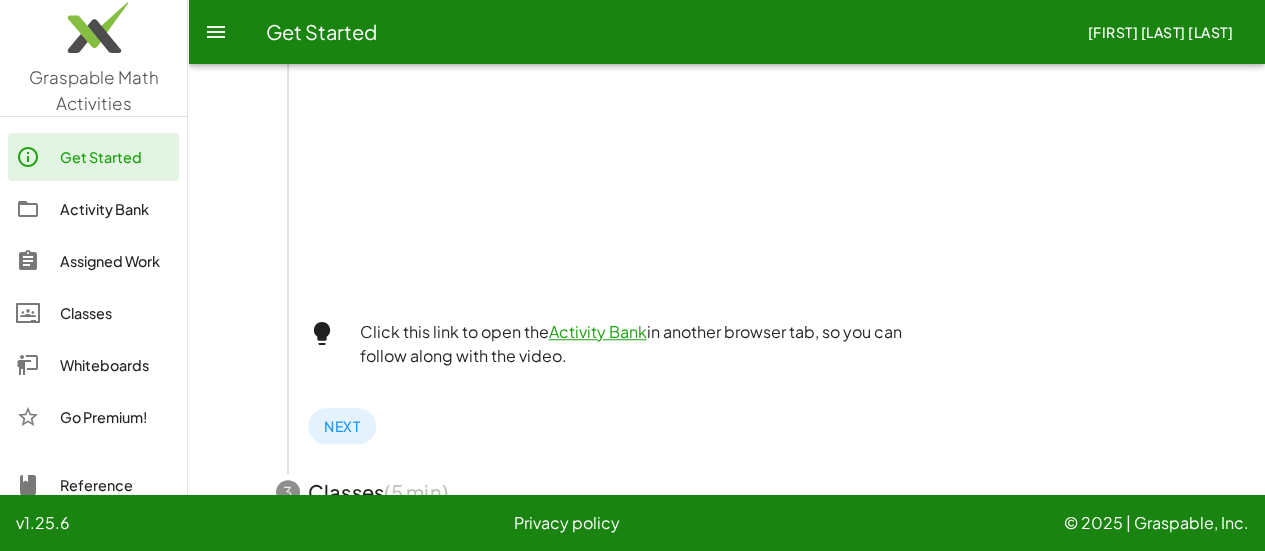 click on "Activity Bank" at bounding box center [598, 331] 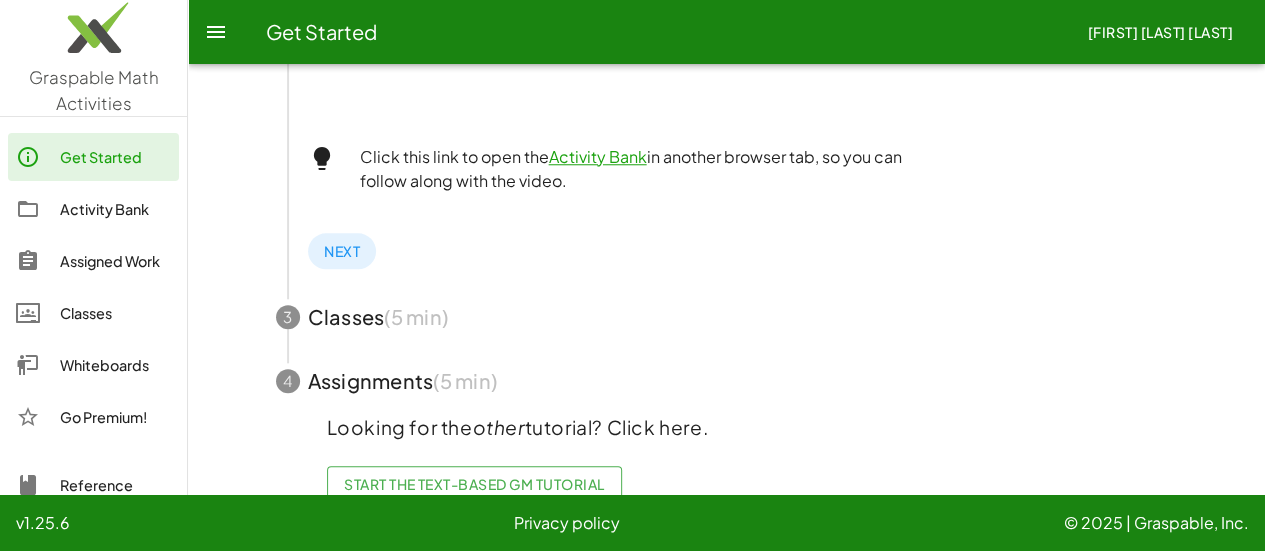 scroll, scrollTop: 886, scrollLeft: 0, axis: vertical 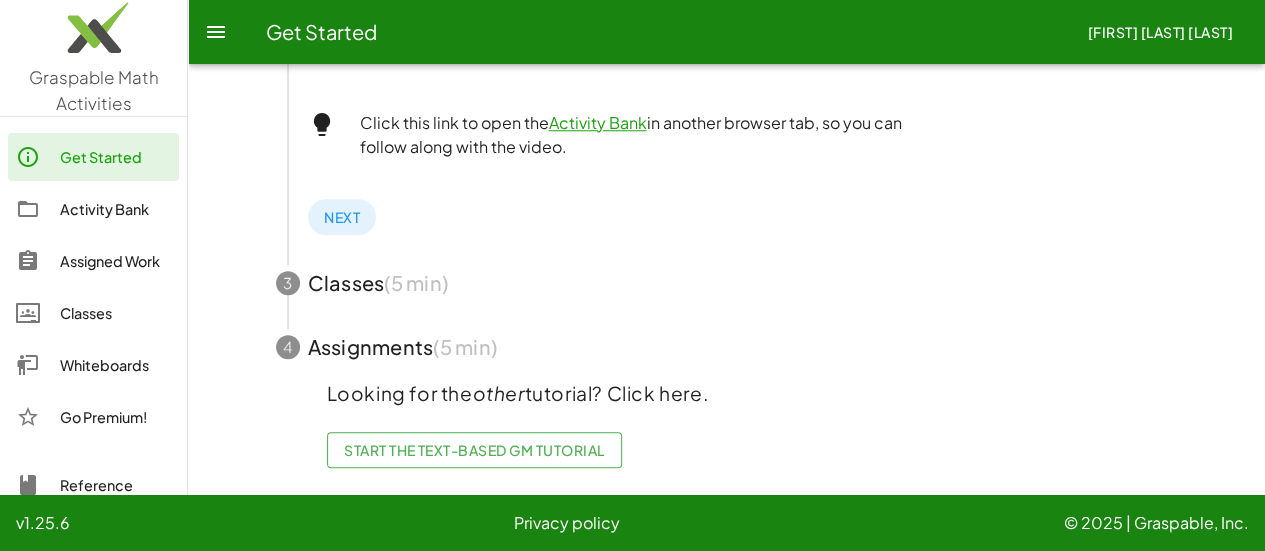 click on "3" 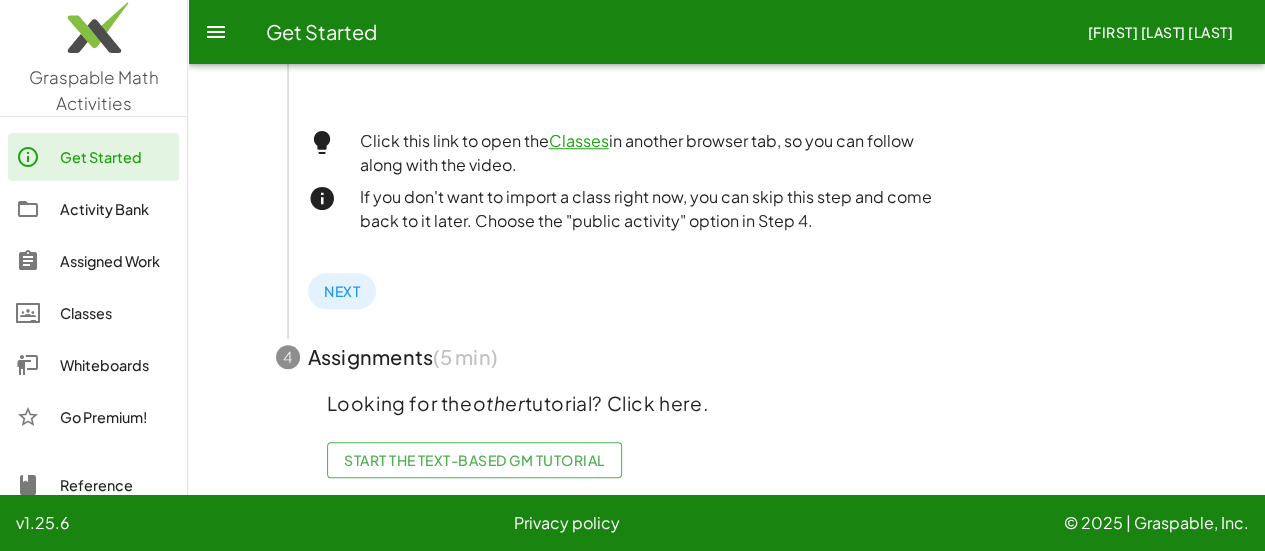 scroll, scrollTop: 870, scrollLeft: 0, axis: vertical 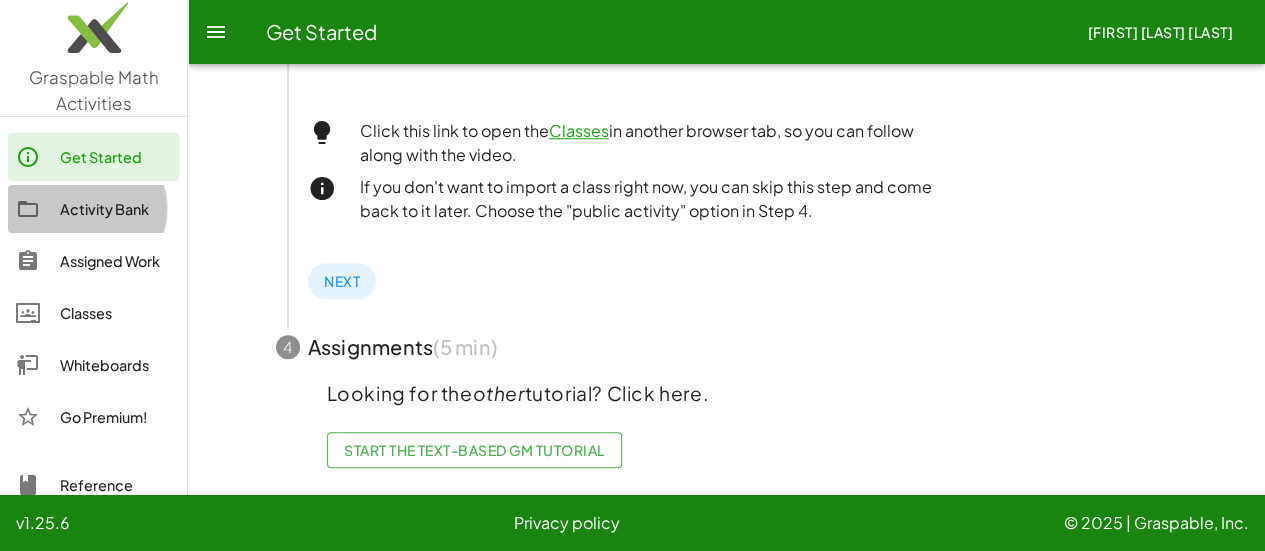 click on "Activity Bank" 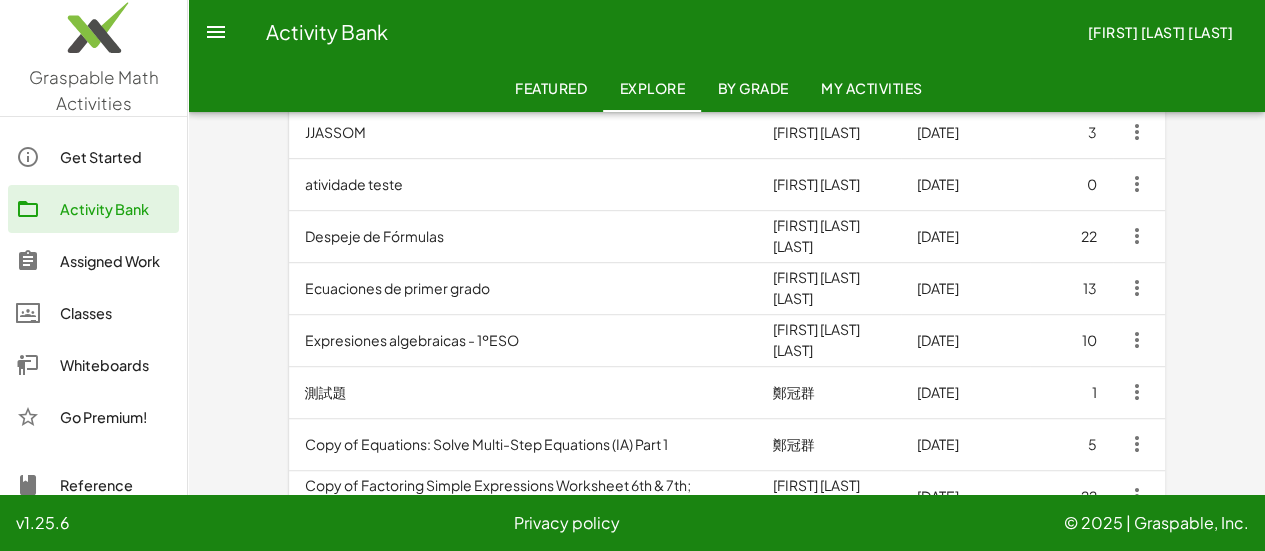 scroll, scrollTop: 464, scrollLeft: 0, axis: vertical 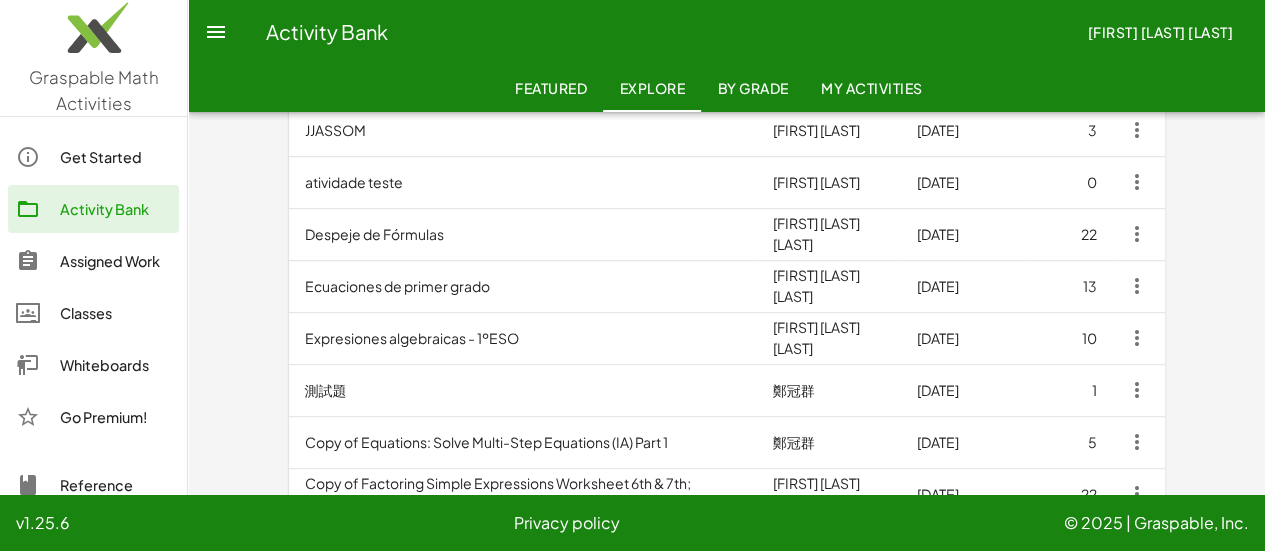click on "Despeje de Fórmulas" at bounding box center [523, 234] 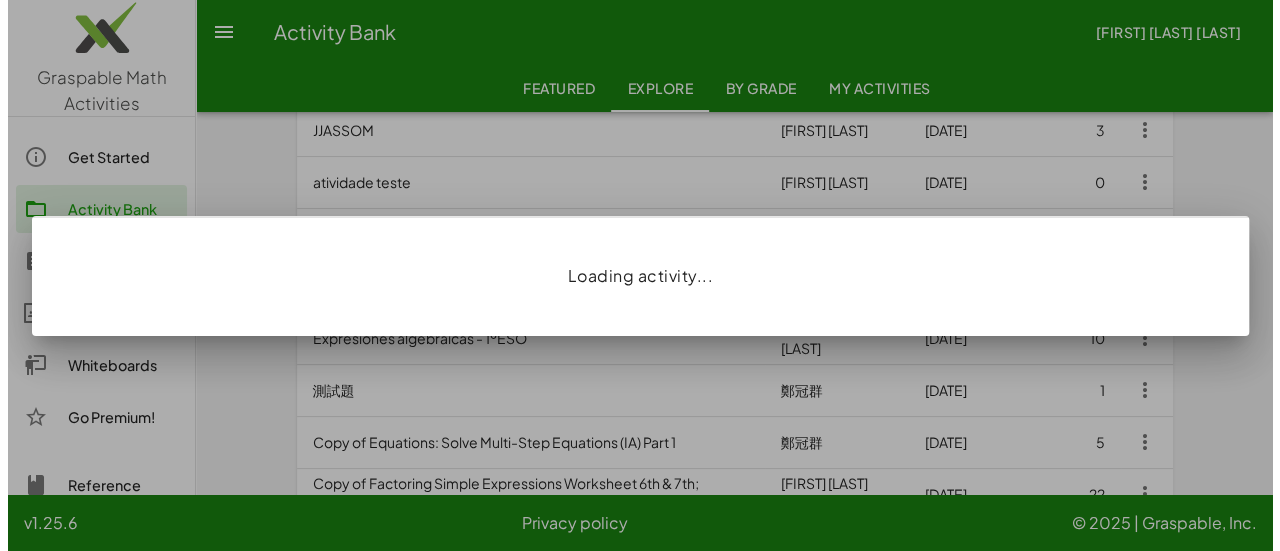 scroll, scrollTop: 0, scrollLeft: 0, axis: both 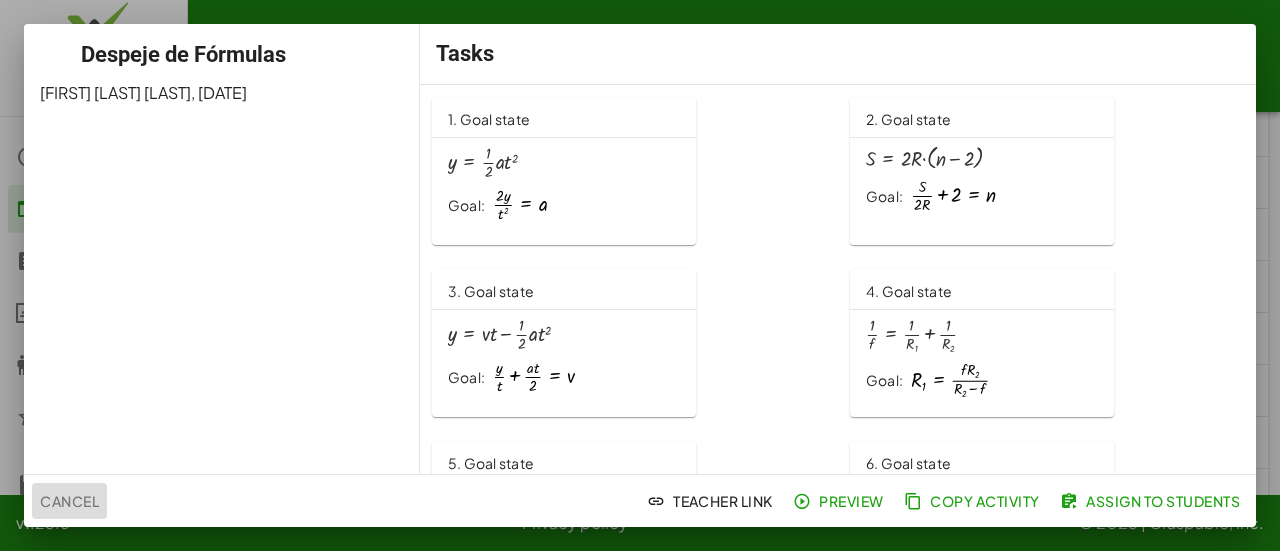 click on "Cancel" 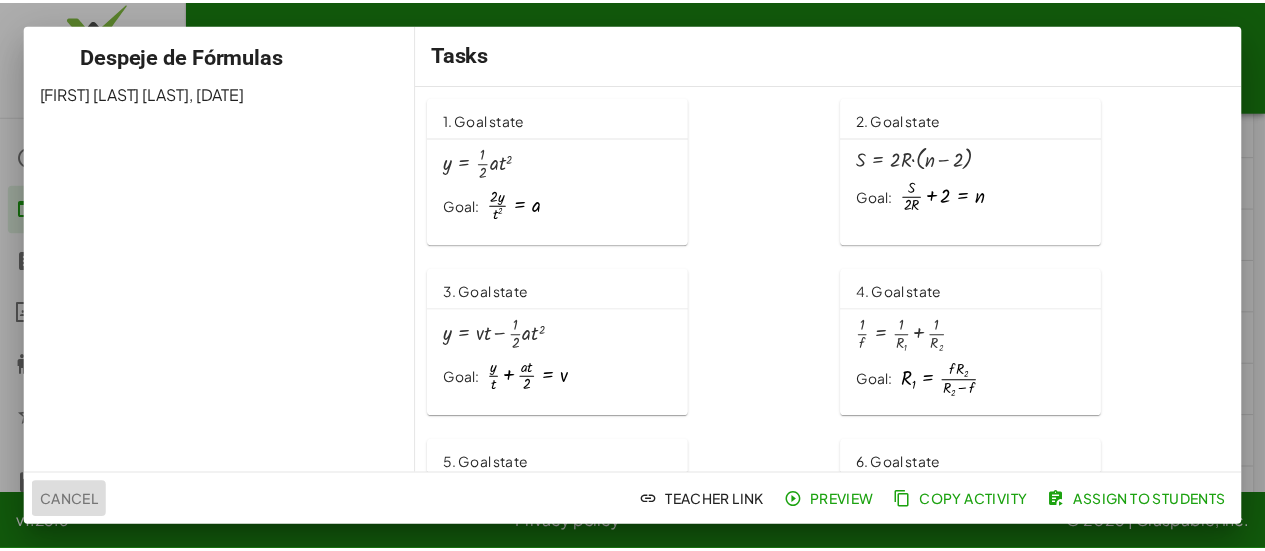 scroll, scrollTop: 464, scrollLeft: 0, axis: vertical 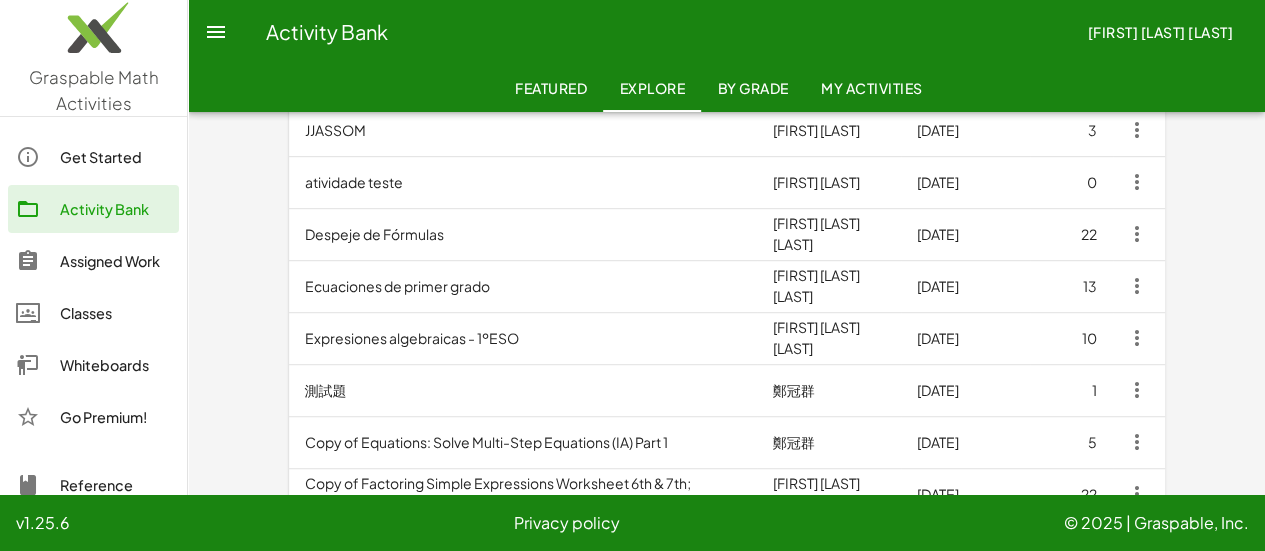 click on "By Grade" 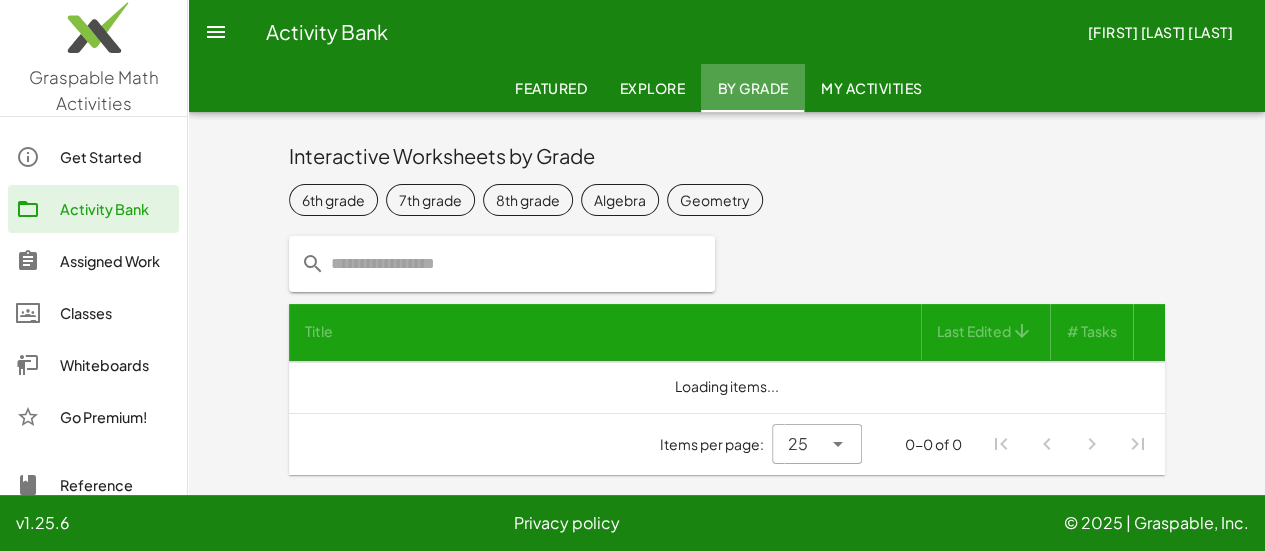 scroll, scrollTop: 0, scrollLeft: 0, axis: both 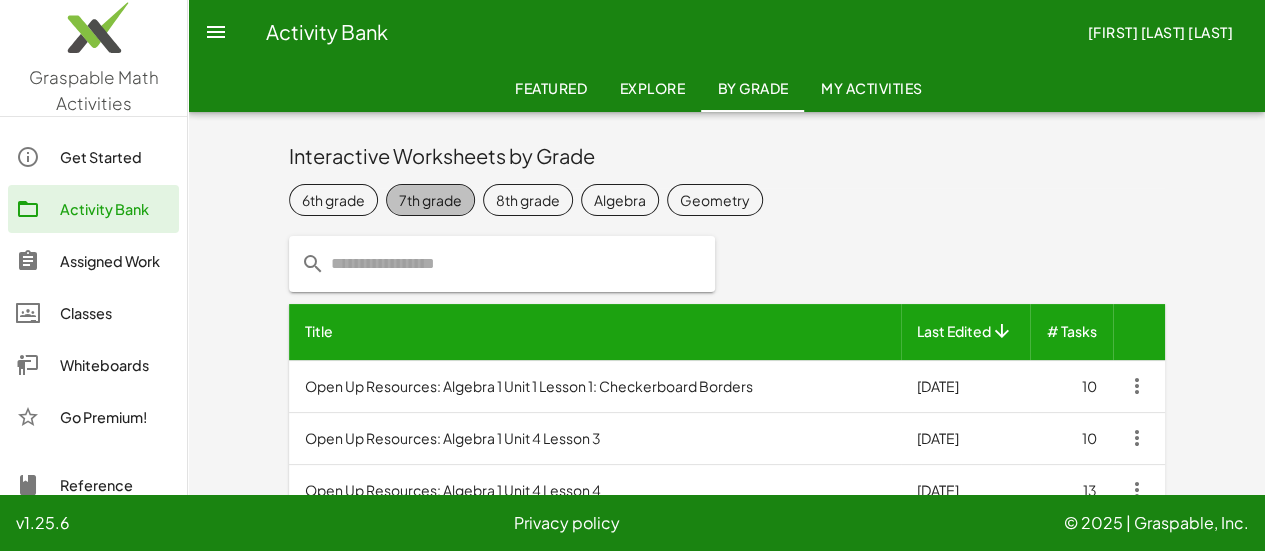 click on "7th grade" 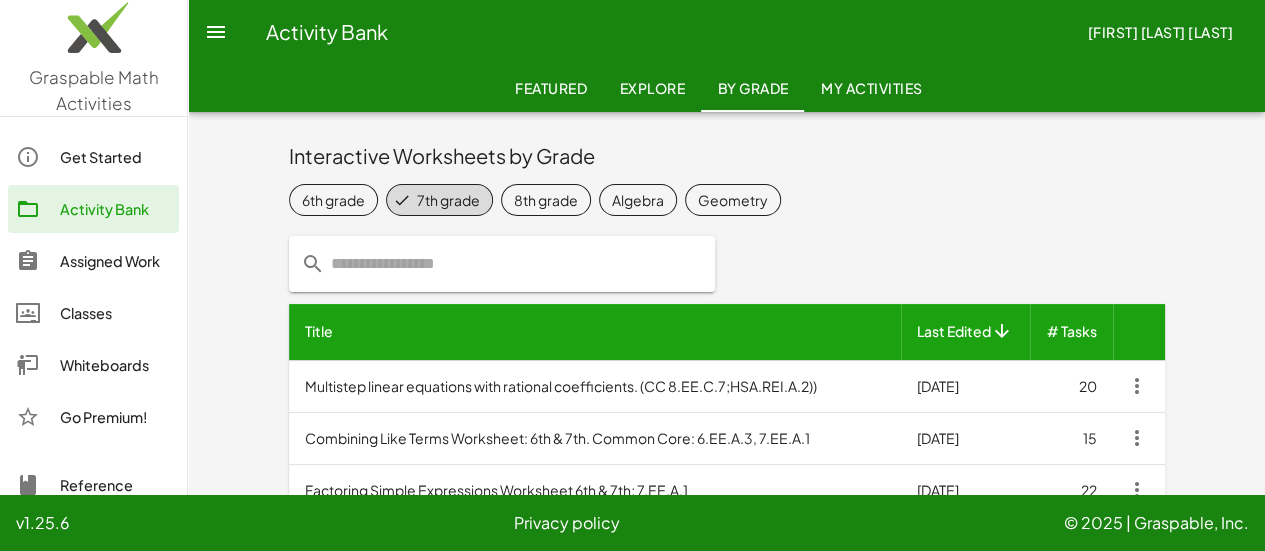 click on "6th grade" 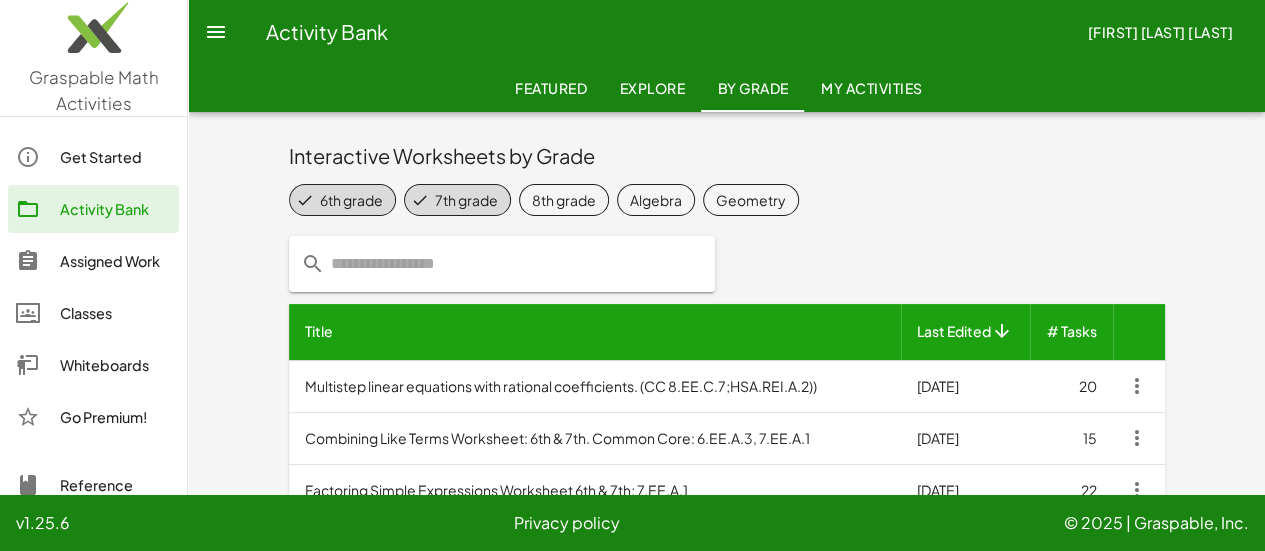 scroll, scrollTop: 94, scrollLeft: 0, axis: vertical 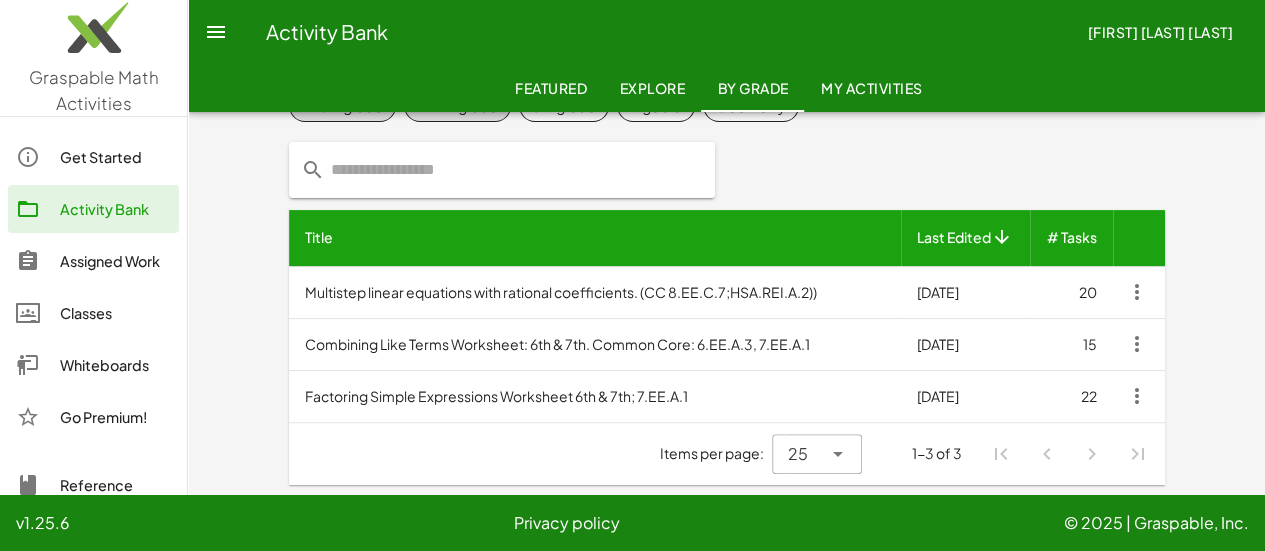click on "Combining Like Terms Worksheet: 6th & 7th. Common Core: 6.EE.A.3, 7.EE.A.1" at bounding box center (595, 344) 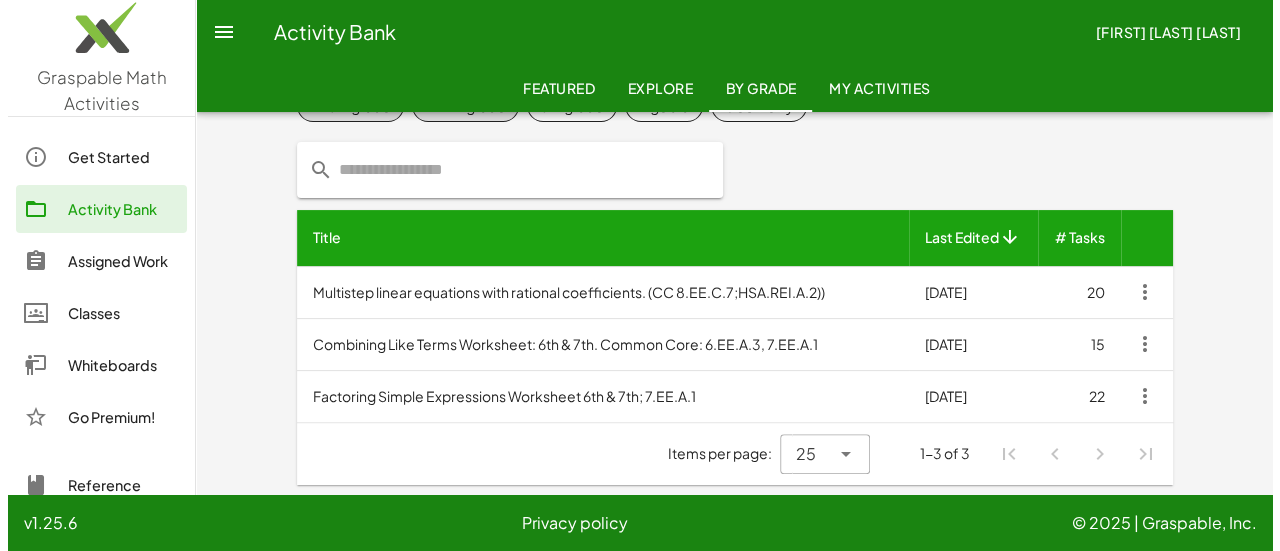 scroll, scrollTop: 0, scrollLeft: 0, axis: both 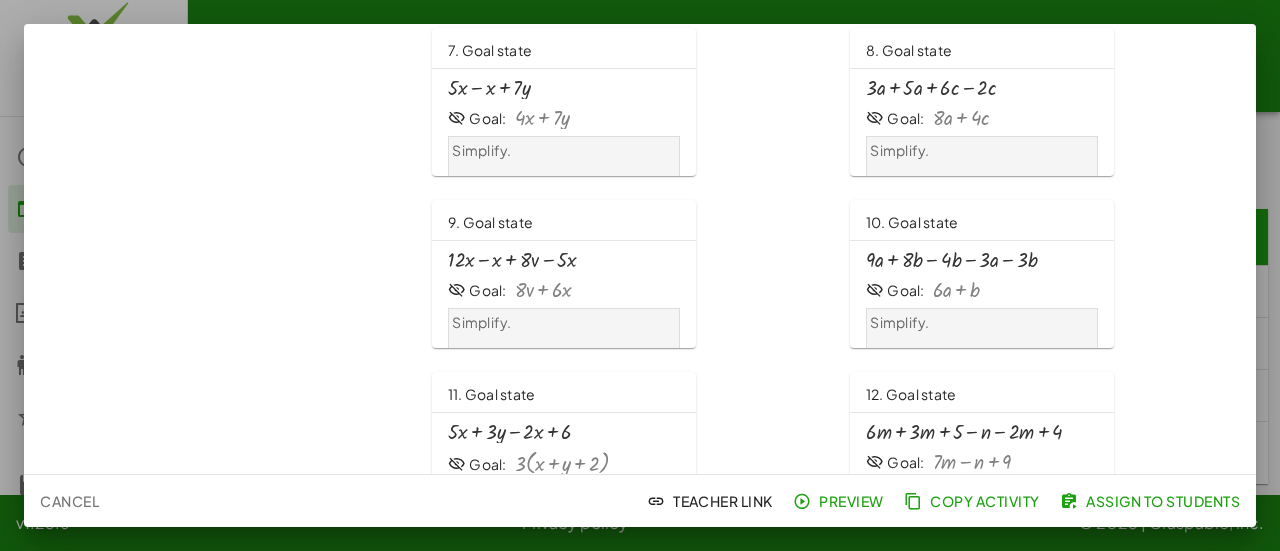 click at bounding box center [952, 260] 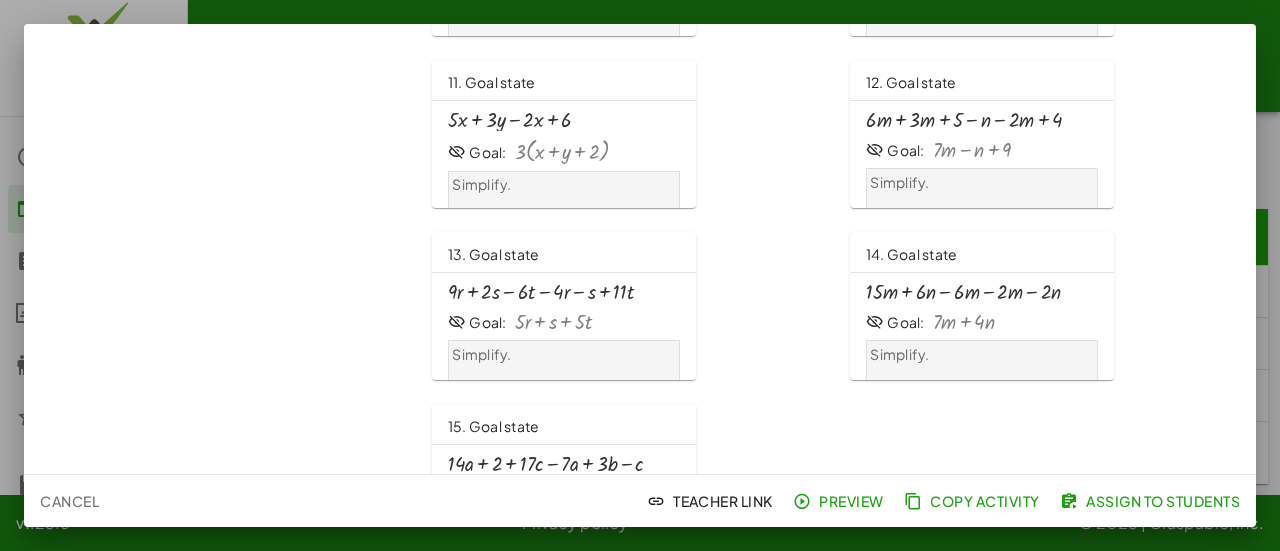 scroll, scrollTop: 898, scrollLeft: 0, axis: vertical 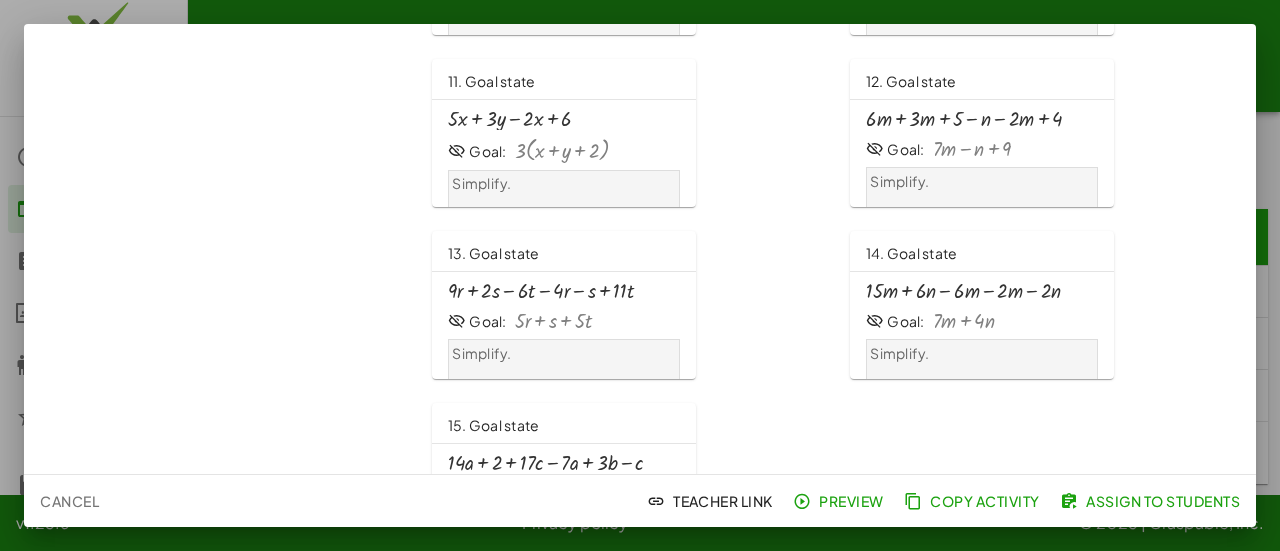 click on "11. Goal state" at bounding box center [492, 81] 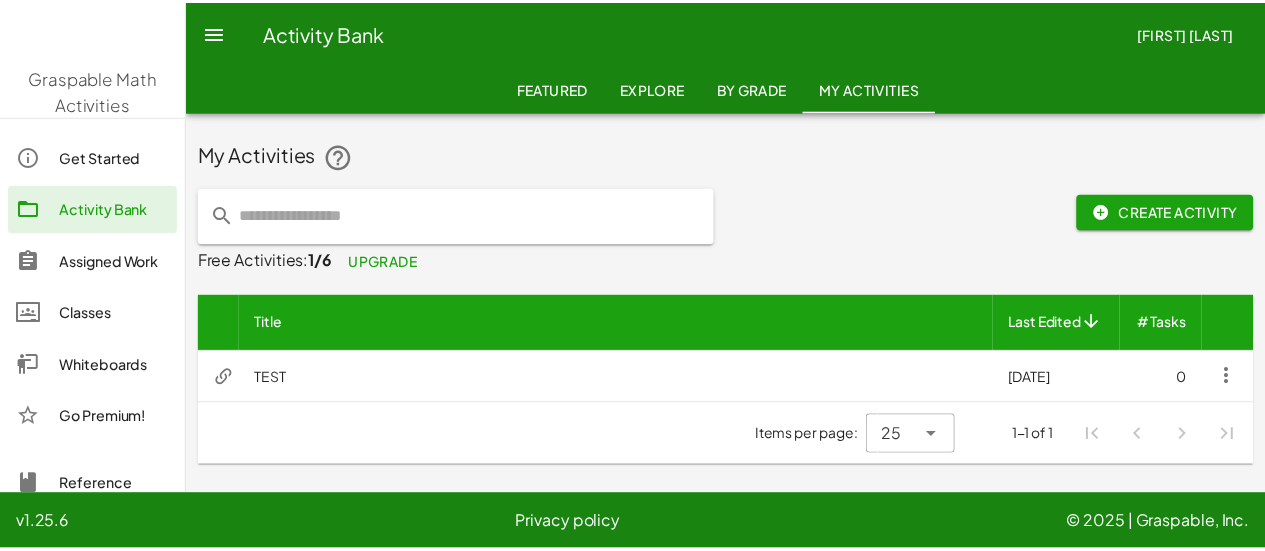 scroll, scrollTop: 0, scrollLeft: 0, axis: both 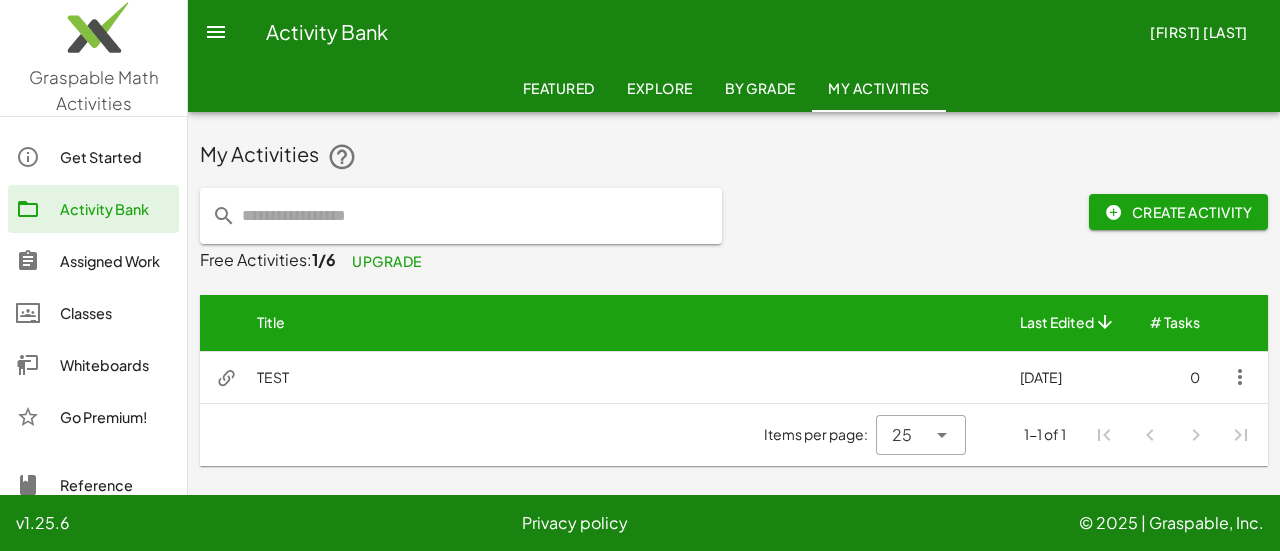 click on "Get Started" 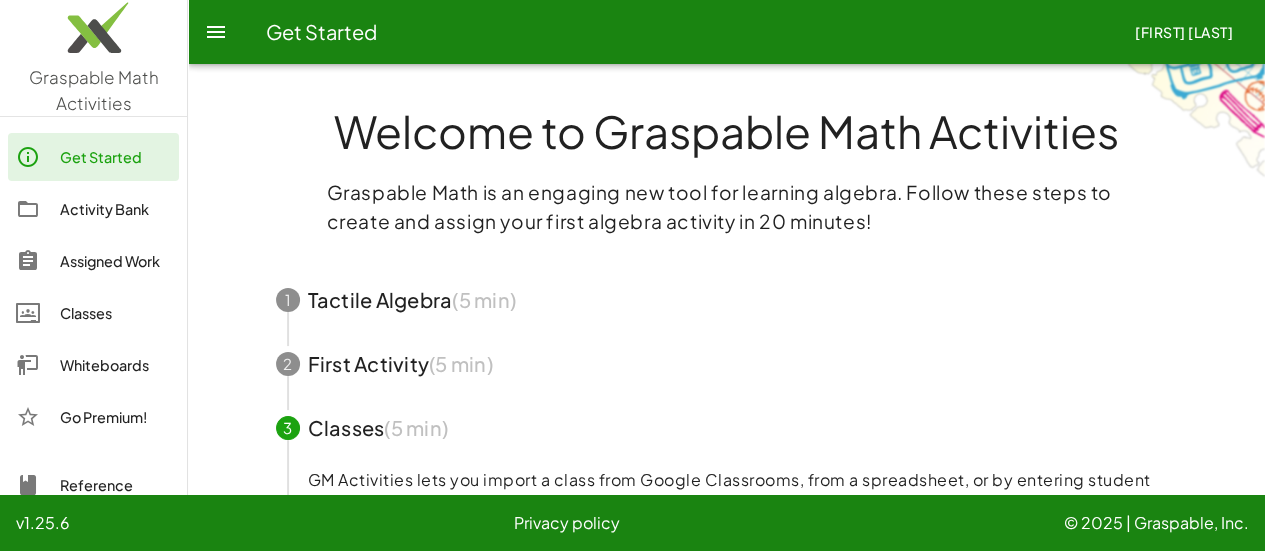 click on "1" 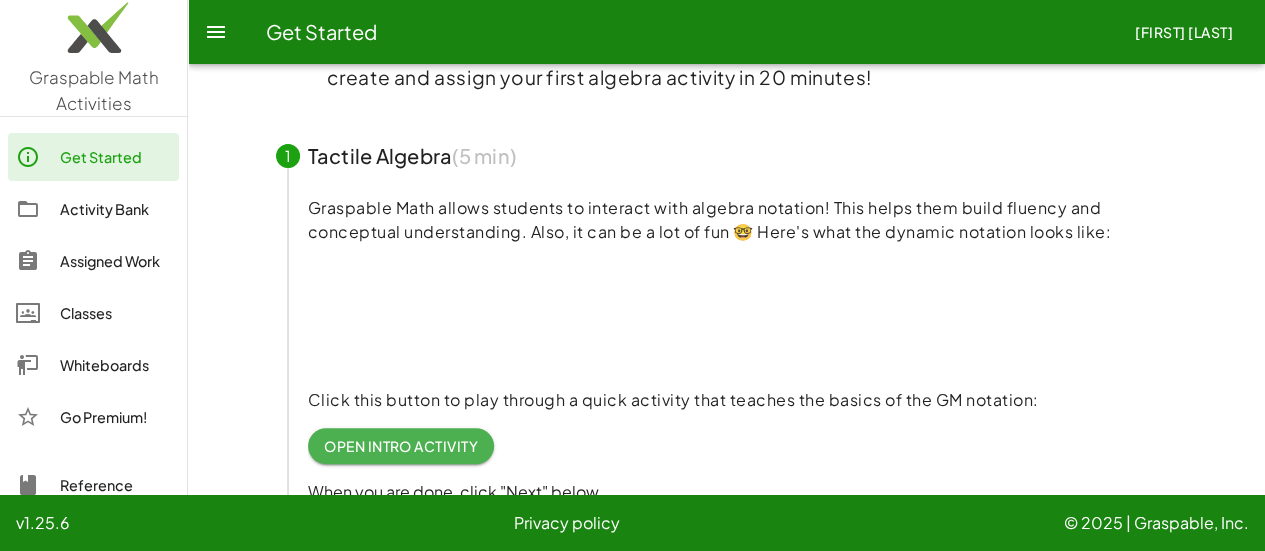 scroll, scrollTop: 209, scrollLeft: 0, axis: vertical 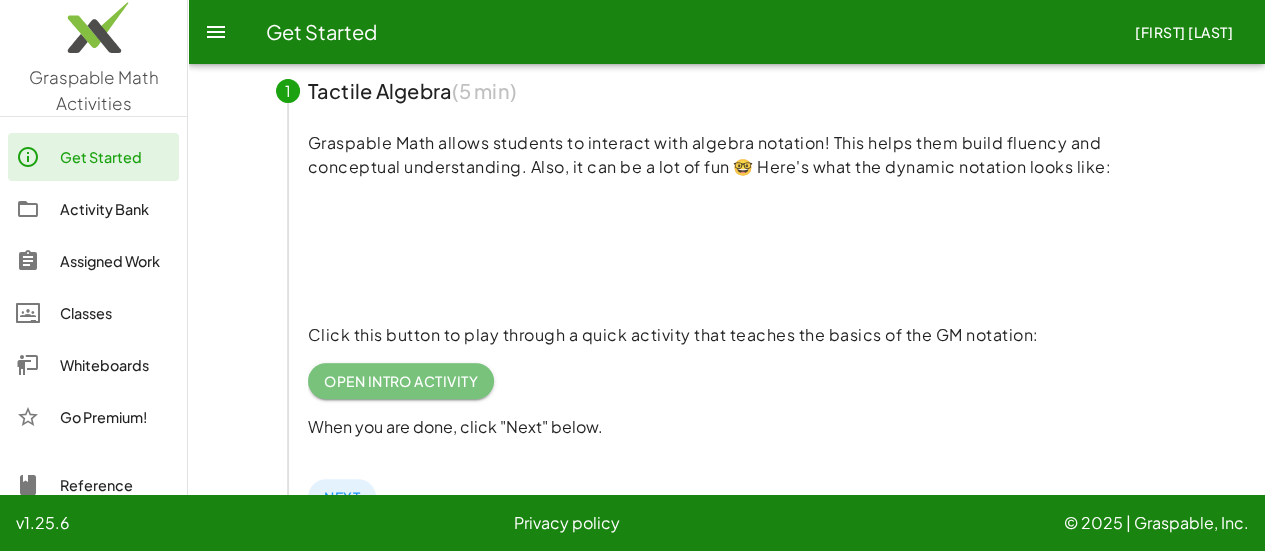 click on "Open Intro Activity" 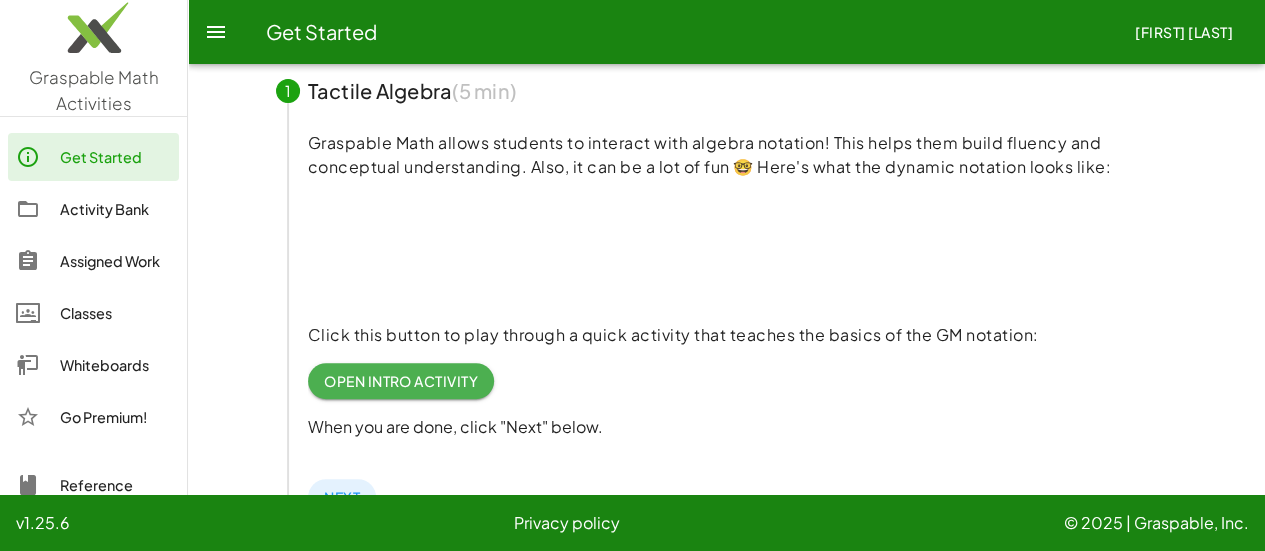 click on "Open Intro Activity" 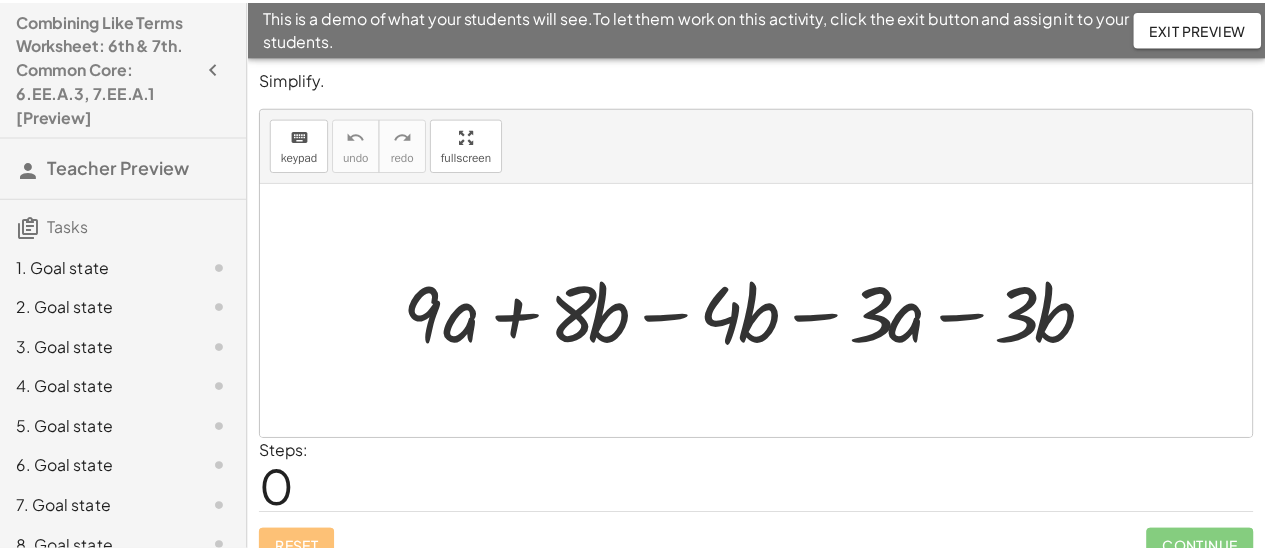 scroll, scrollTop: 0, scrollLeft: 0, axis: both 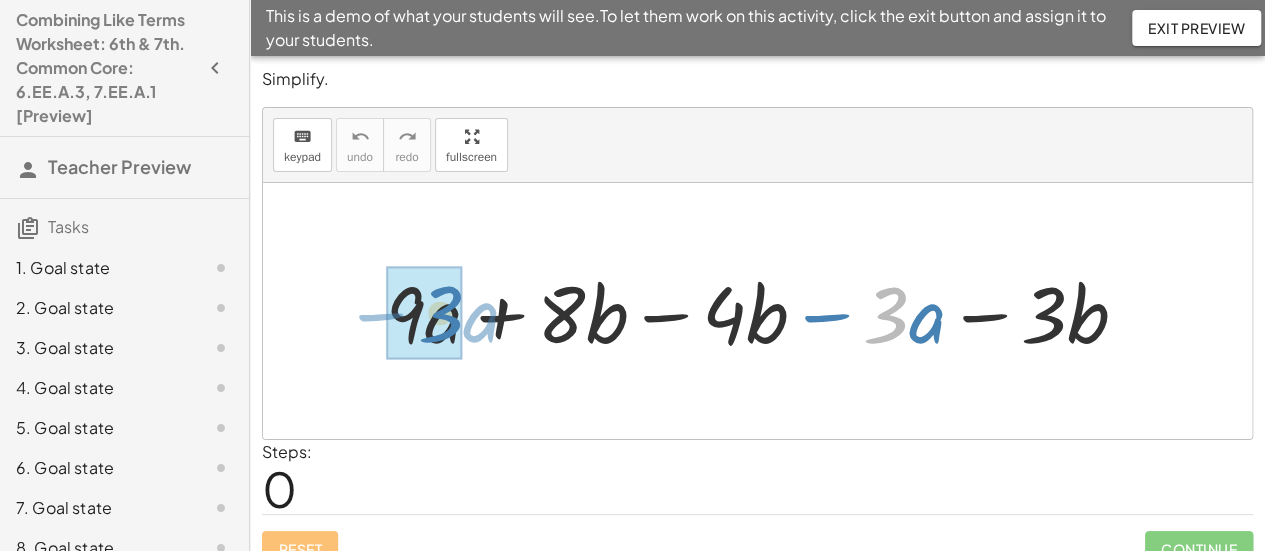 drag, startPoint x: 898, startPoint y: 330, endPoint x: 450, endPoint y: 330, distance: 448 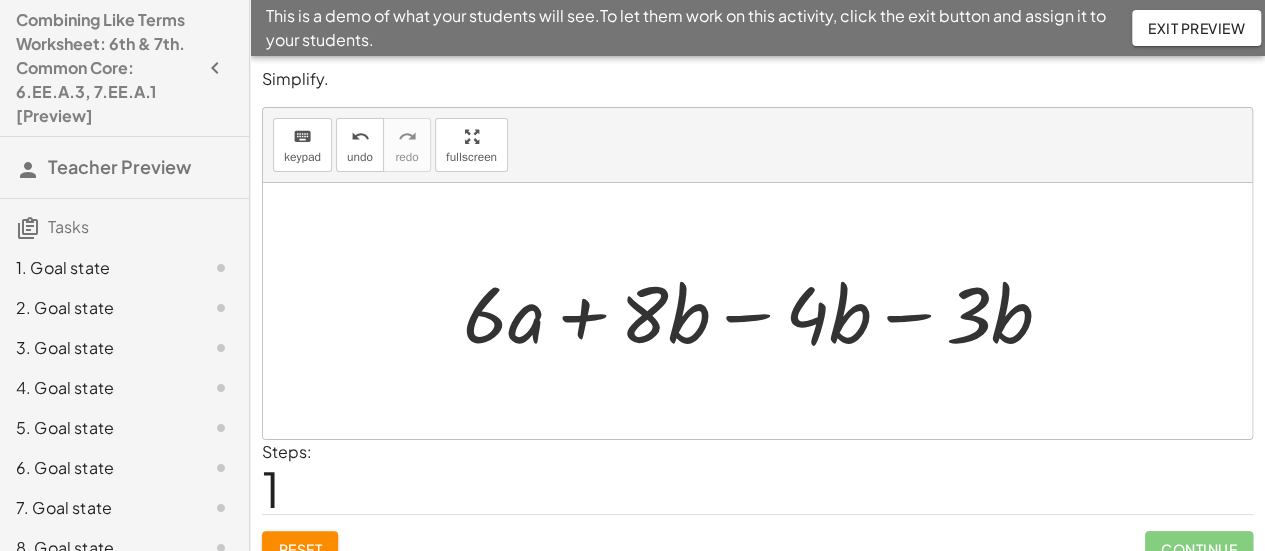 click at bounding box center [765, 311] 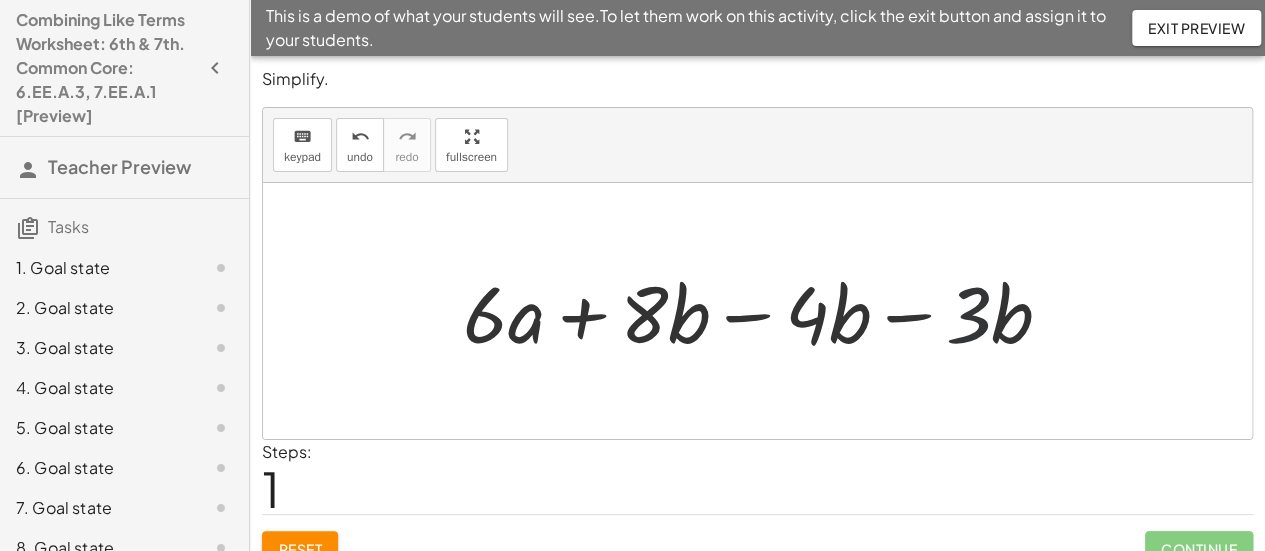 click at bounding box center (765, 311) 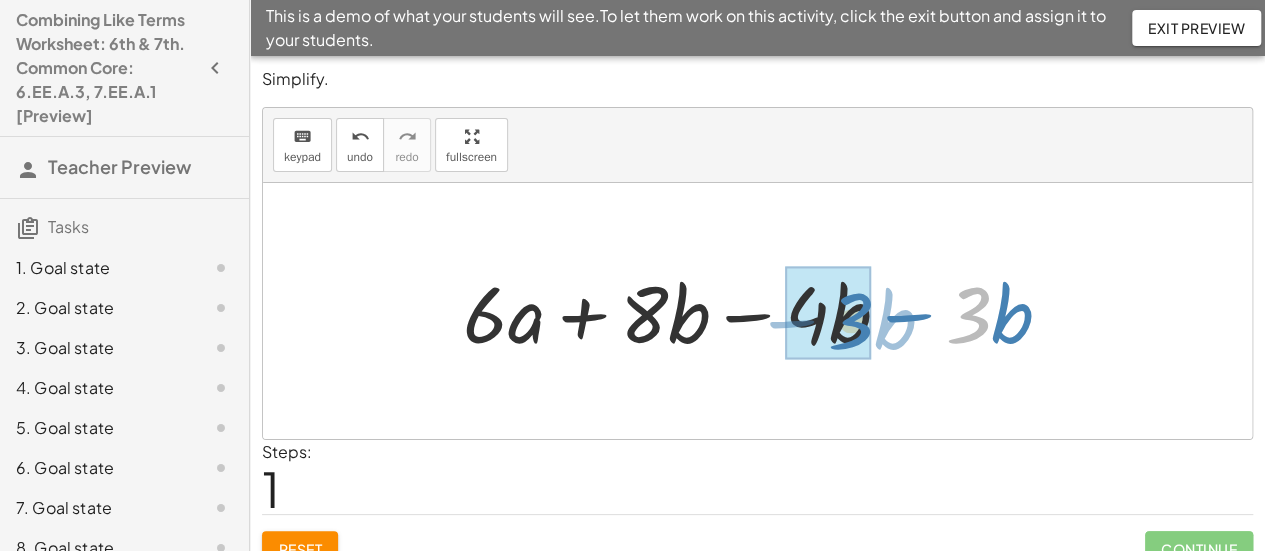 drag, startPoint x: 986, startPoint y: 314, endPoint x: 870, endPoint y: 319, distance: 116.10771 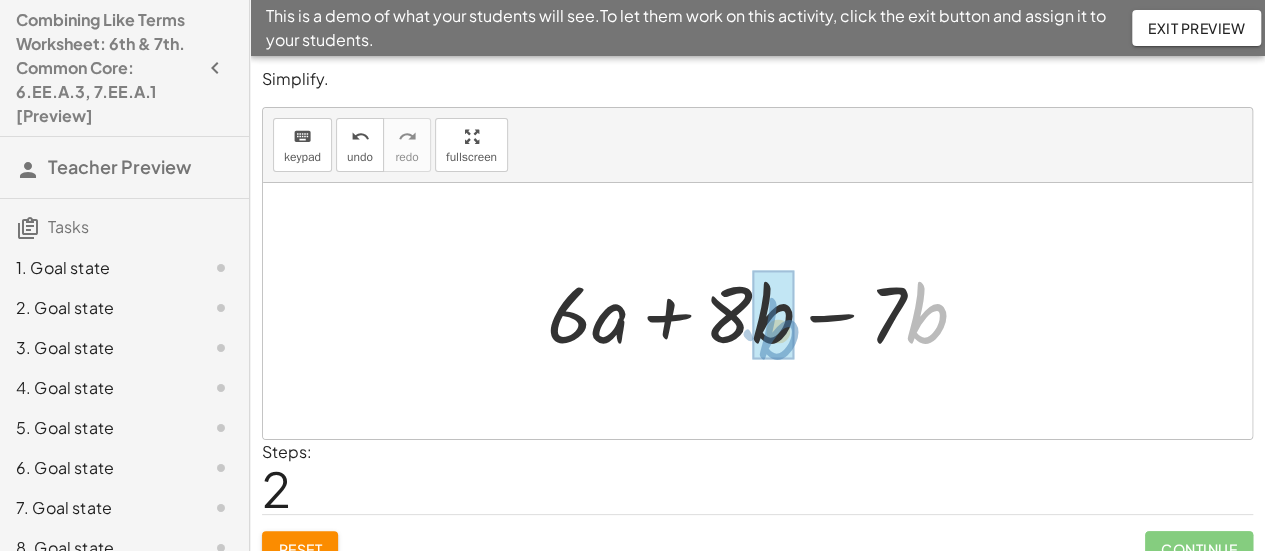 drag, startPoint x: 914, startPoint y: 323, endPoint x: 788, endPoint y: 343, distance: 127.57743 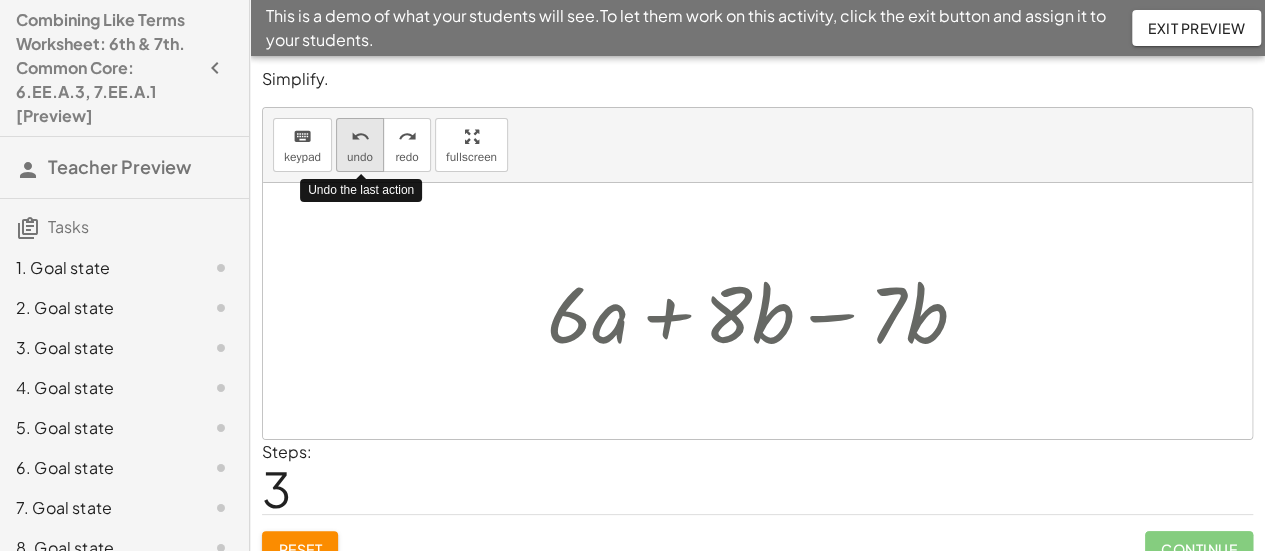 click on "undo" at bounding box center [359, 137] 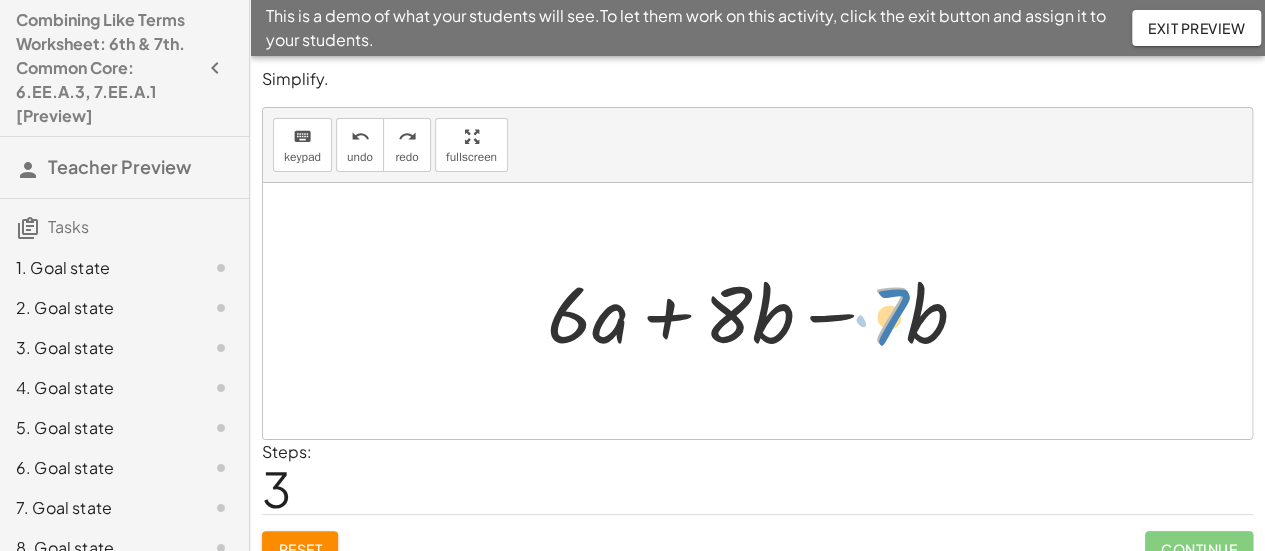 click at bounding box center [764, 311] 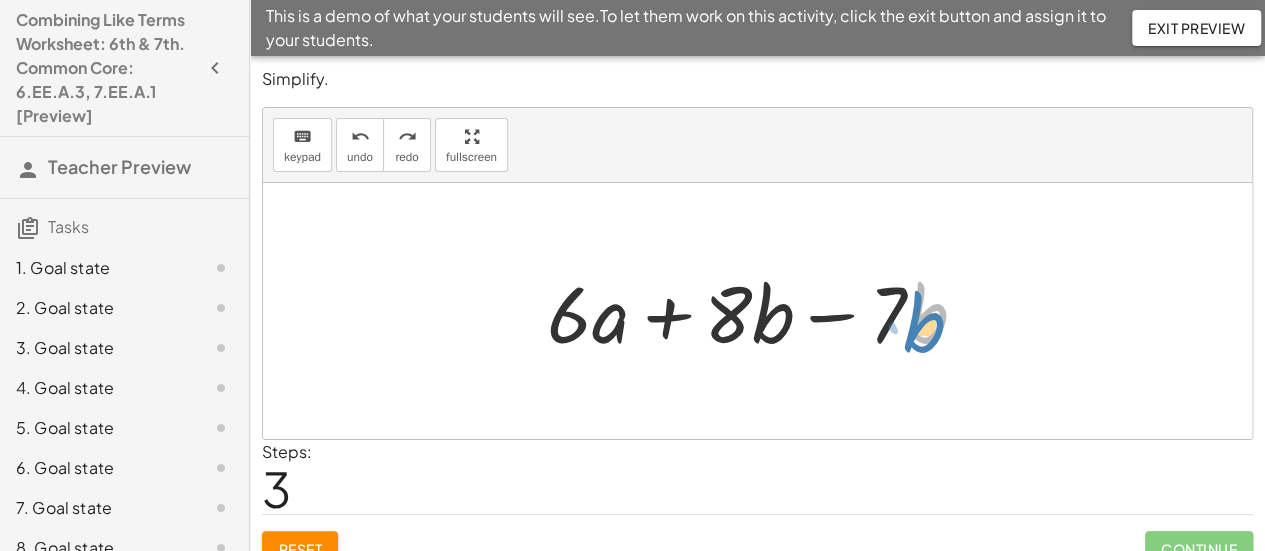 click at bounding box center (764, 311) 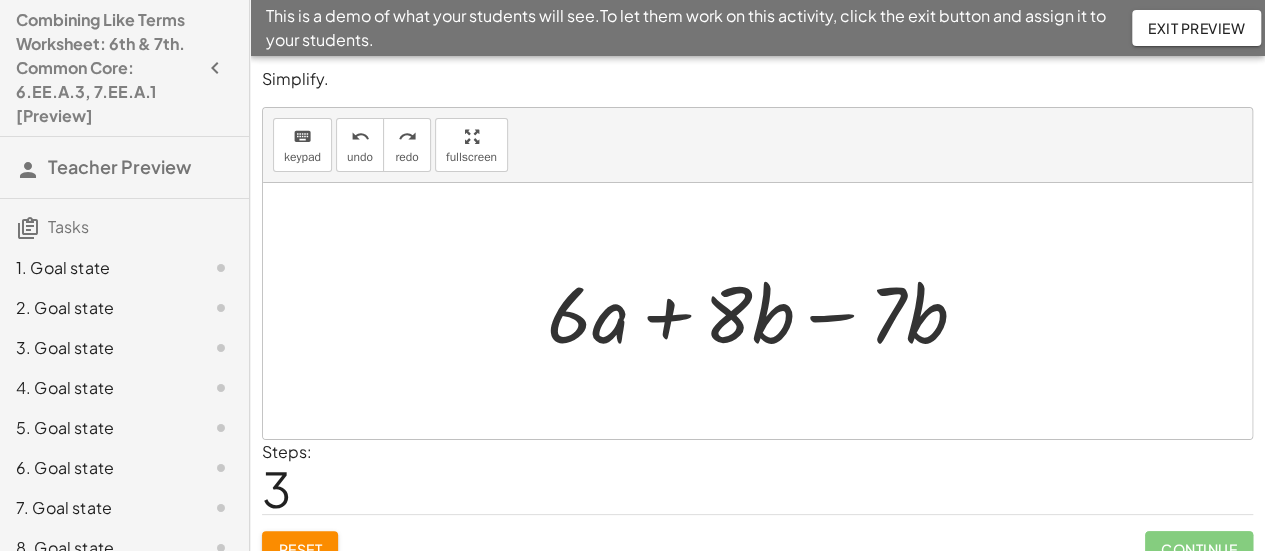 click at bounding box center [764, 311] 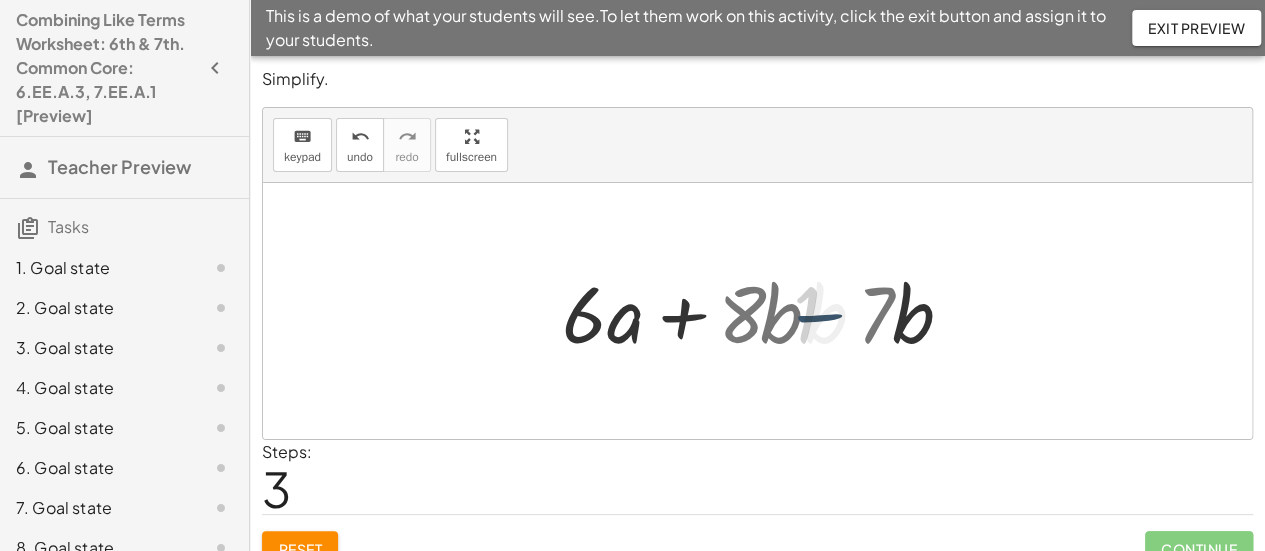click at bounding box center (765, 311) 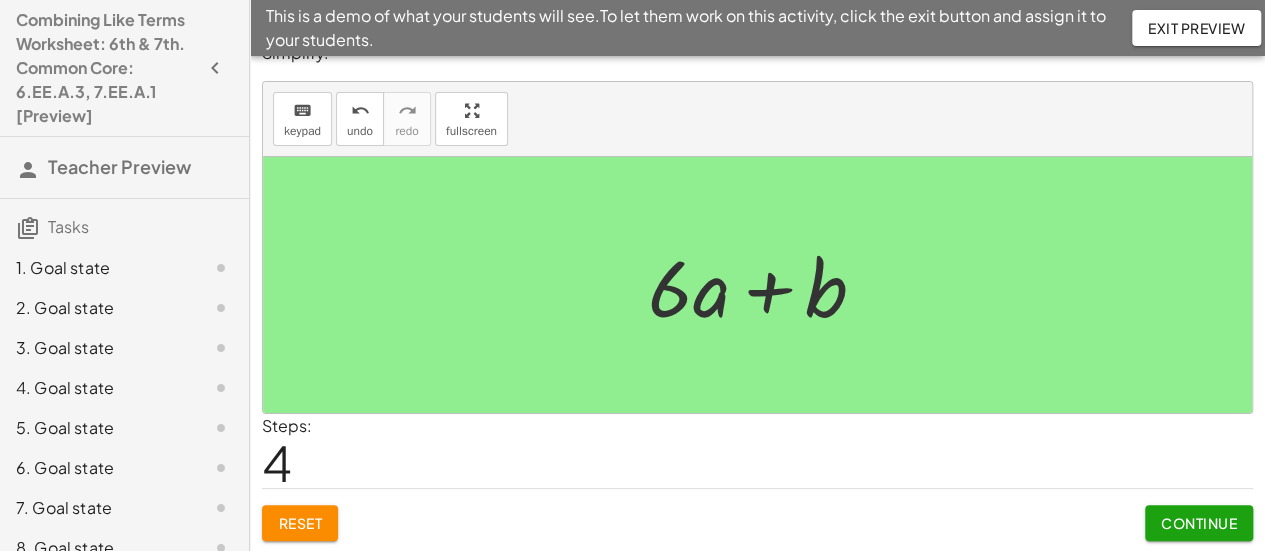scroll, scrollTop: 0, scrollLeft: 0, axis: both 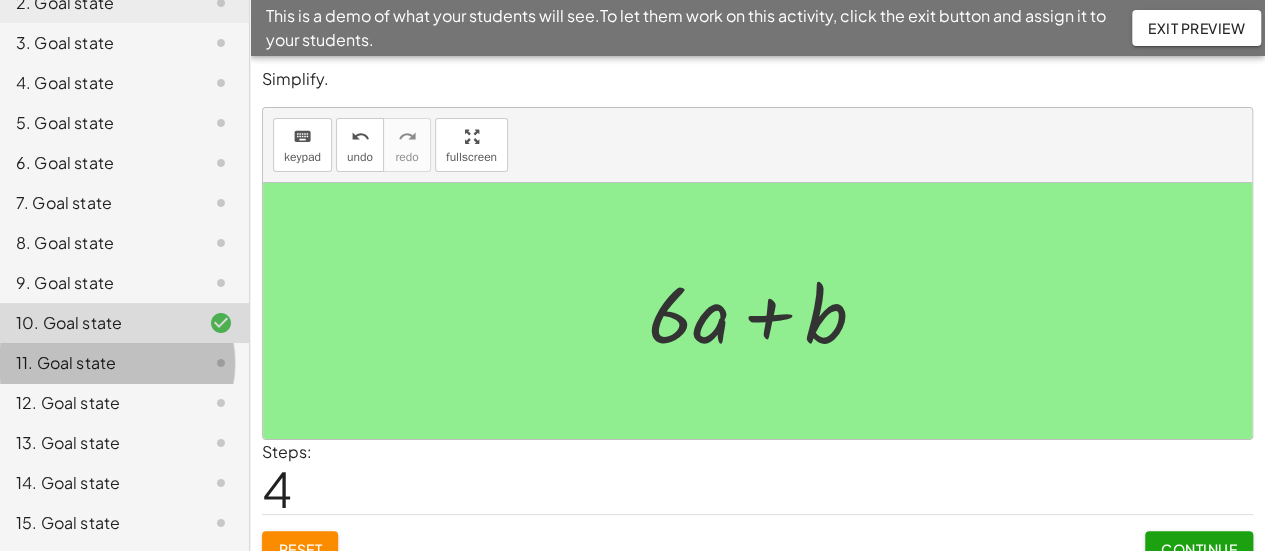 click on "11. Goal state" 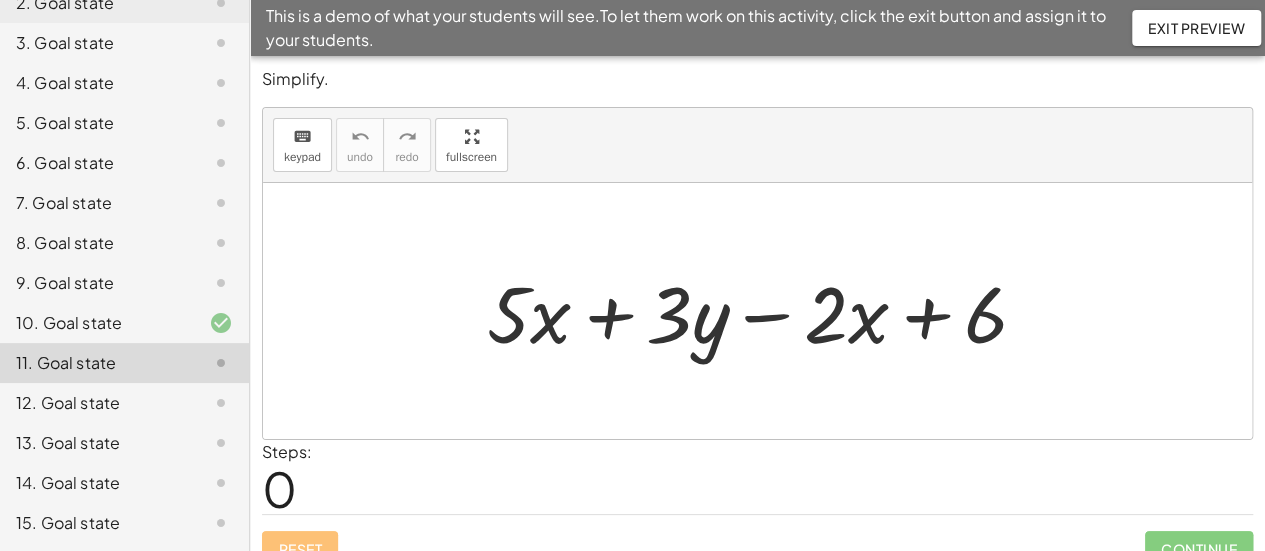 click at bounding box center (765, 311) 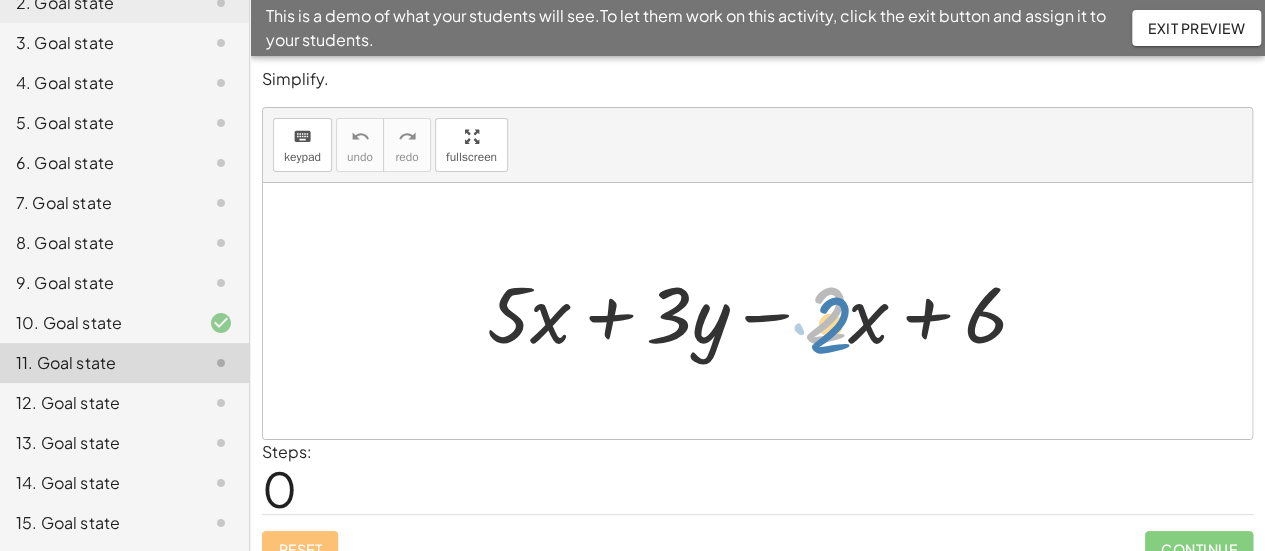 drag, startPoint x: 826, startPoint y: 323, endPoint x: 830, endPoint y: 333, distance: 10.770329 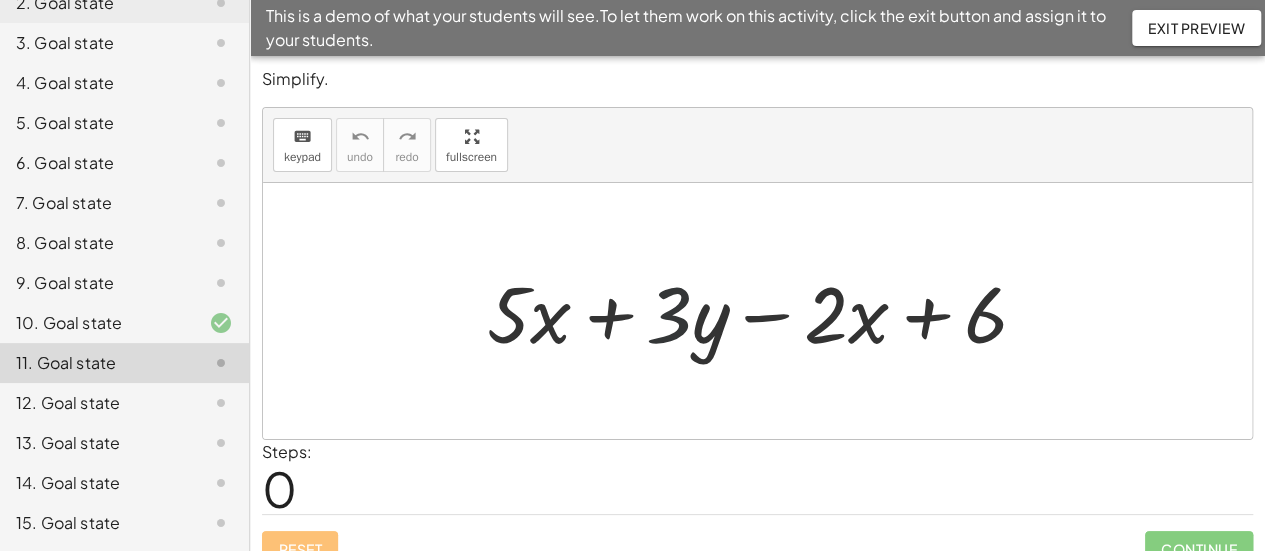 click at bounding box center (765, 311) 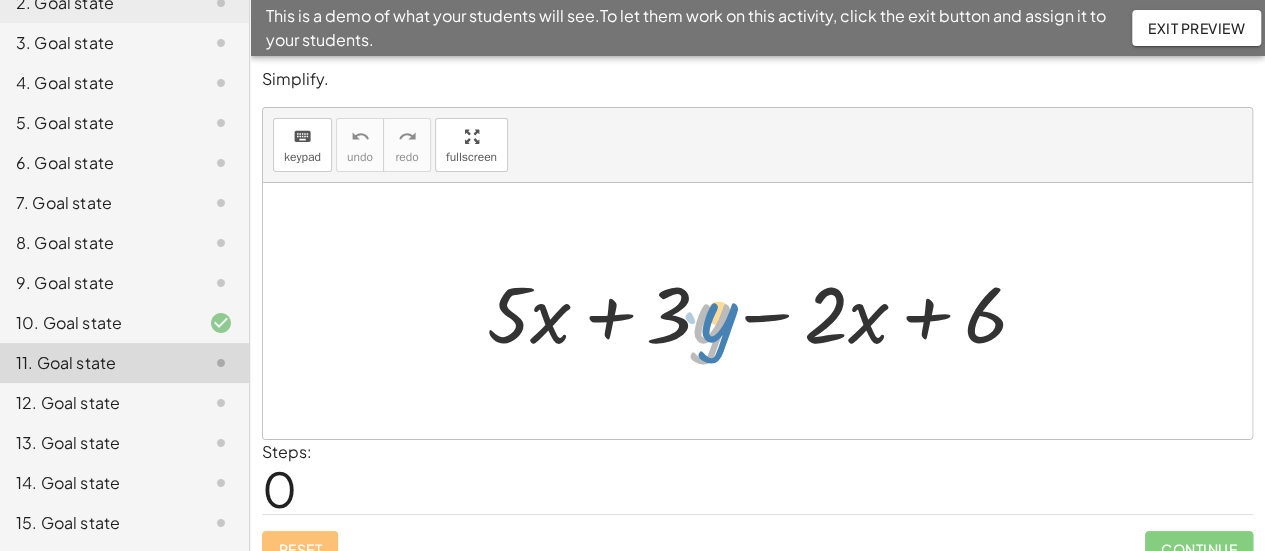 click at bounding box center (765, 311) 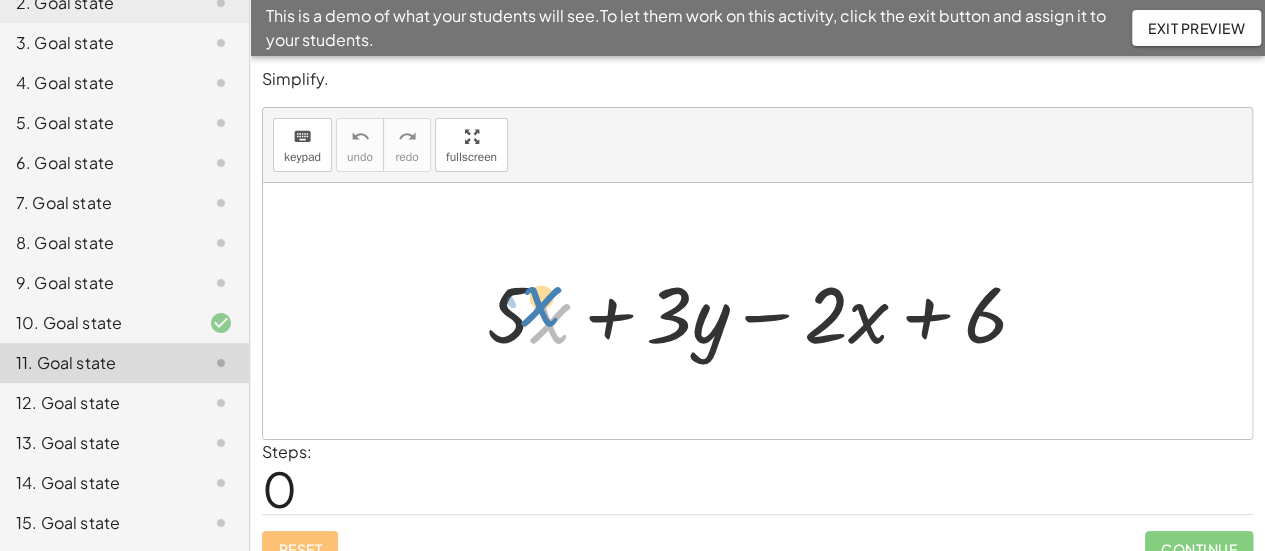 drag, startPoint x: 530, startPoint y: 313, endPoint x: 529, endPoint y: 302, distance: 11.045361 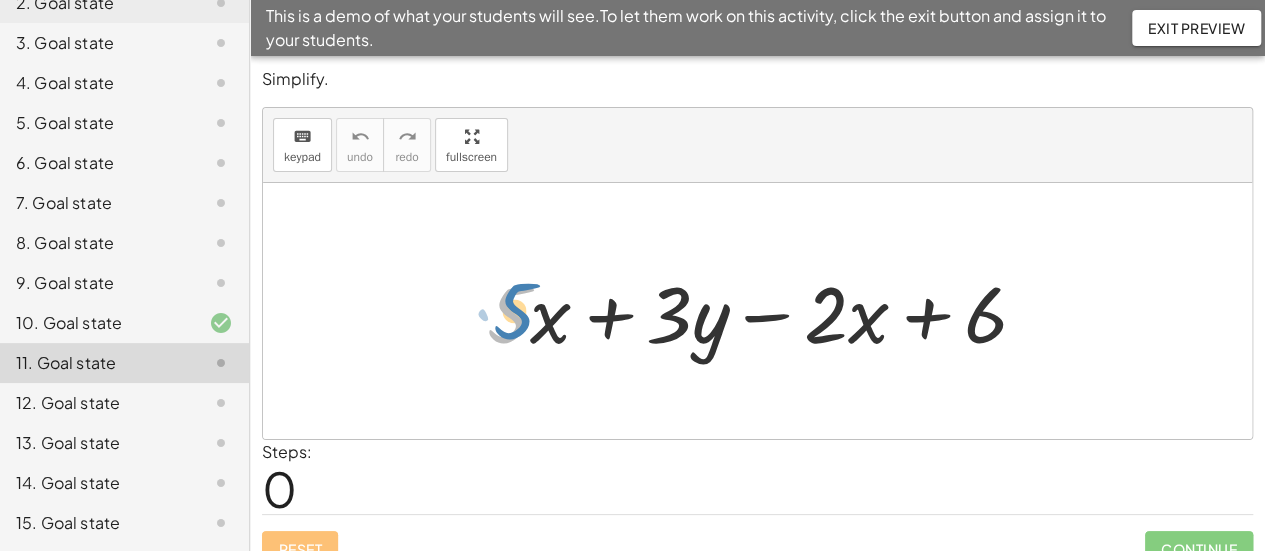 click at bounding box center [765, 311] 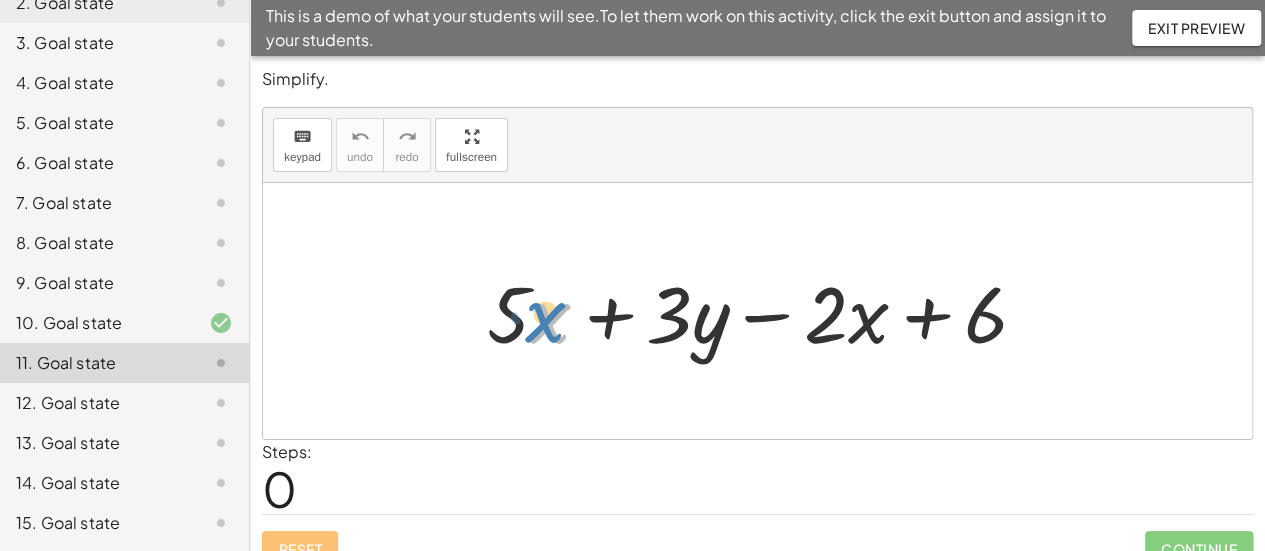 drag, startPoint x: 537, startPoint y: 325, endPoint x: 538, endPoint y: 341, distance: 16.03122 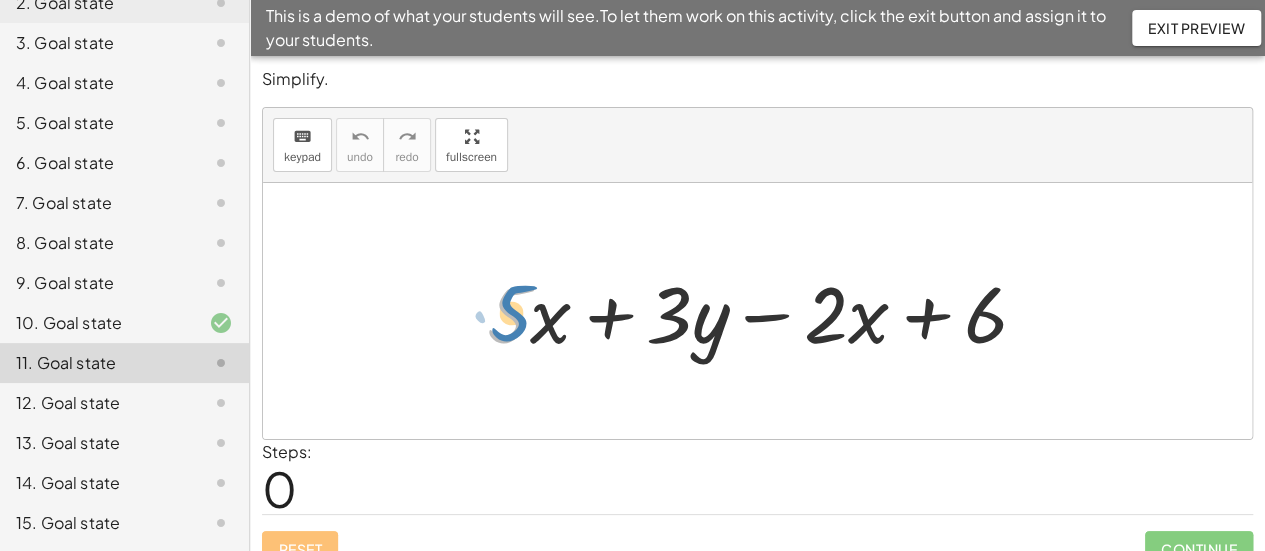 click at bounding box center (765, 311) 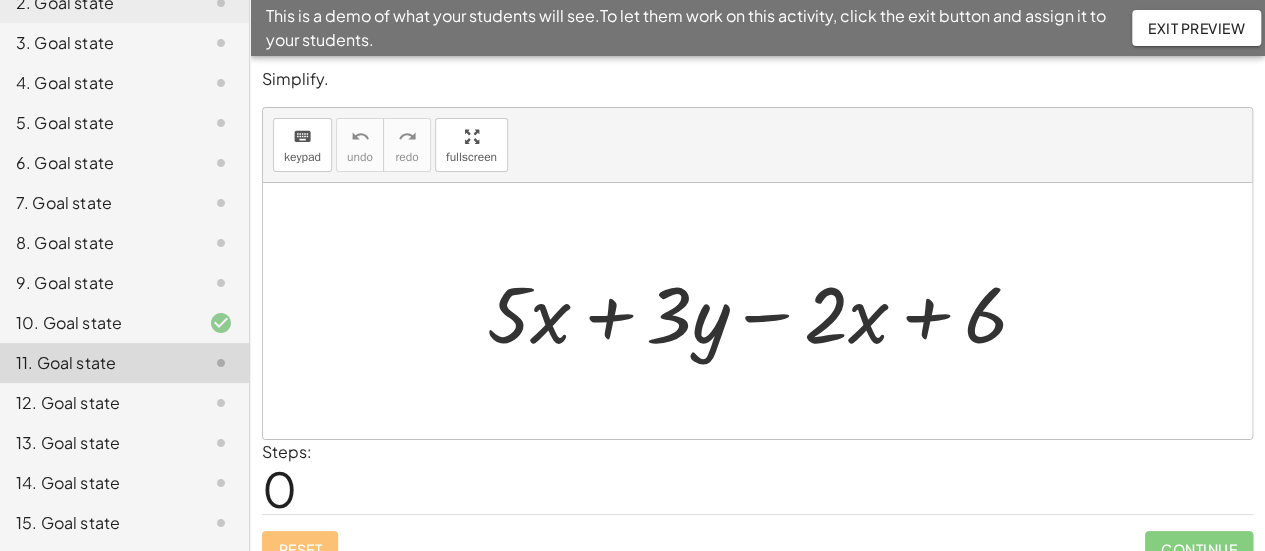 scroll, scrollTop: 4, scrollLeft: 0, axis: vertical 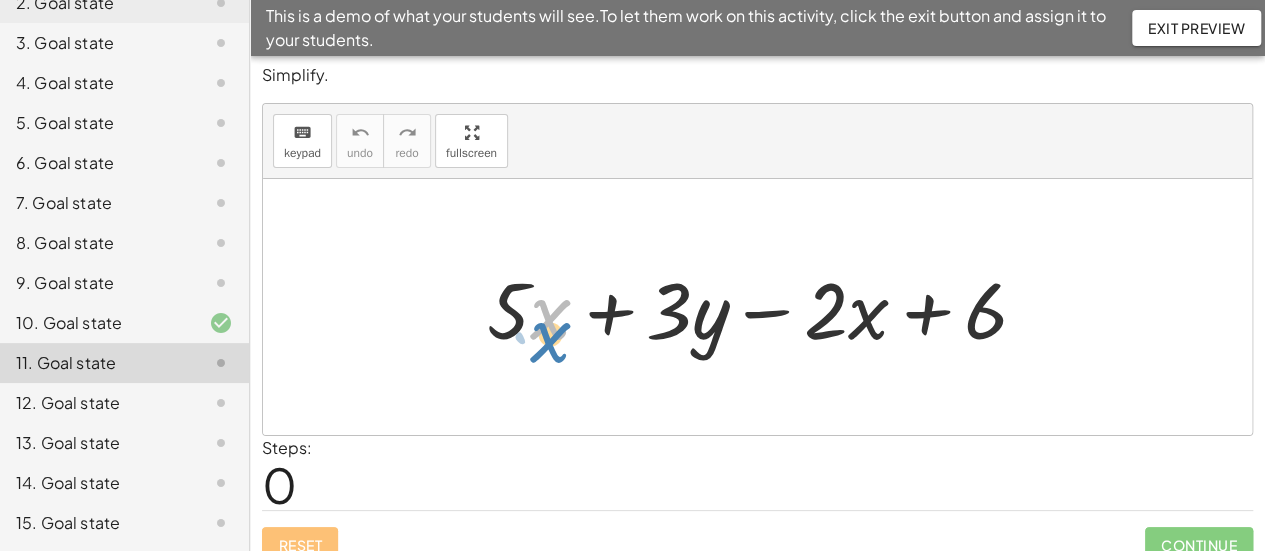 click at bounding box center (765, 307) 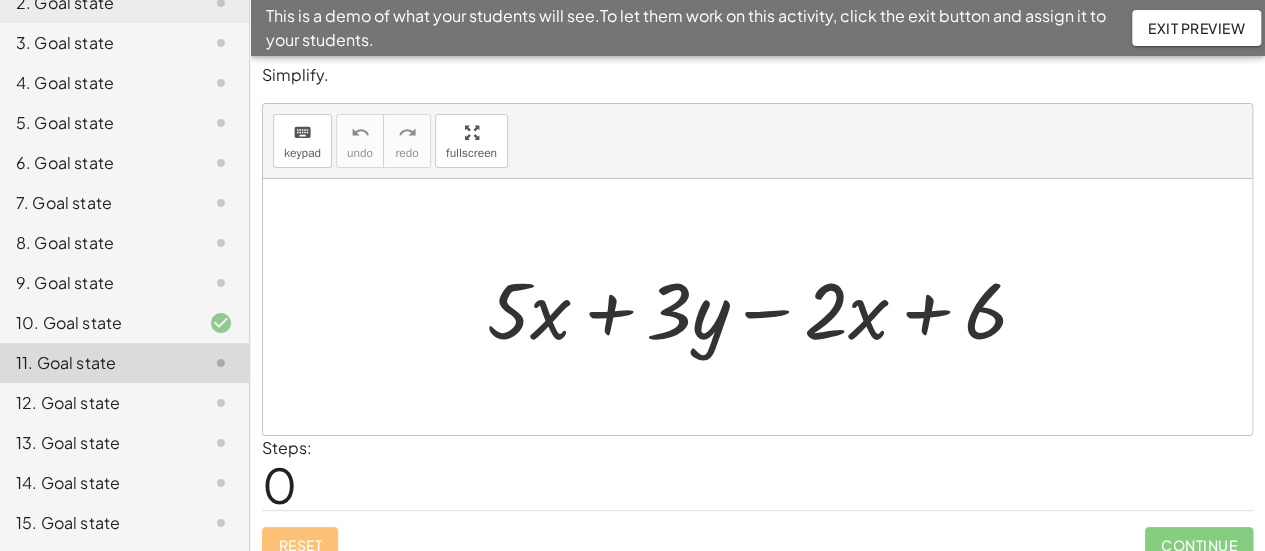 scroll, scrollTop: 0, scrollLeft: 0, axis: both 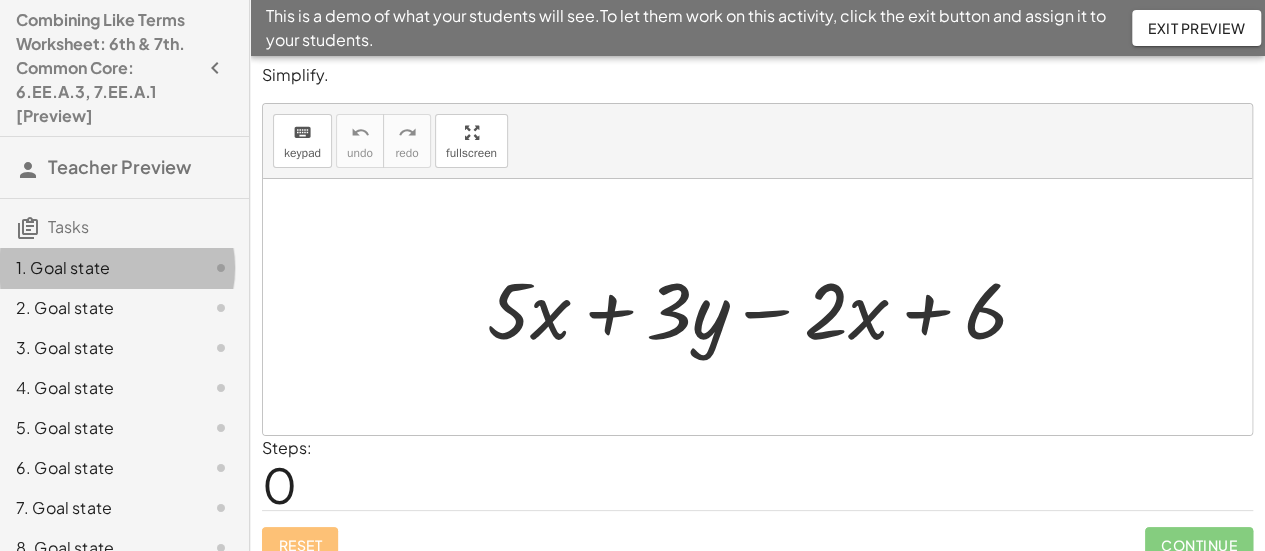 click on "1. Goal state" 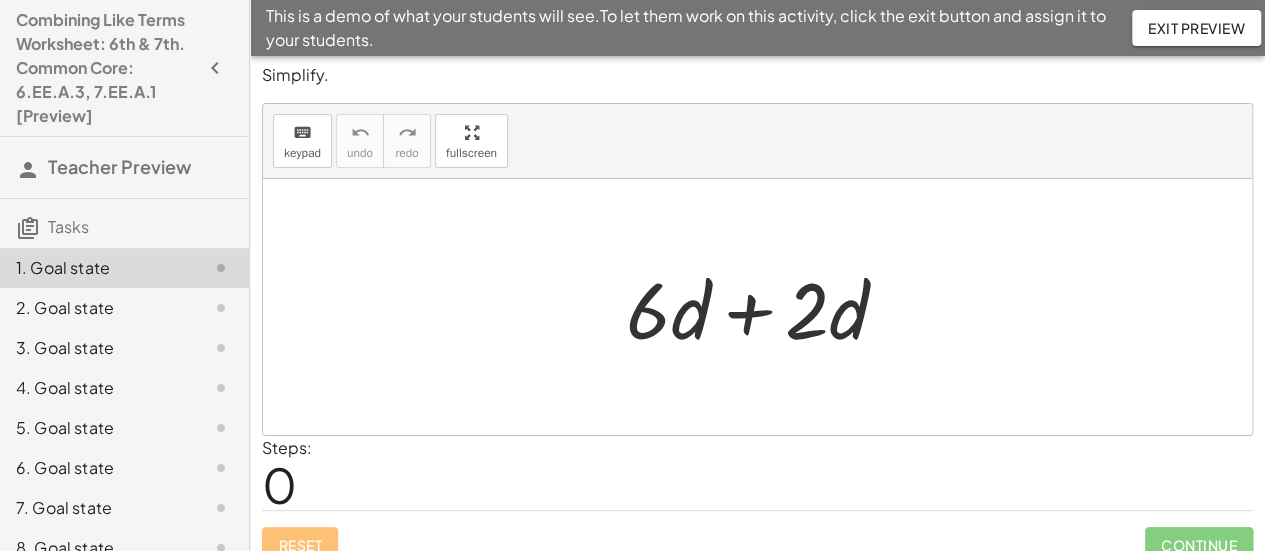 click at bounding box center (765, 307) 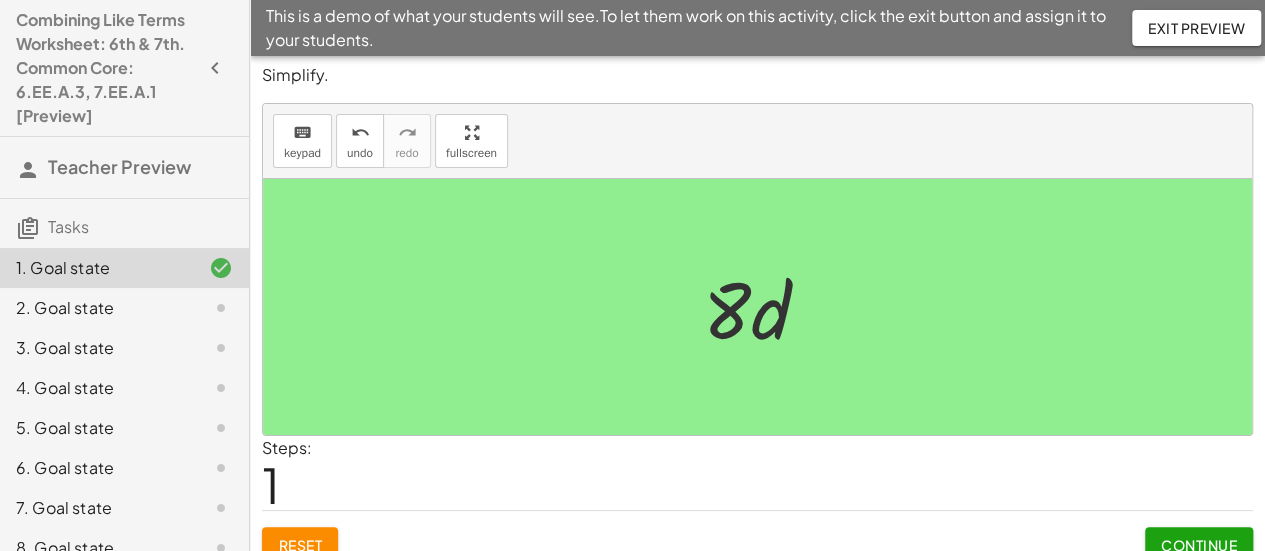 click on "2. Goal state" 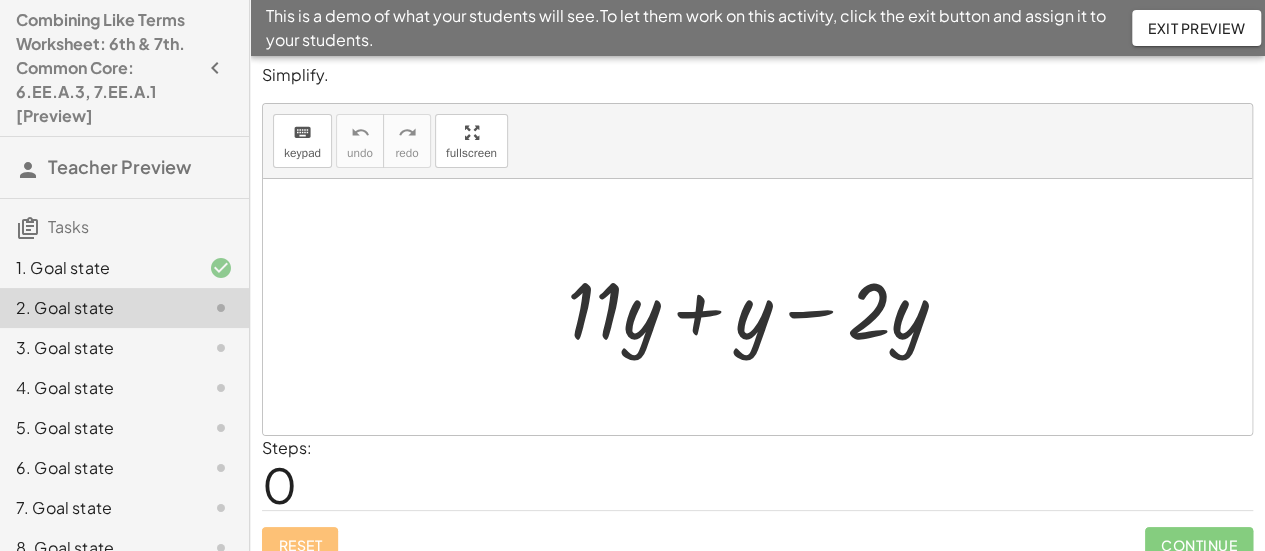 click at bounding box center (765, 307) 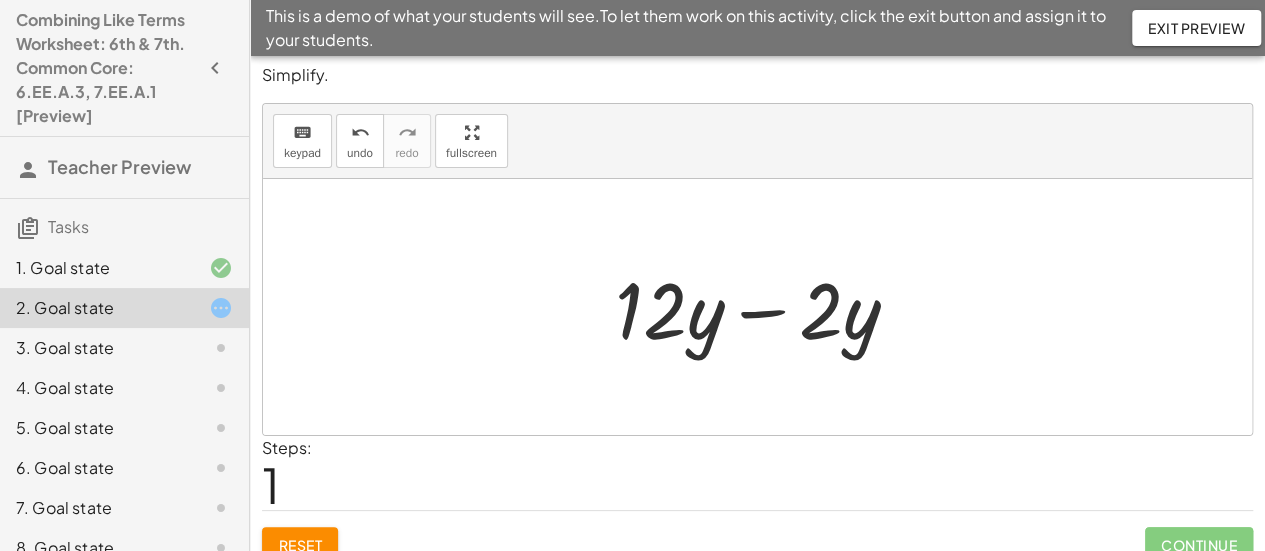 click at bounding box center (765, 307) 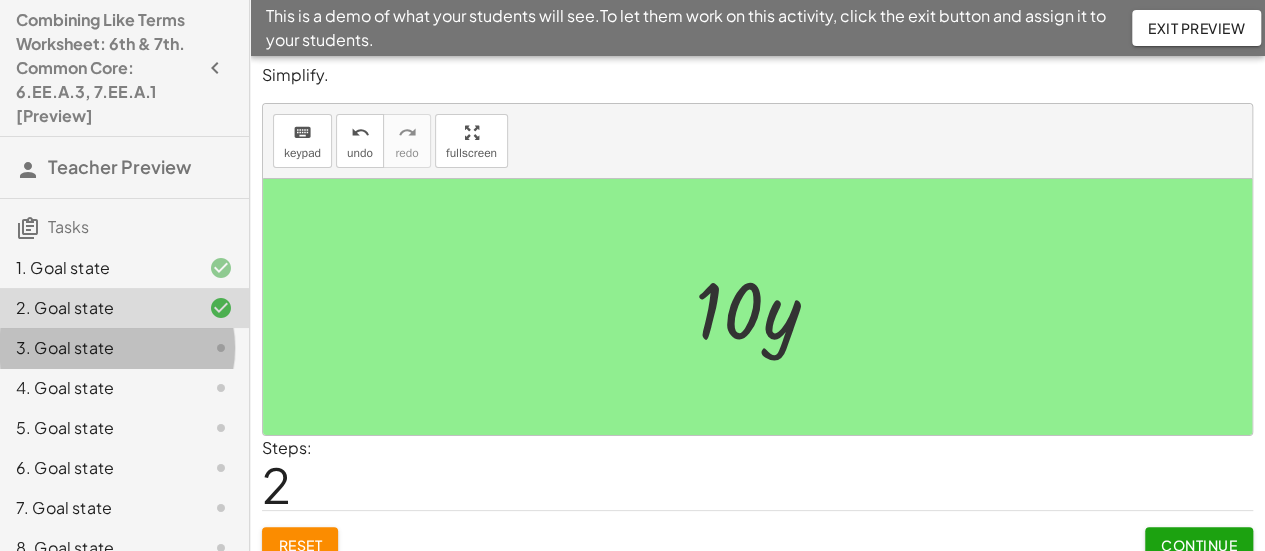 click on "3. Goal state" 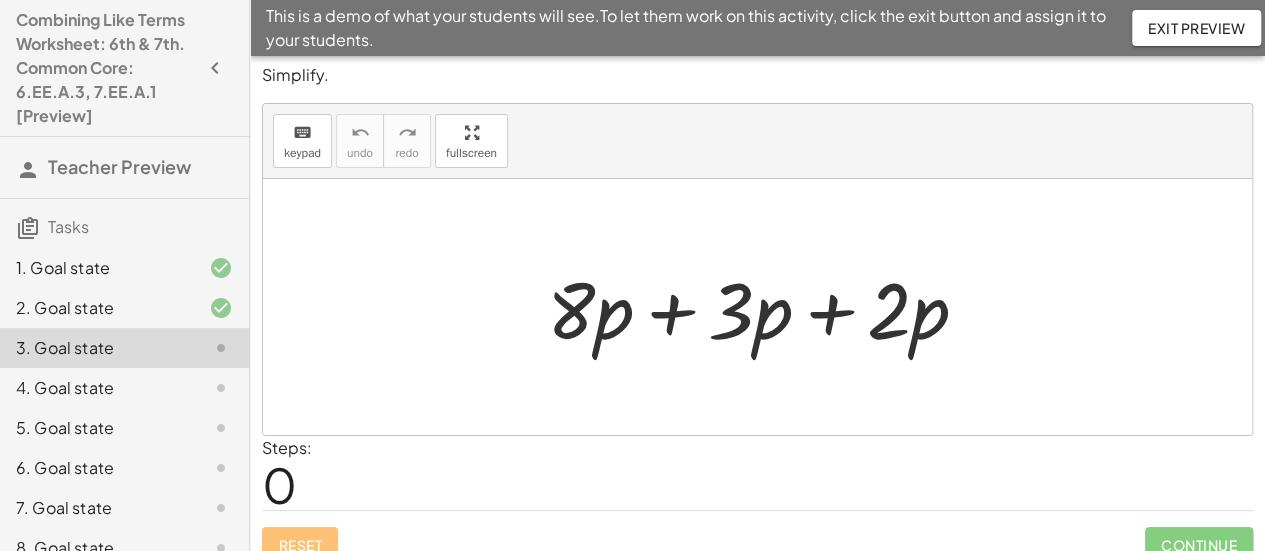 click at bounding box center (765, 307) 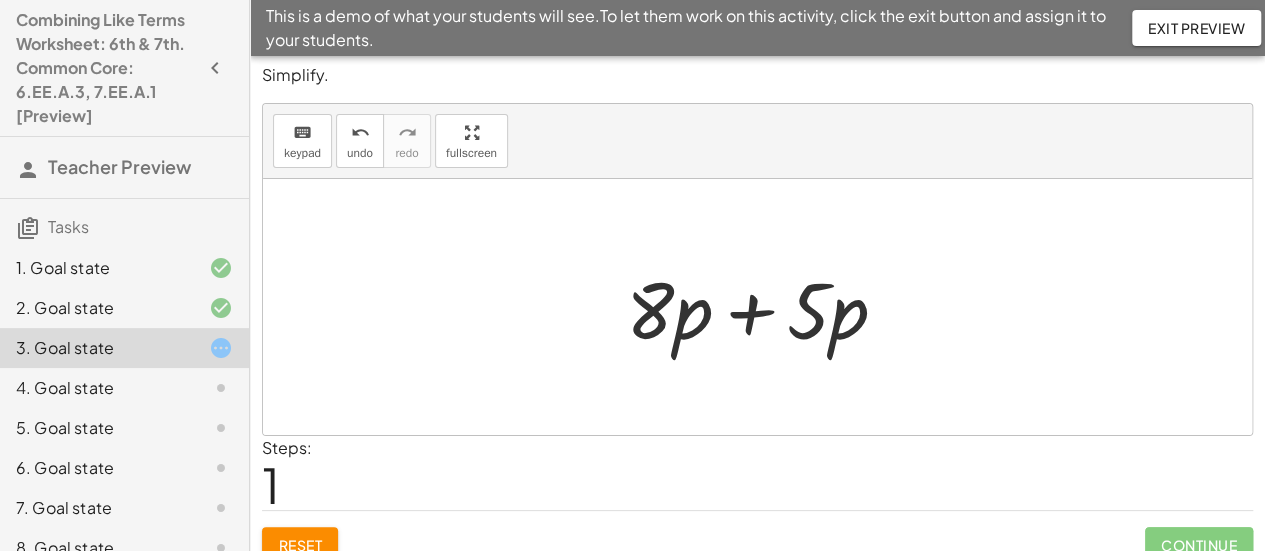 click at bounding box center (764, 307) 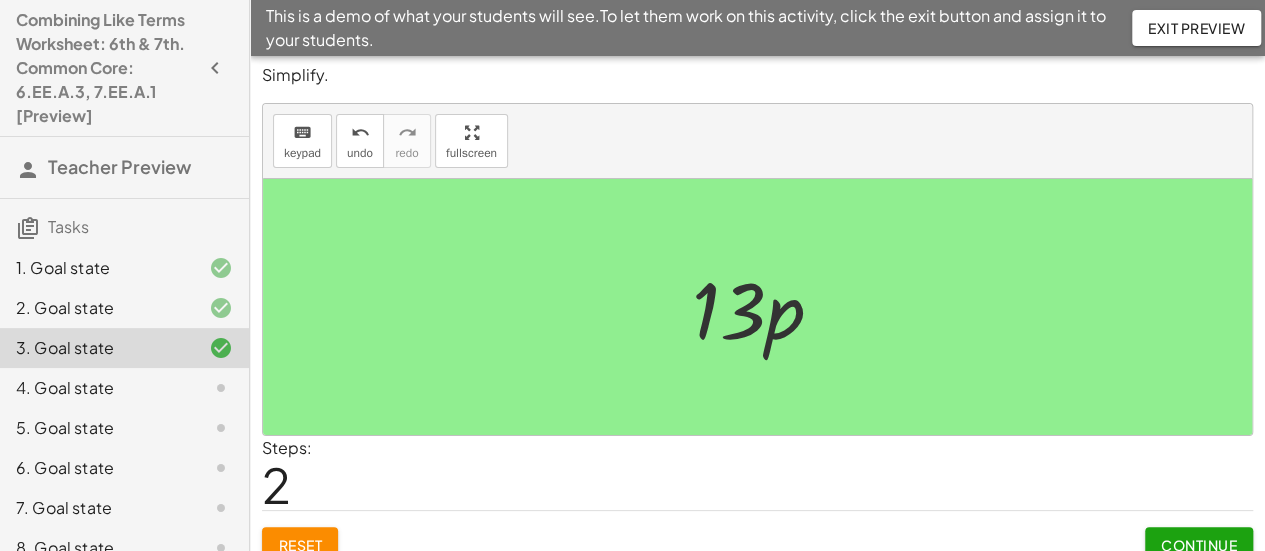 scroll, scrollTop: 26, scrollLeft: 0, axis: vertical 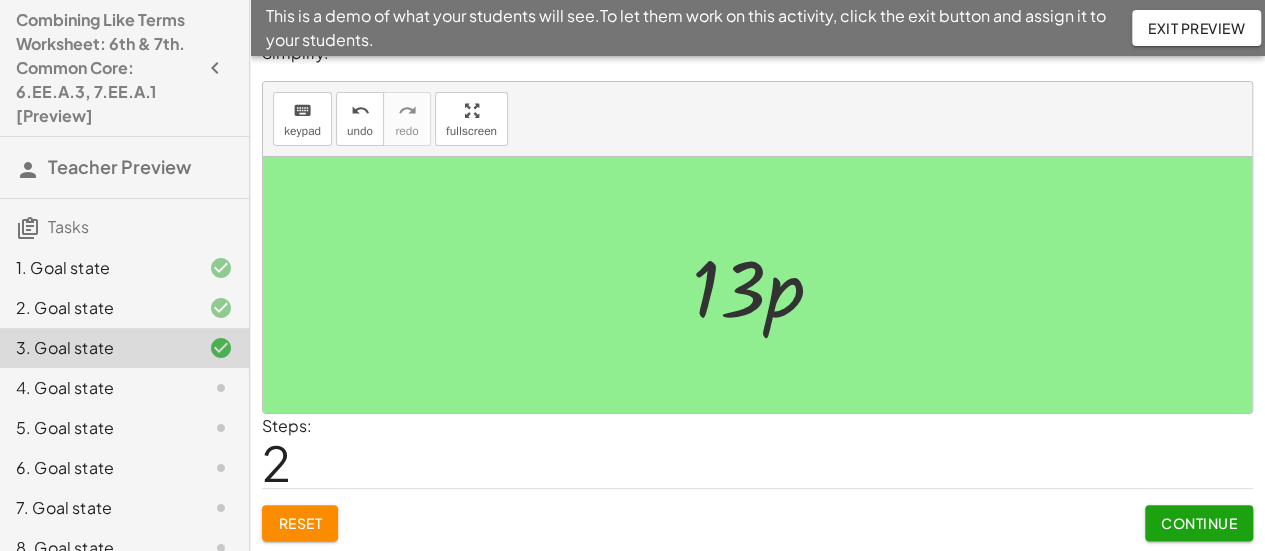 click on "4. Goal state" 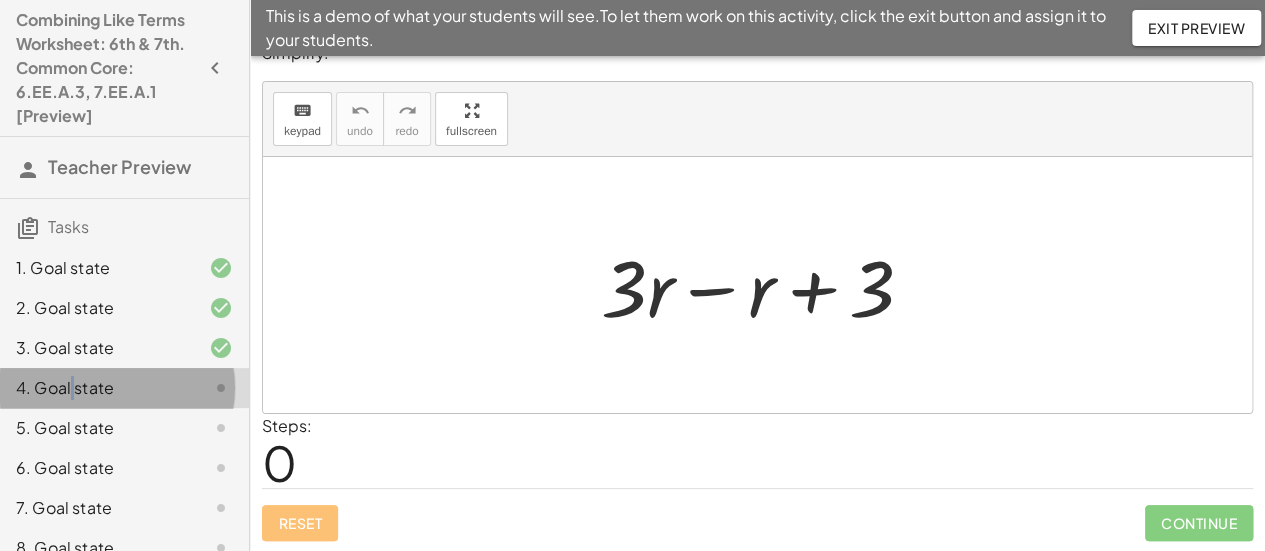 click on "4. Goal state" 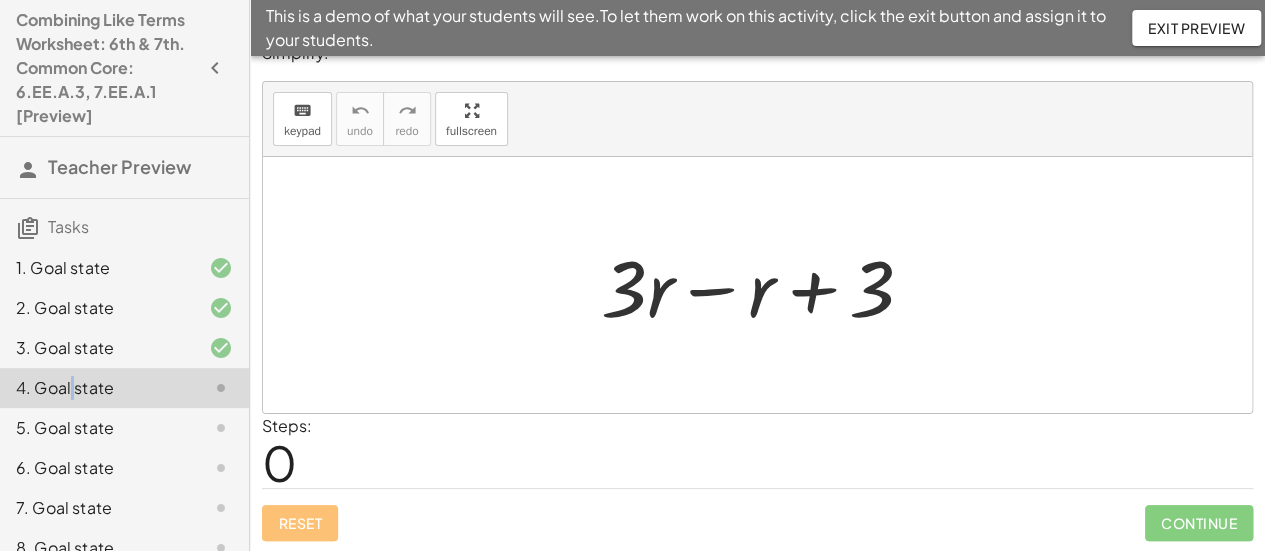 click at bounding box center [765, 285] 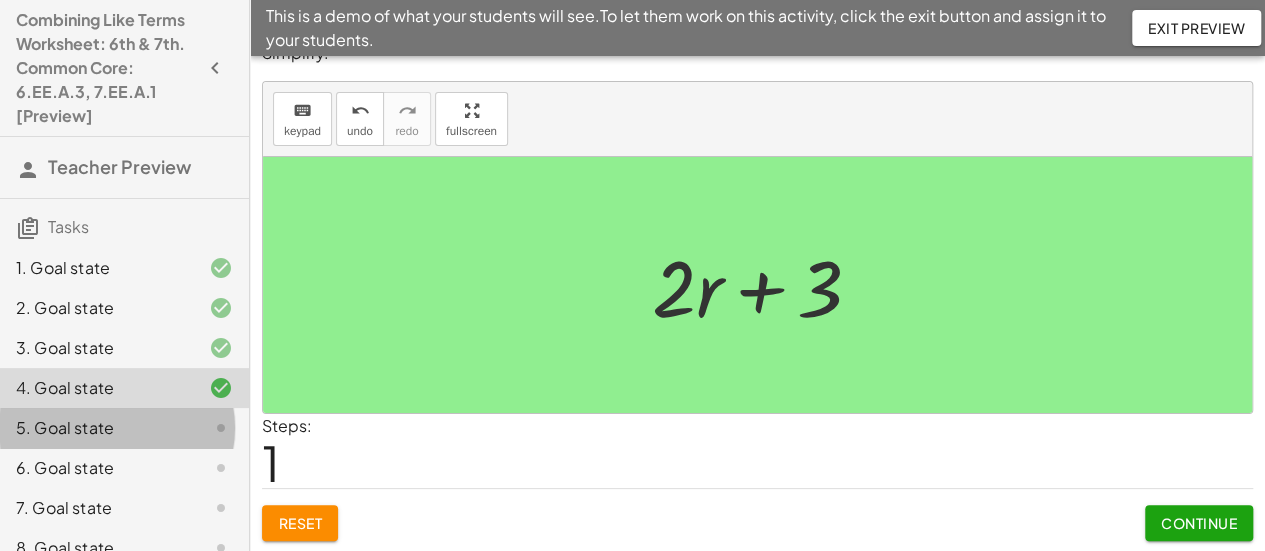 click on "5. Goal state" 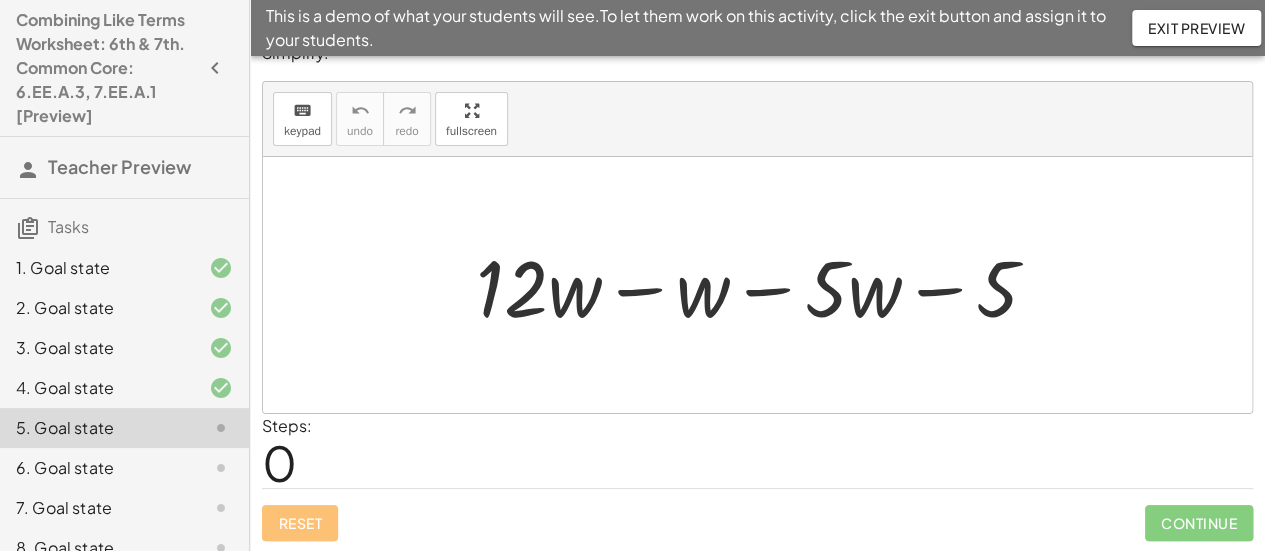 click at bounding box center (765, 285) 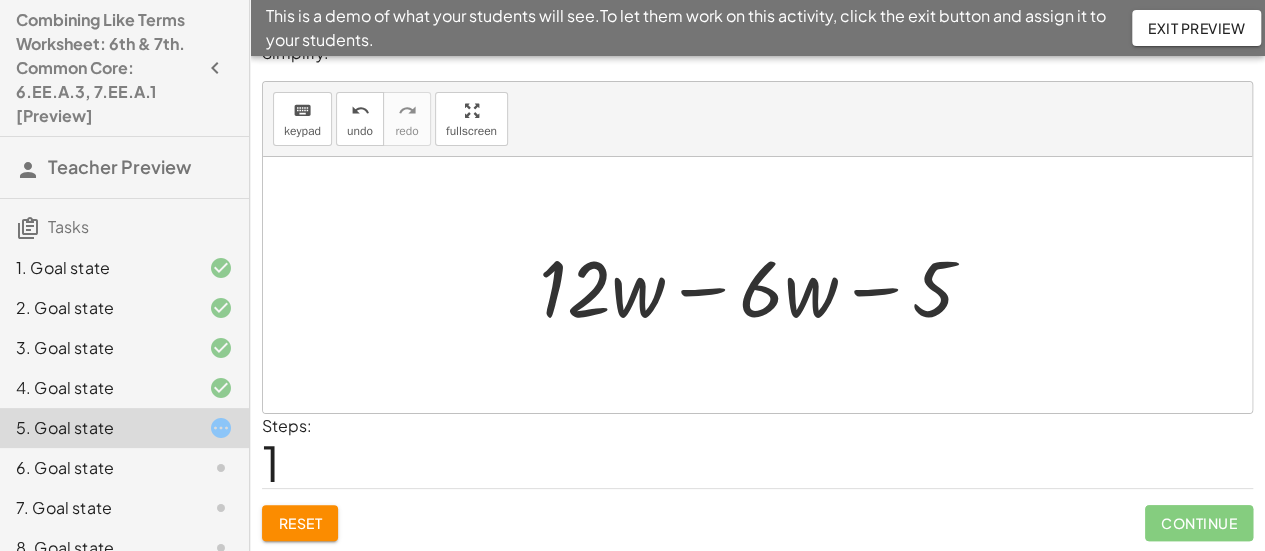 click at bounding box center [764, 285] 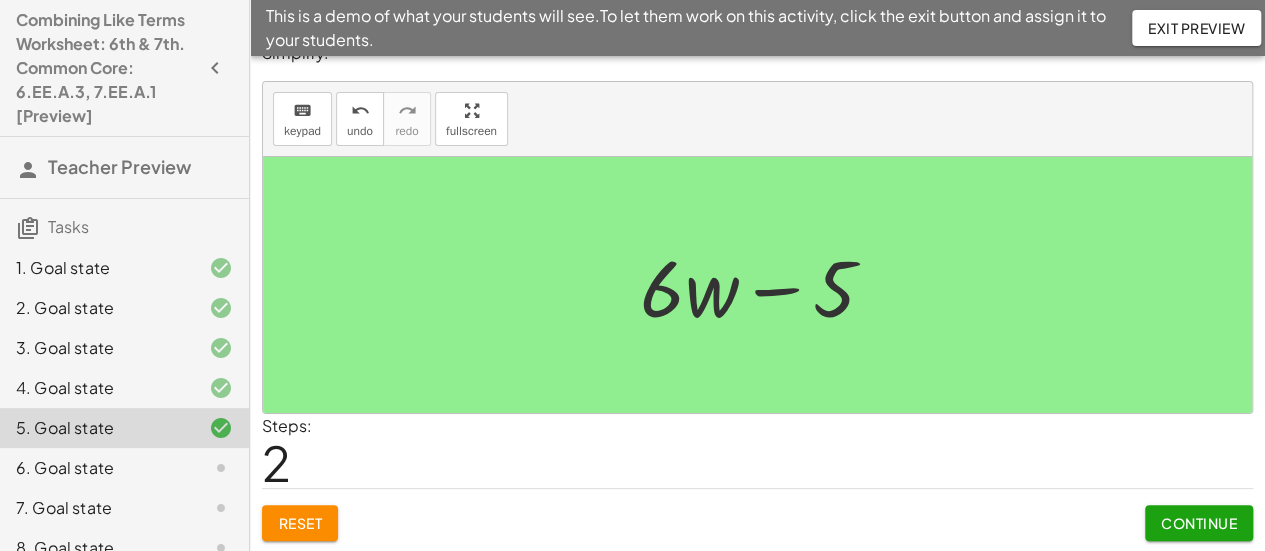 click on "6. Goal state" 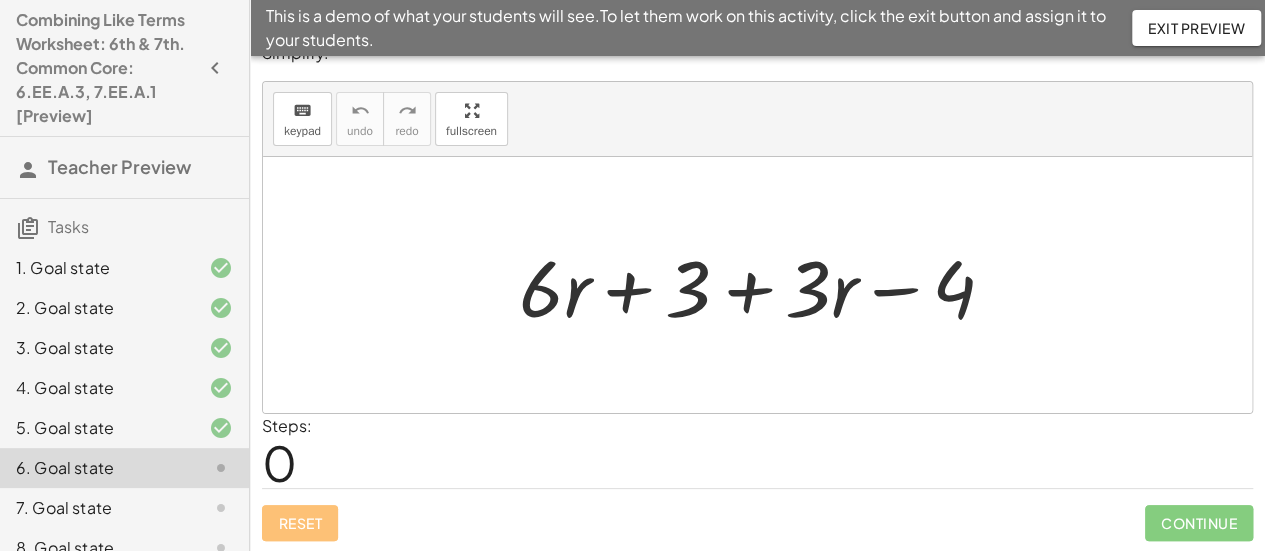 click at bounding box center (765, 285) 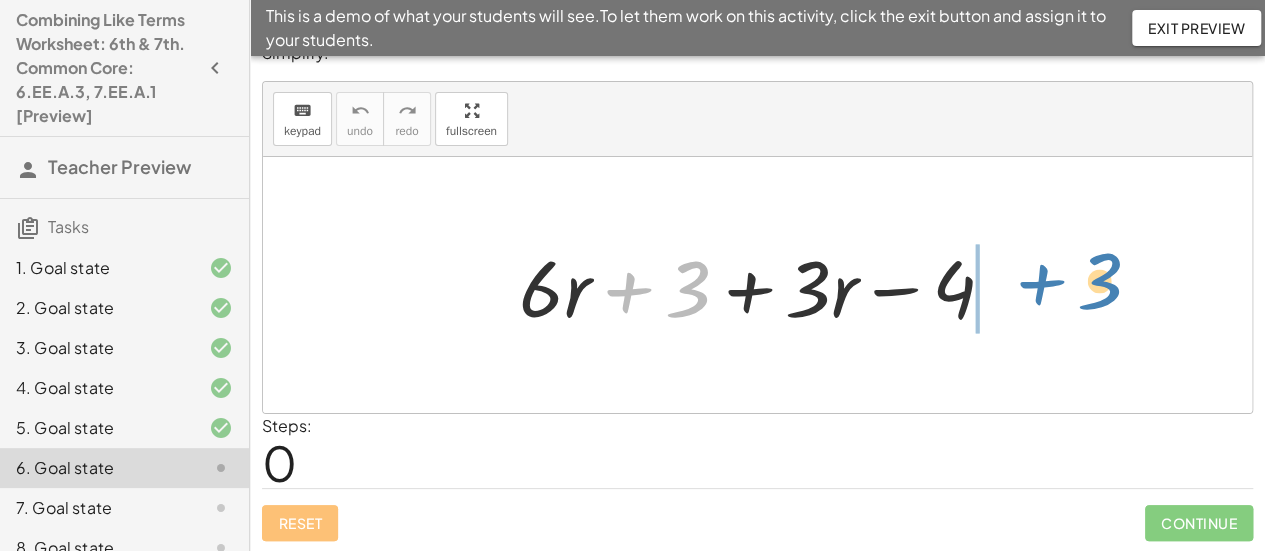 drag, startPoint x: 694, startPoint y: 300, endPoint x: 1106, endPoint y: 293, distance: 412.05945 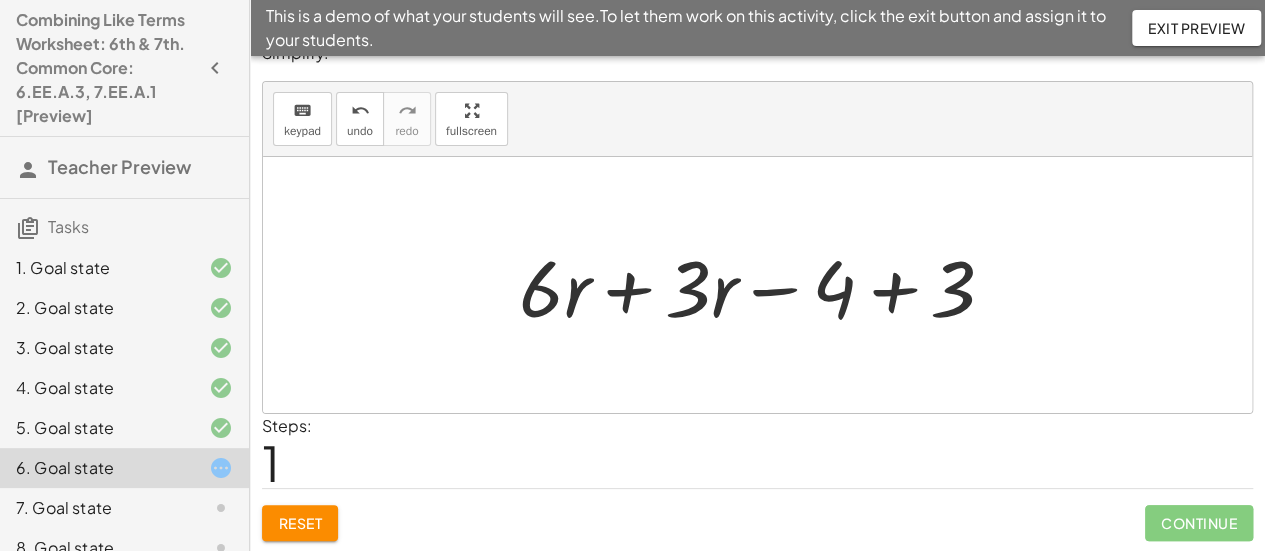 click at bounding box center [765, 285] 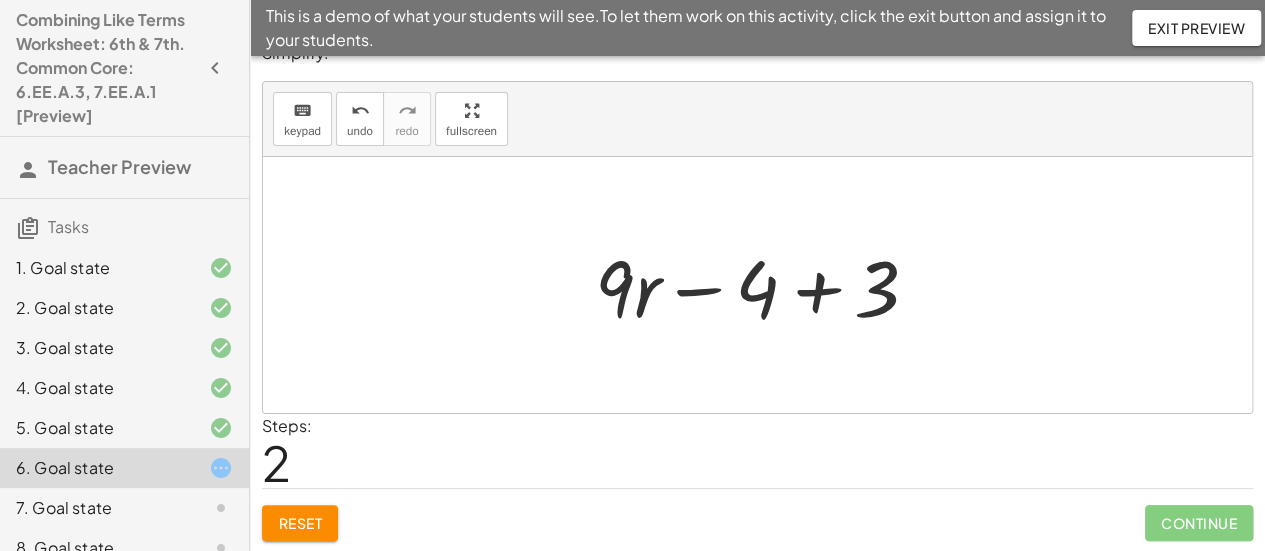 click at bounding box center [765, 285] 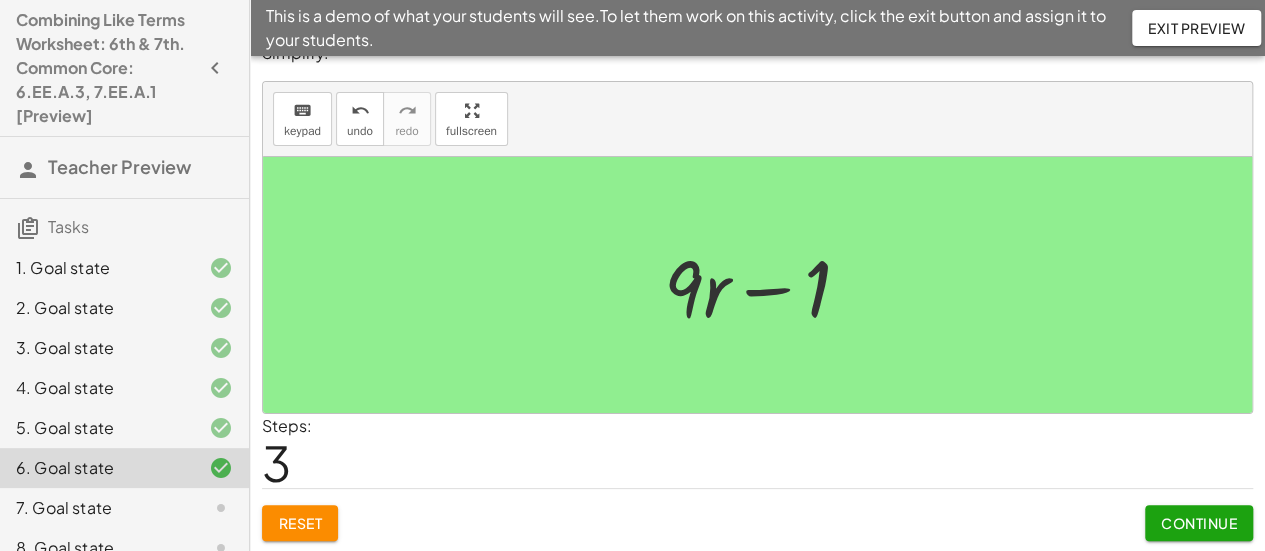 click on "7. Goal state" 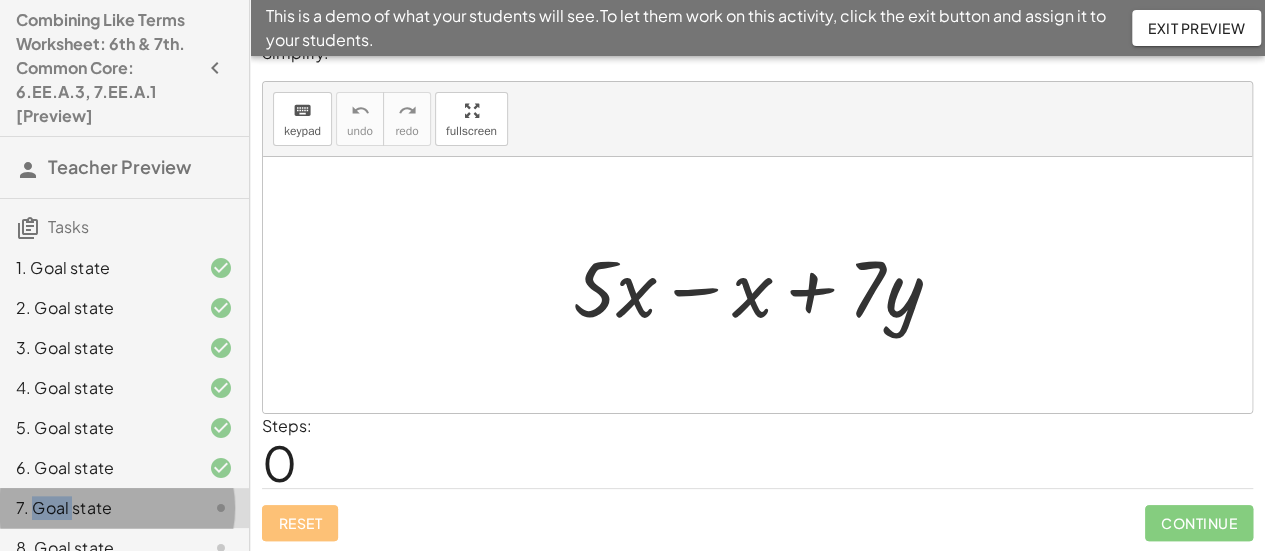click on "7. Goal state" 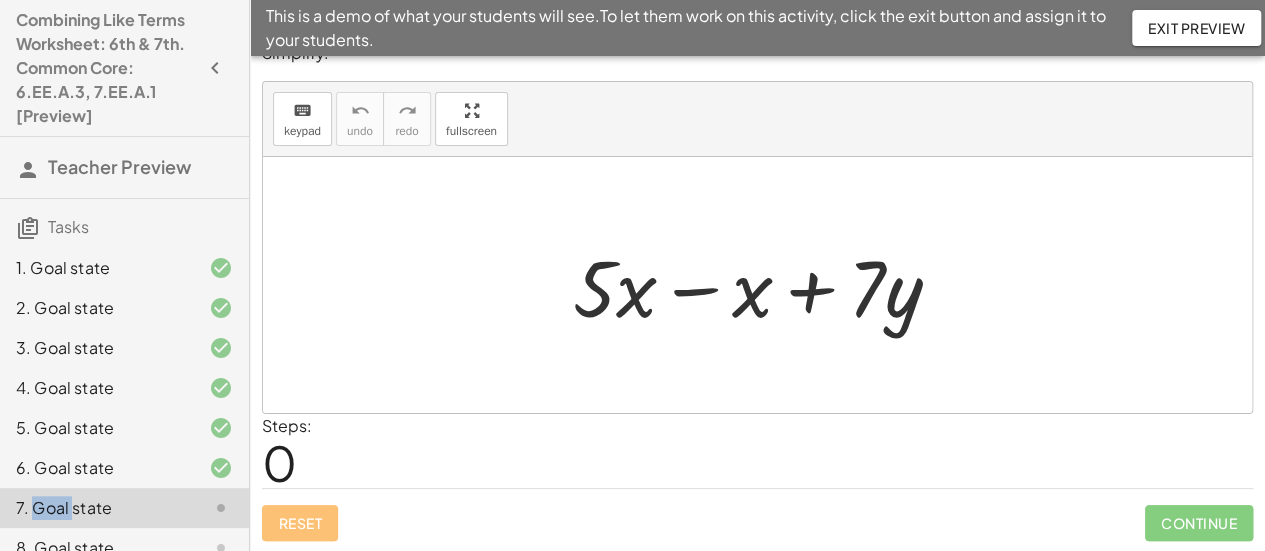 click at bounding box center (765, 285) 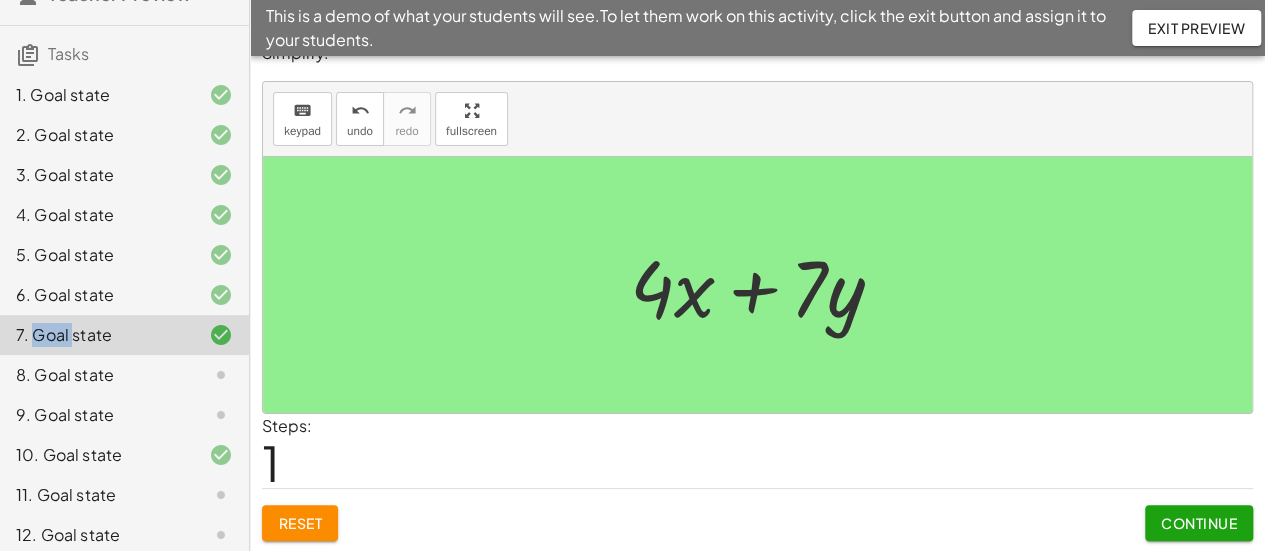 scroll, scrollTop: 174, scrollLeft: 0, axis: vertical 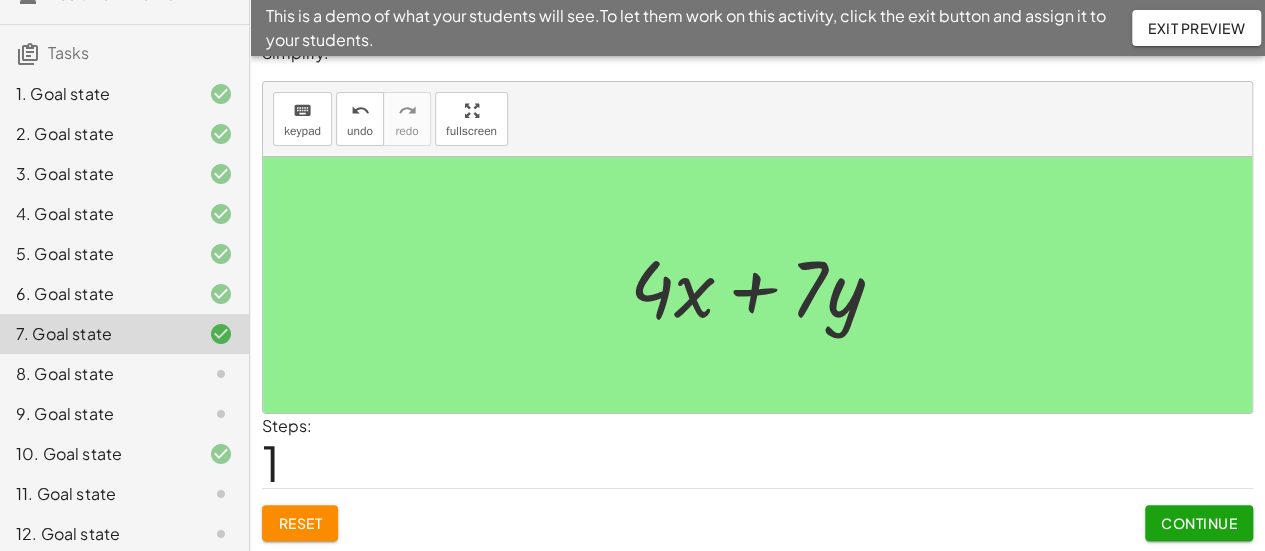click on "8. Goal state" 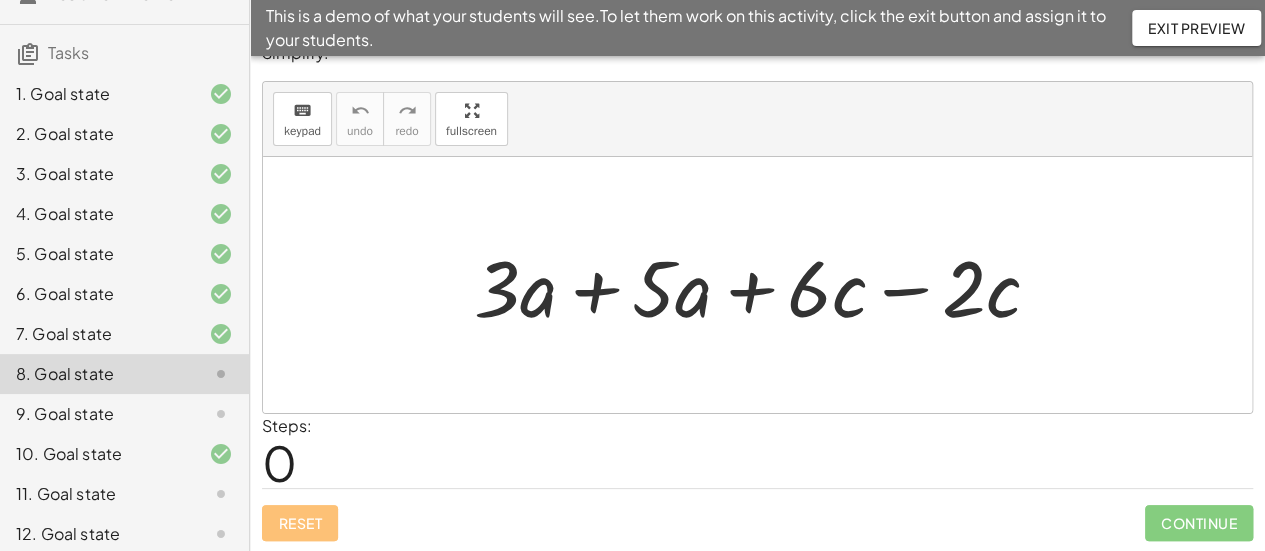 click at bounding box center [765, 285] 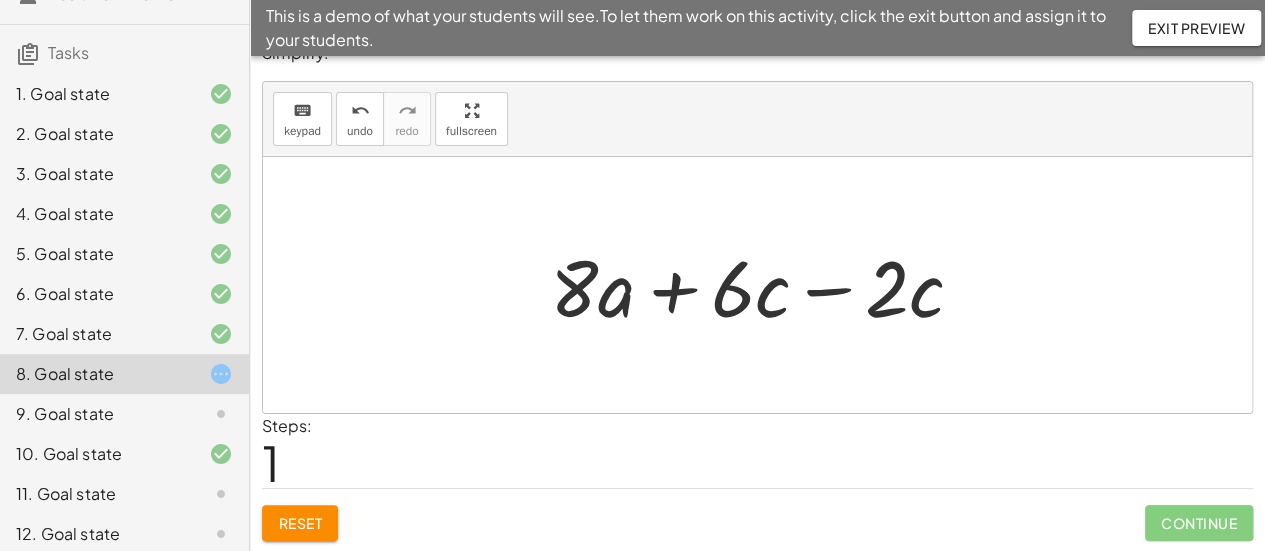 click at bounding box center (765, 285) 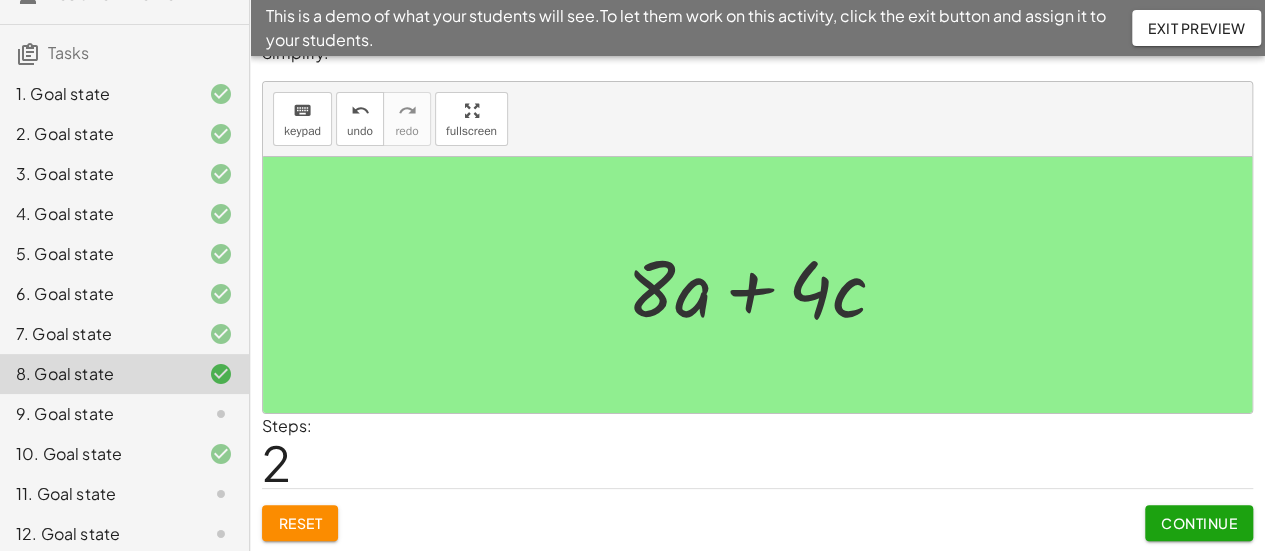 click on "9. Goal state" 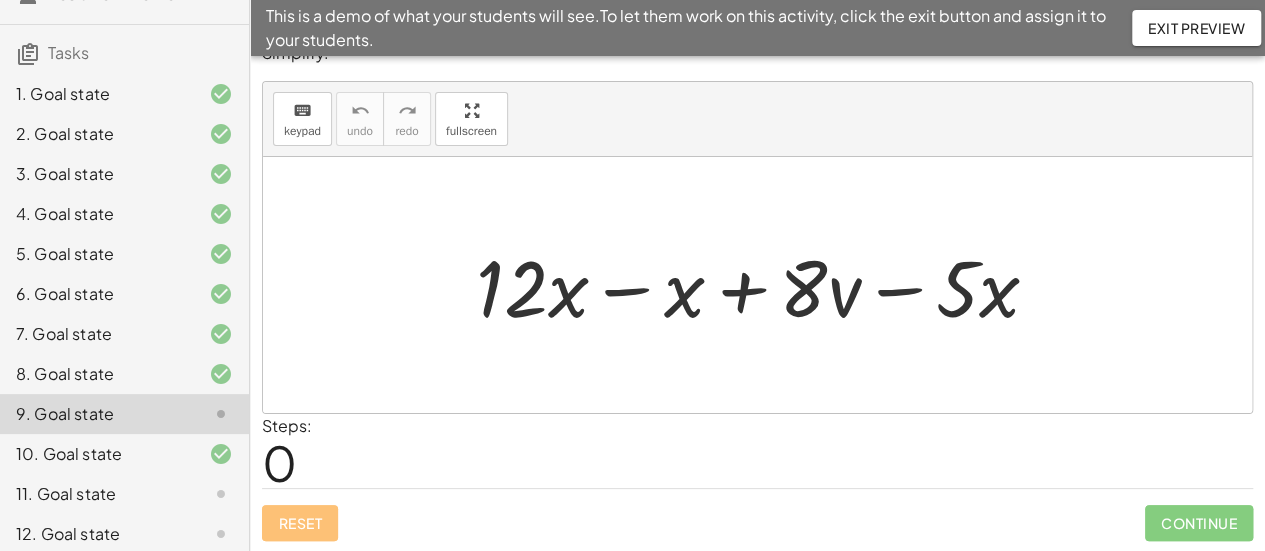 click at bounding box center (765, 285) 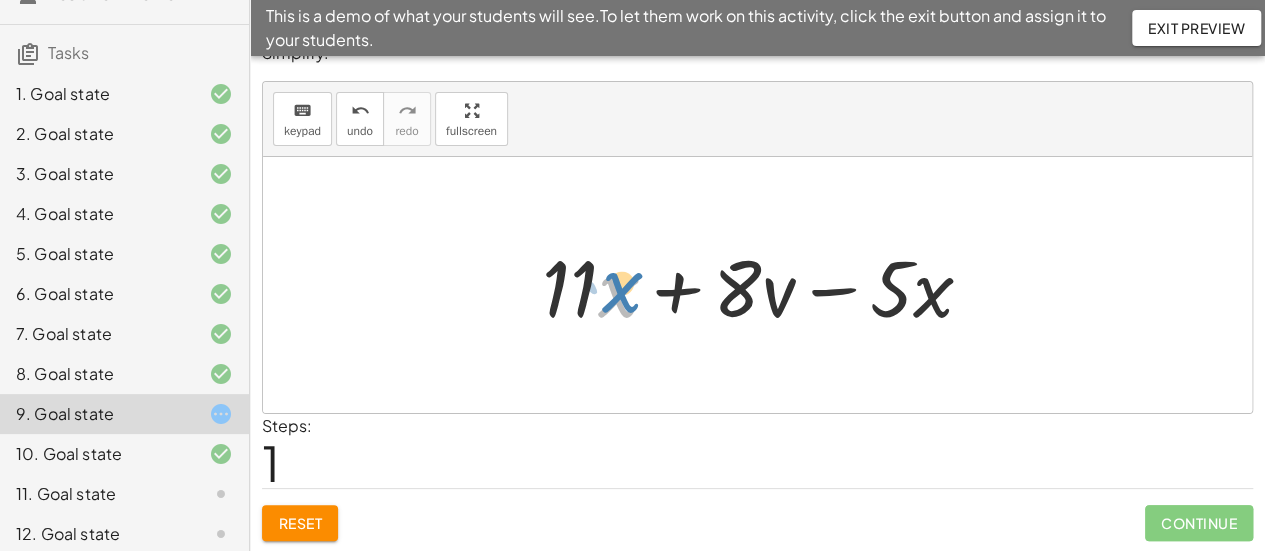click at bounding box center [765, 285] 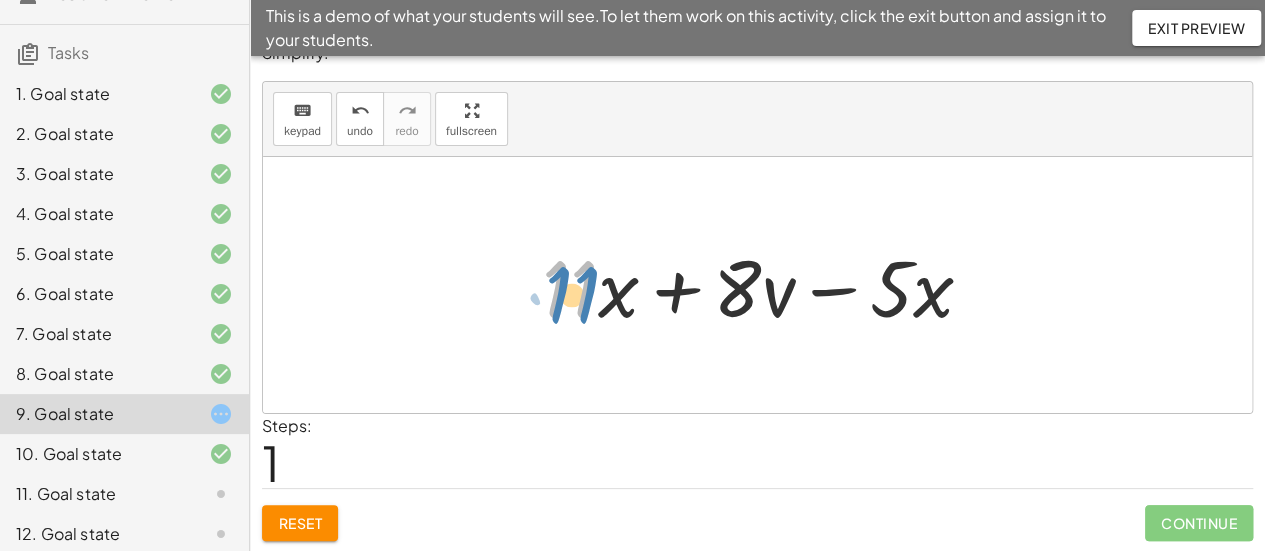 click at bounding box center [765, 285] 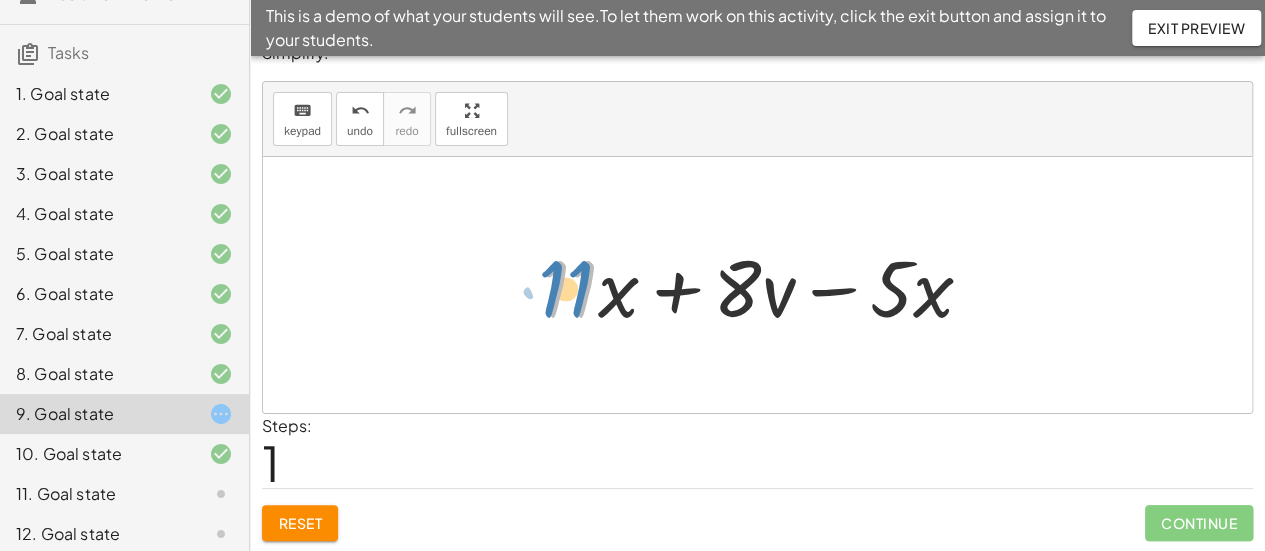 click at bounding box center (765, 285) 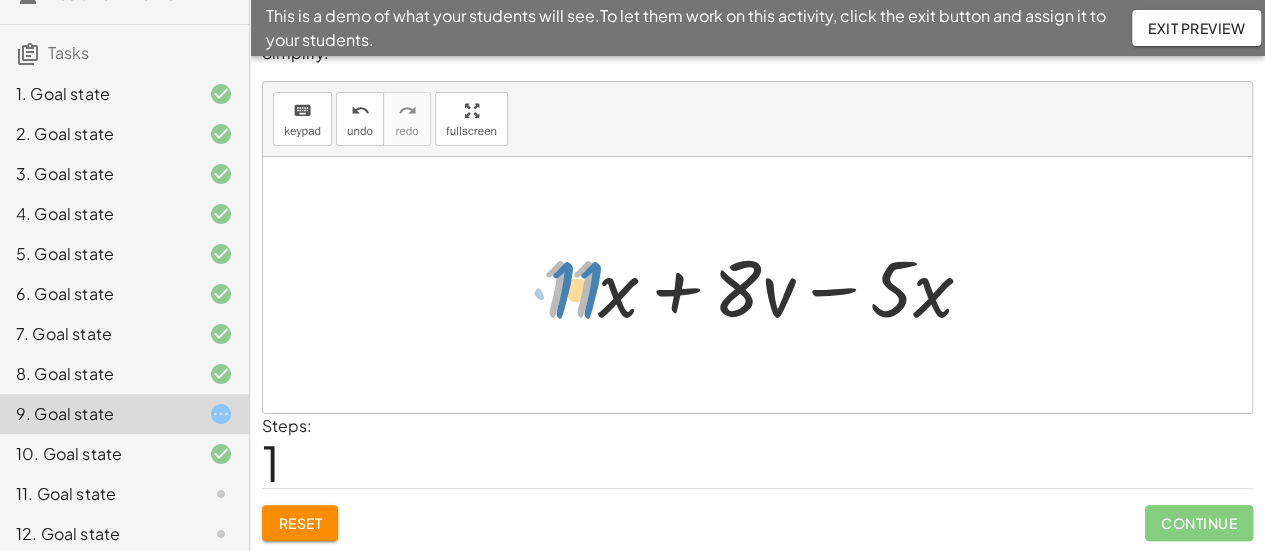 click at bounding box center (765, 285) 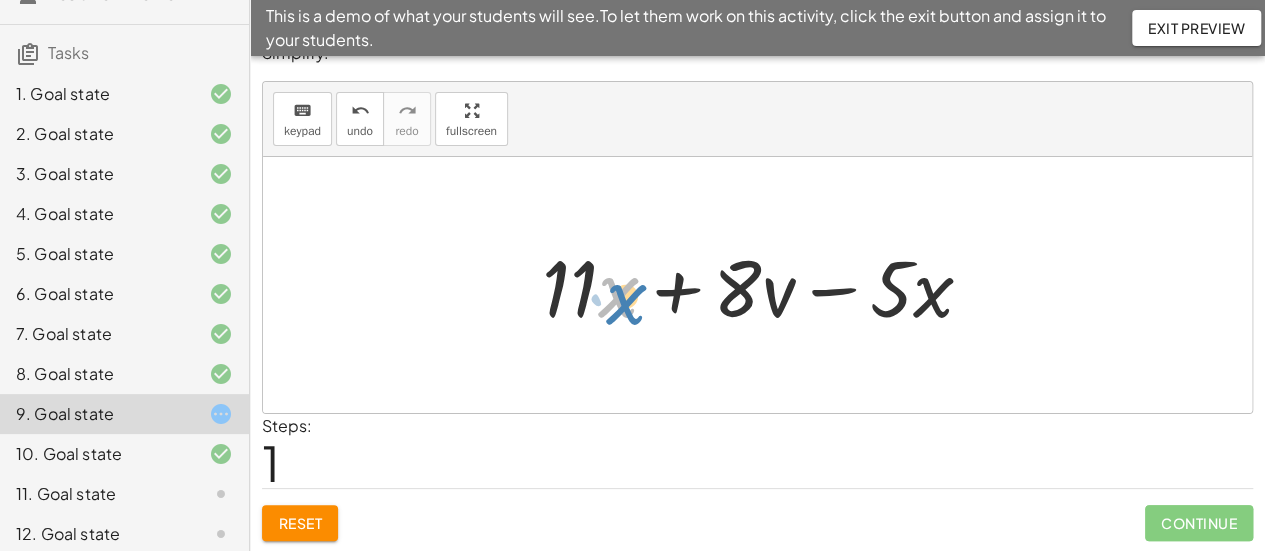 drag, startPoint x: 598, startPoint y: 284, endPoint x: 606, endPoint y: 293, distance: 12.0415945 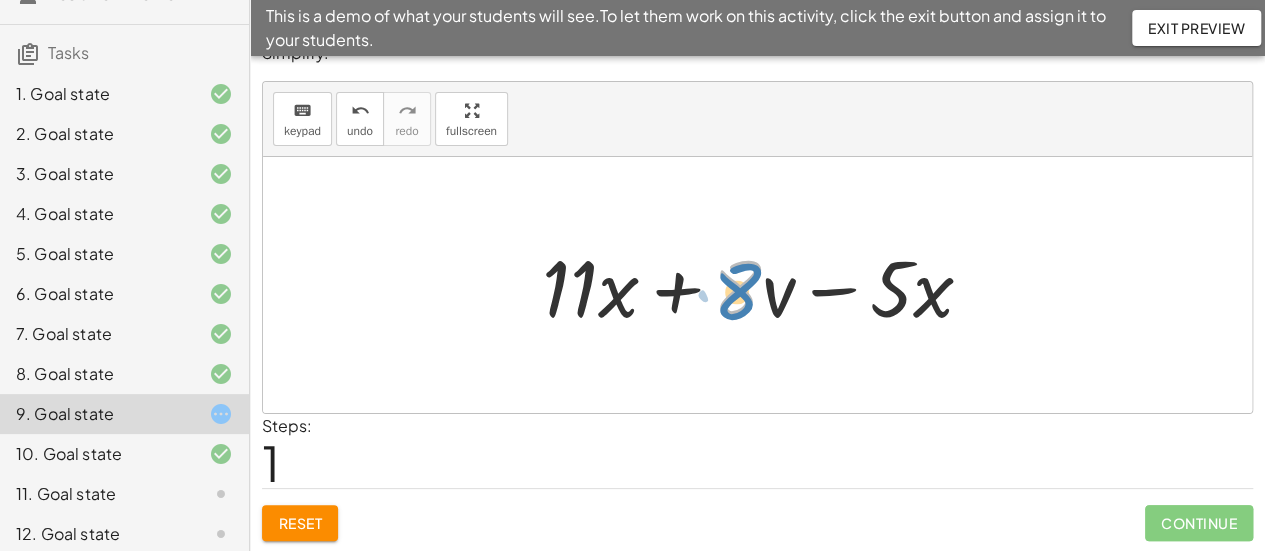 click at bounding box center (765, 285) 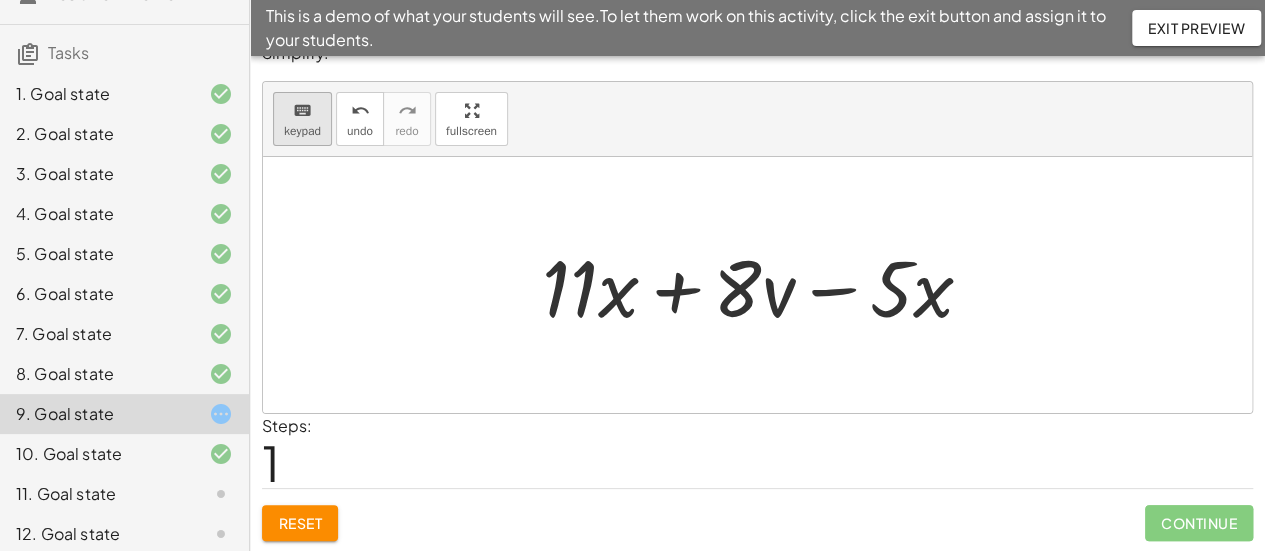 click on "keyboard" at bounding box center (302, 111) 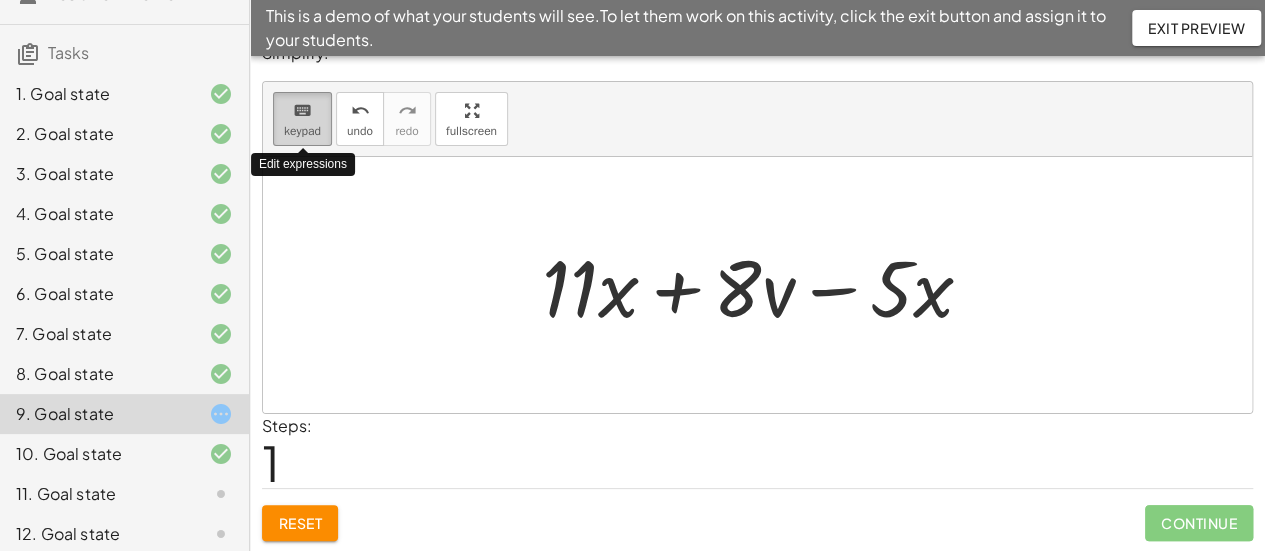 click on "keyboard" at bounding box center (302, 111) 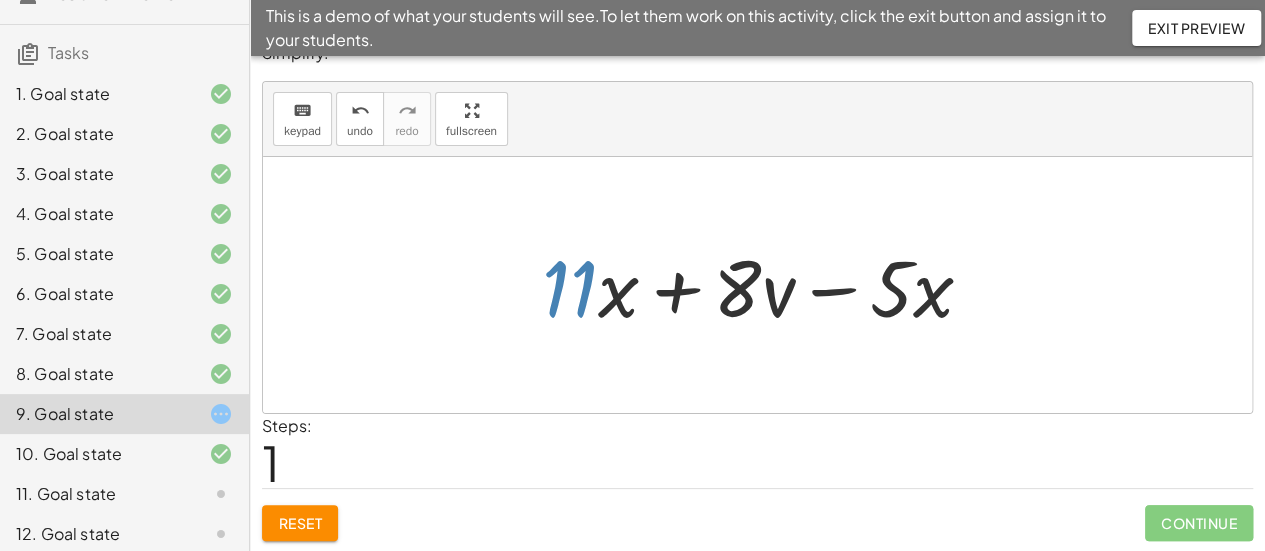 click at bounding box center [765, 285] 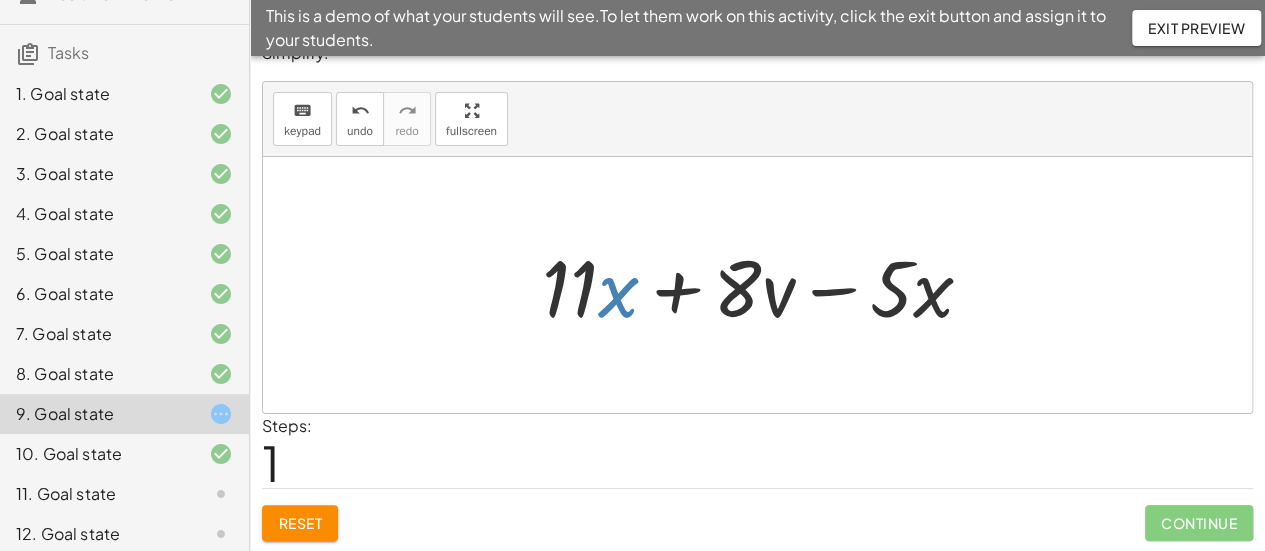 click at bounding box center [765, 285] 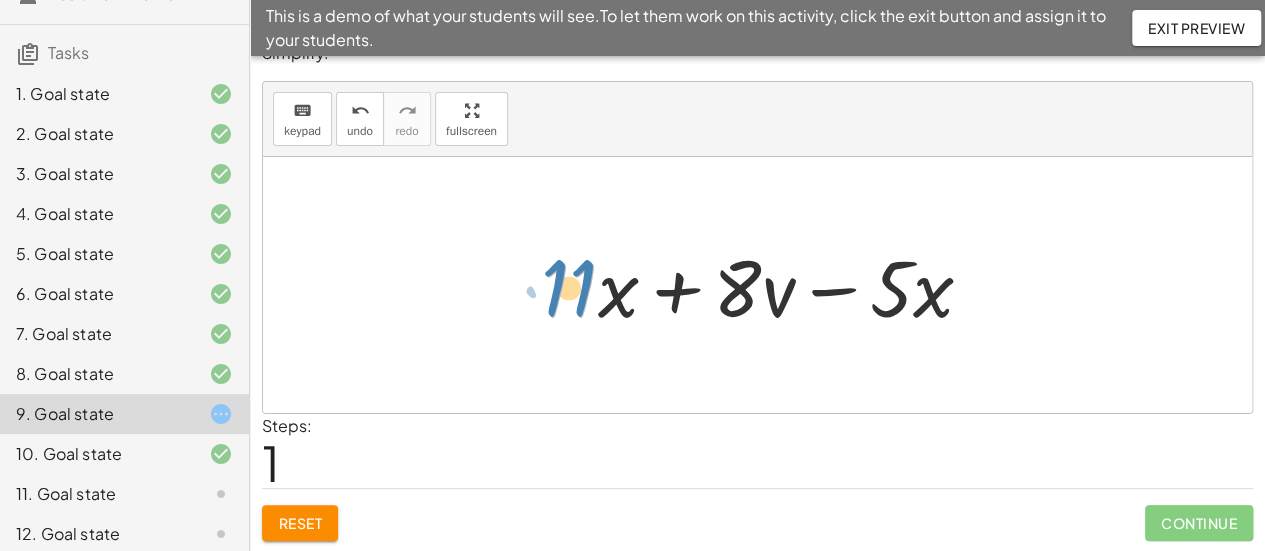 click at bounding box center (765, 285) 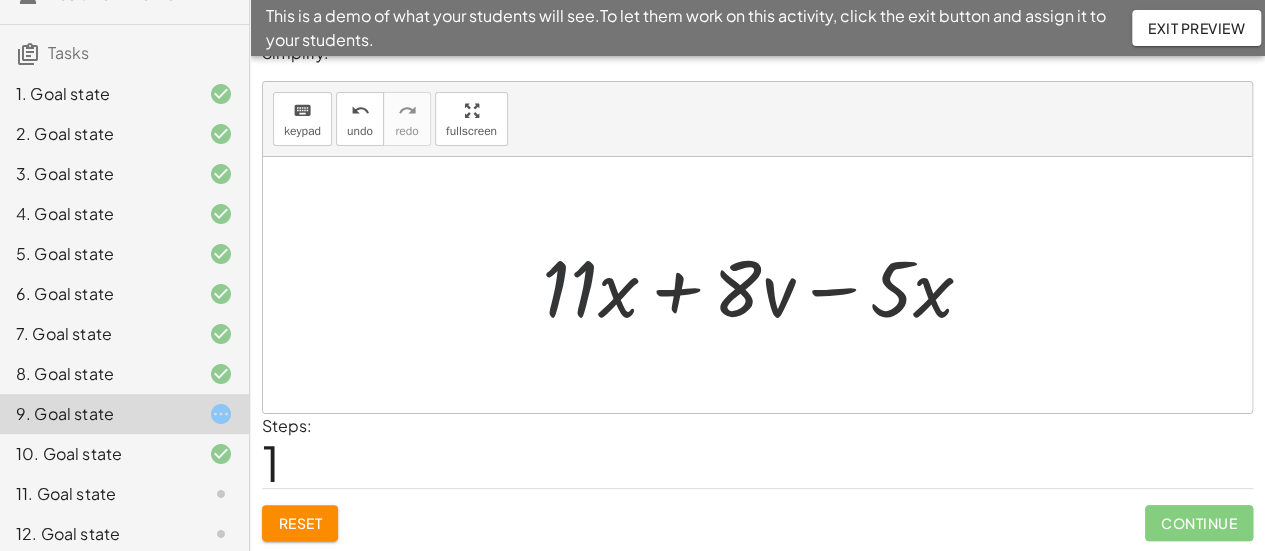 click at bounding box center (765, 285) 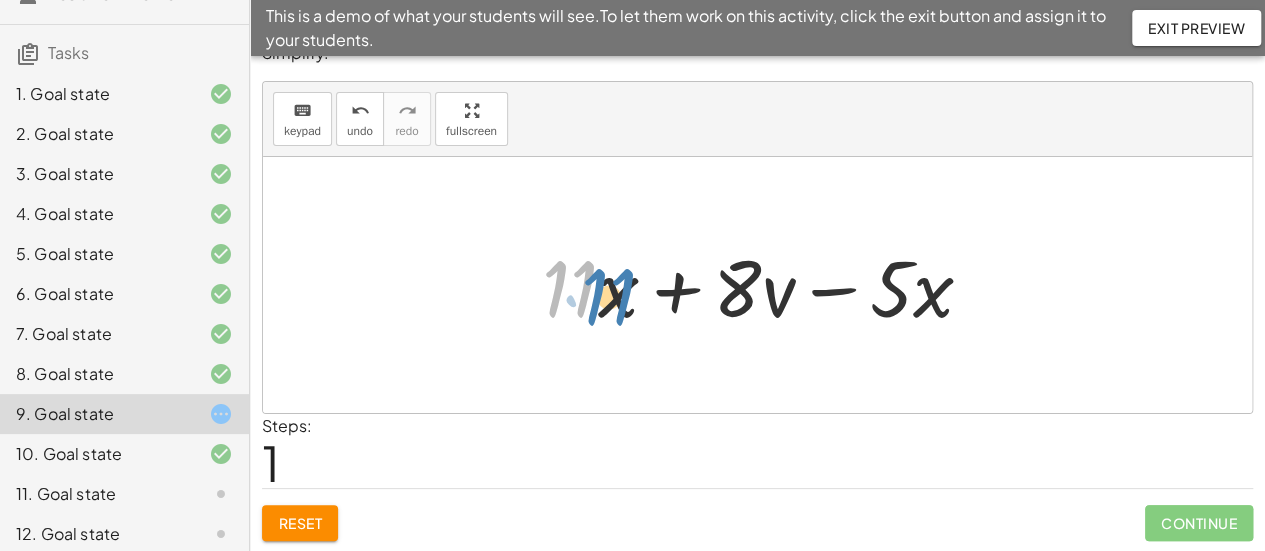 drag, startPoint x: 597, startPoint y: 294, endPoint x: 636, endPoint y: 302, distance: 39.812057 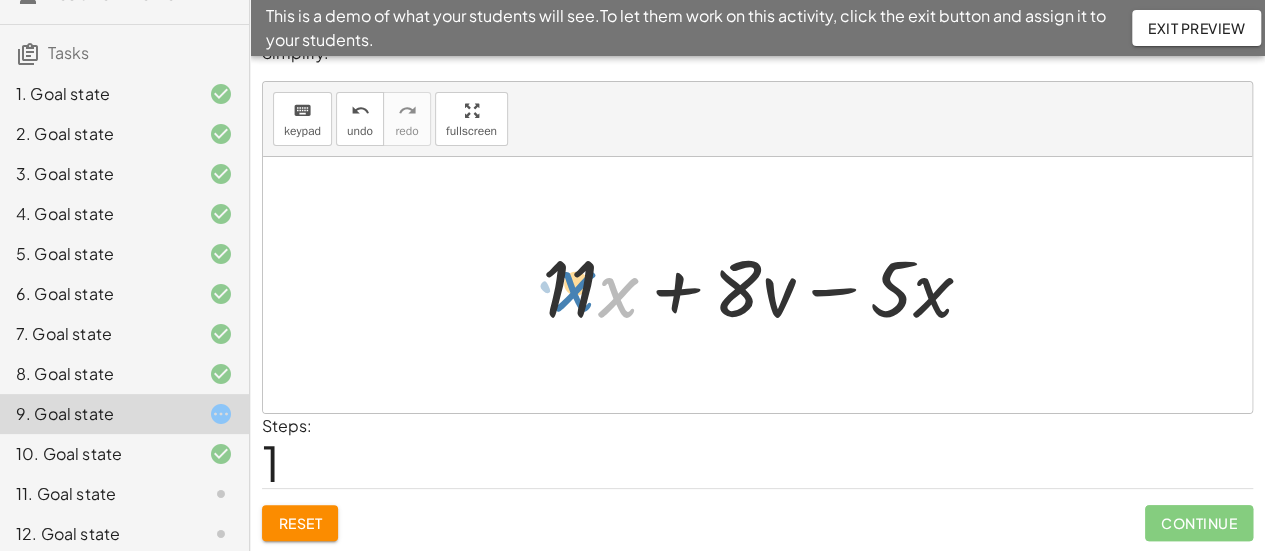 drag, startPoint x: 618, startPoint y: 294, endPoint x: 575, endPoint y: 288, distance: 43.416588 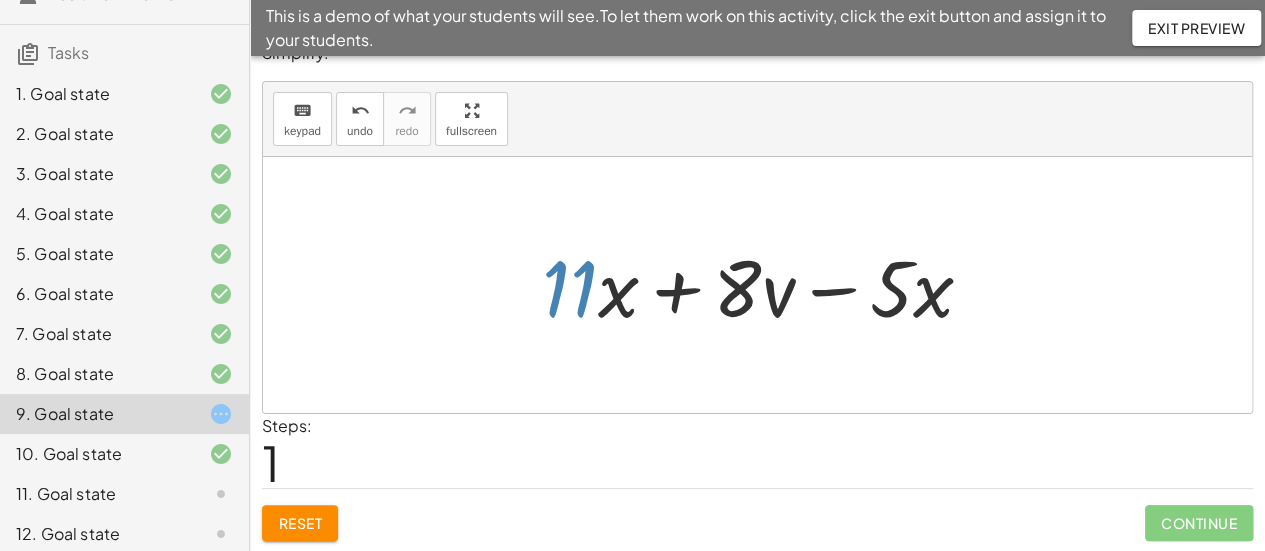 click at bounding box center (765, 285) 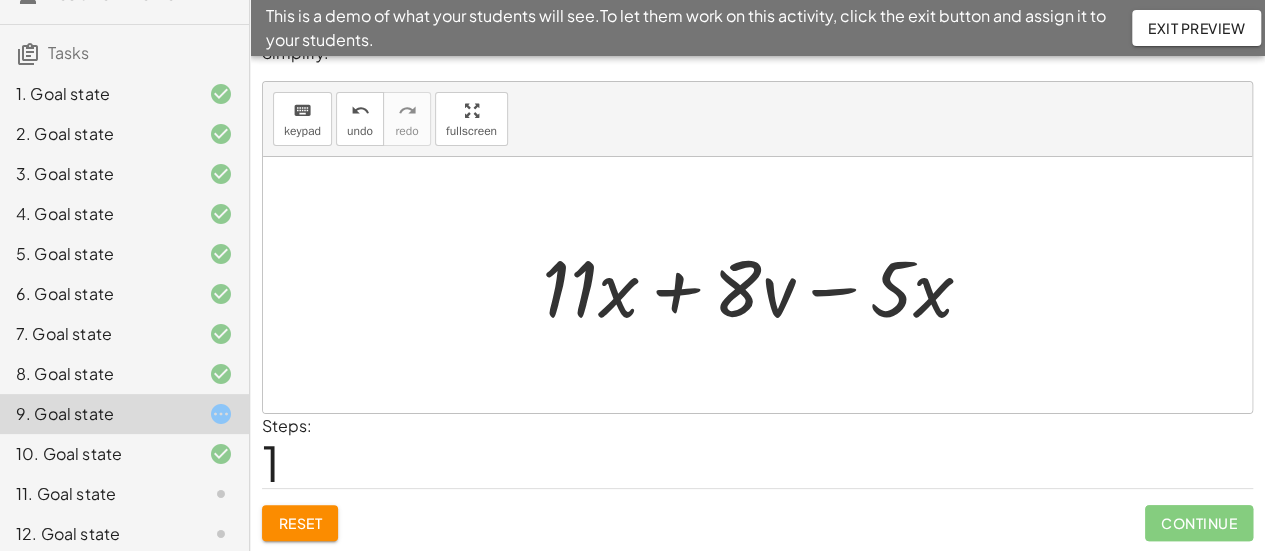 scroll, scrollTop: 0, scrollLeft: 0, axis: both 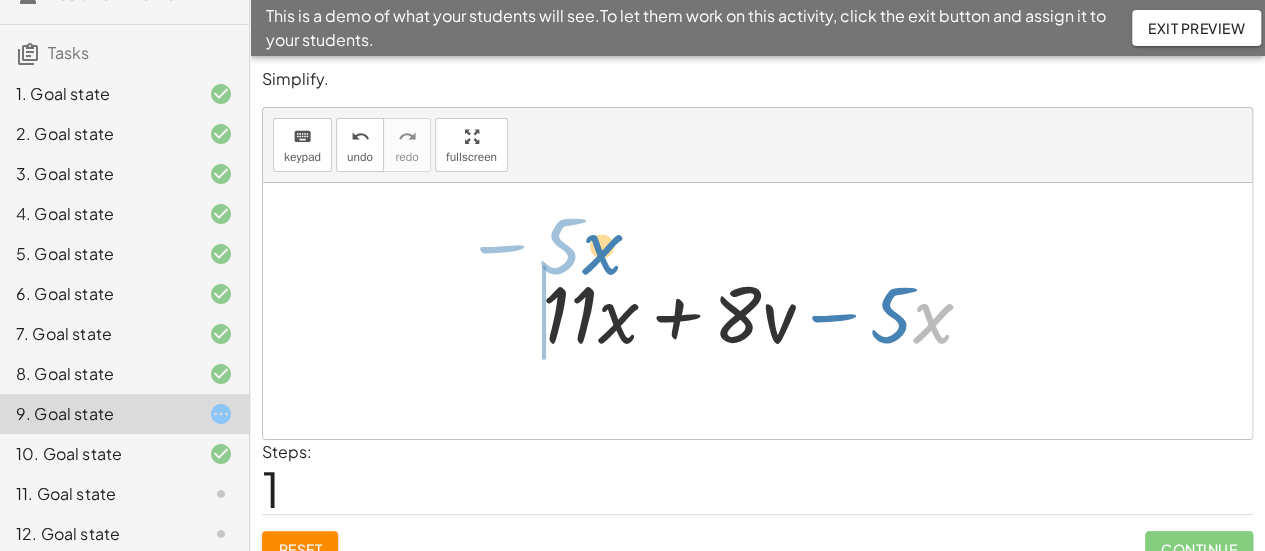 drag, startPoint x: 913, startPoint y: 331, endPoint x: 582, endPoint y: 262, distance: 338.11536 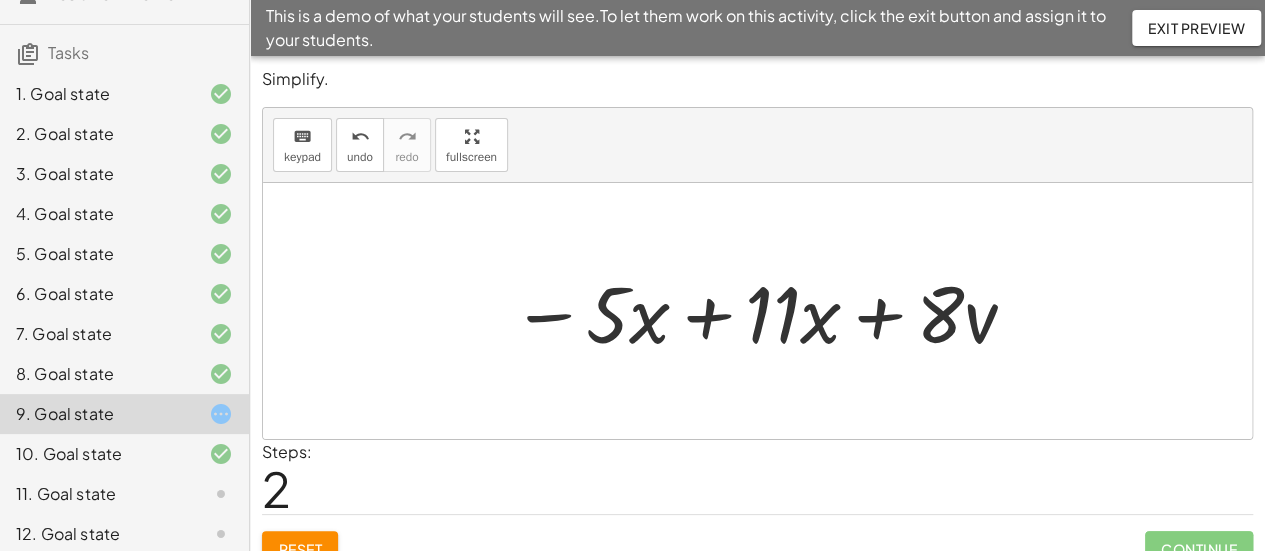click at bounding box center [765, 311] 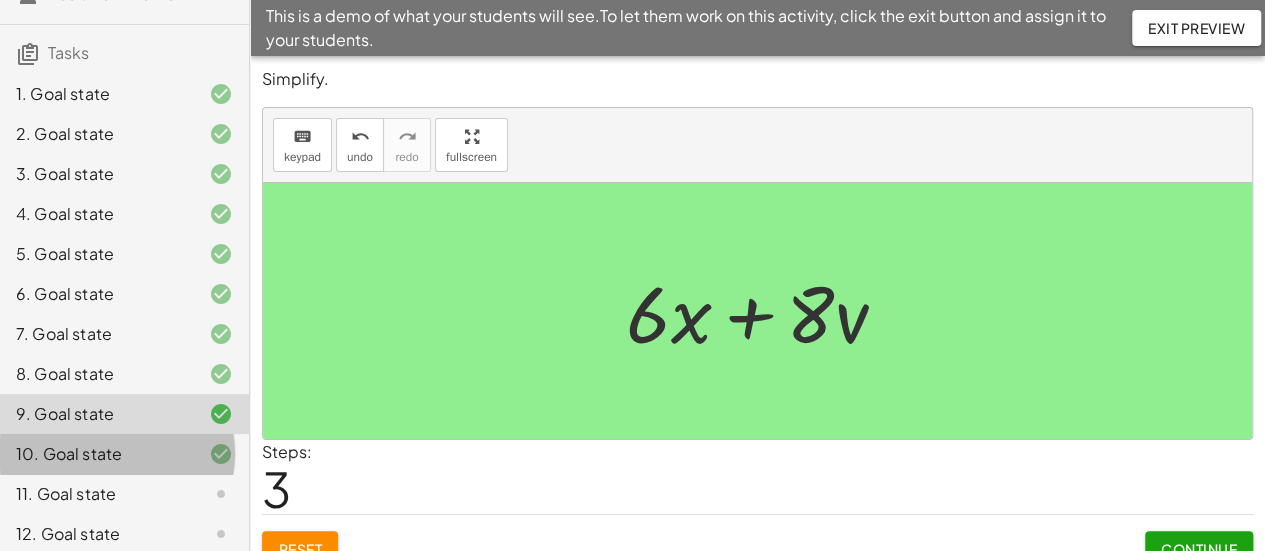 click on "10. Goal state" 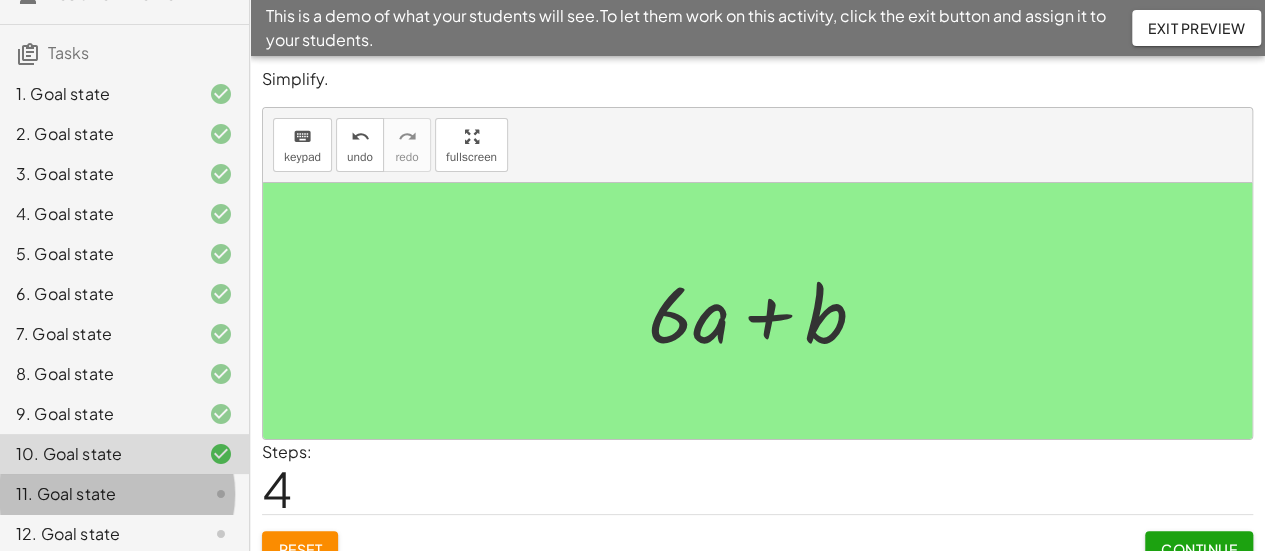 click on "11. Goal state" 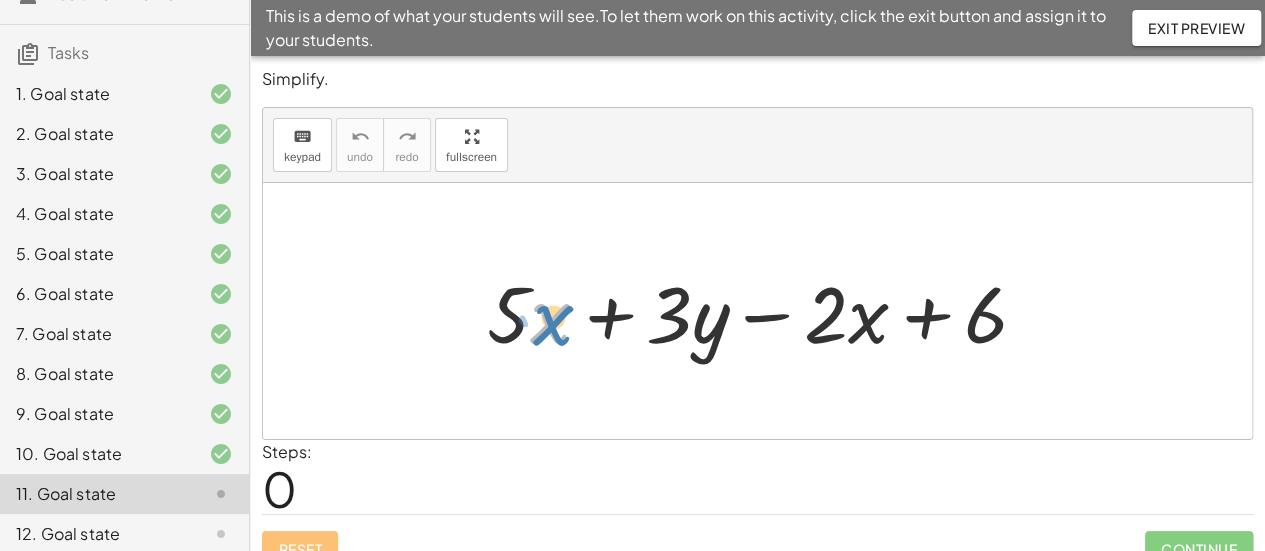 click at bounding box center (765, 311) 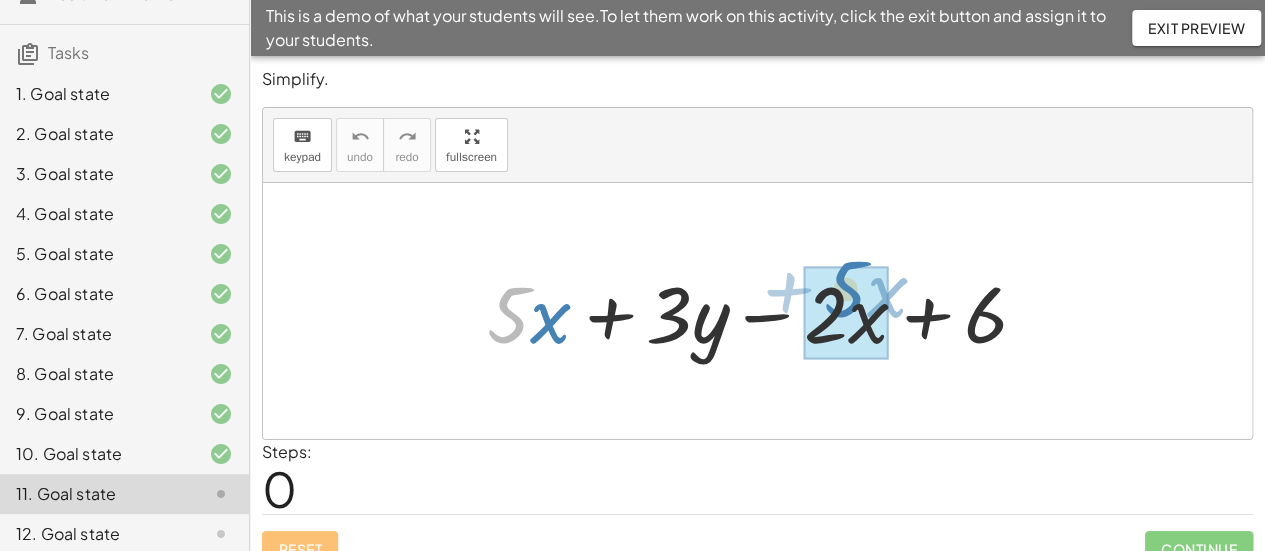 drag, startPoint x: 521, startPoint y: 319, endPoint x: 858, endPoint y: 293, distance: 338.00146 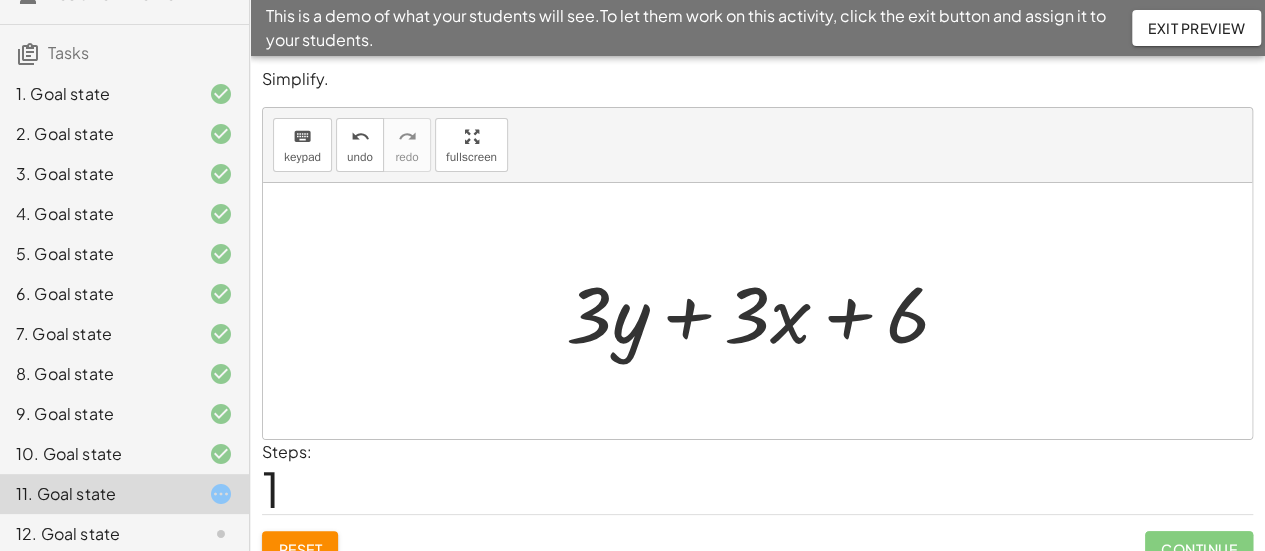 scroll, scrollTop: 26, scrollLeft: 0, axis: vertical 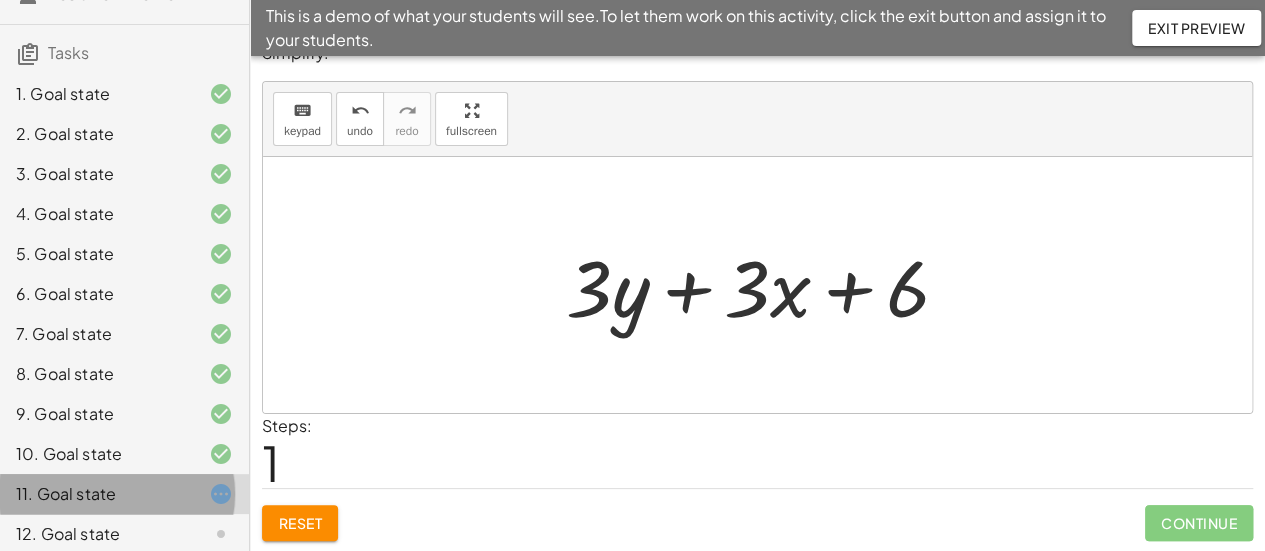 click on "11. Goal state" 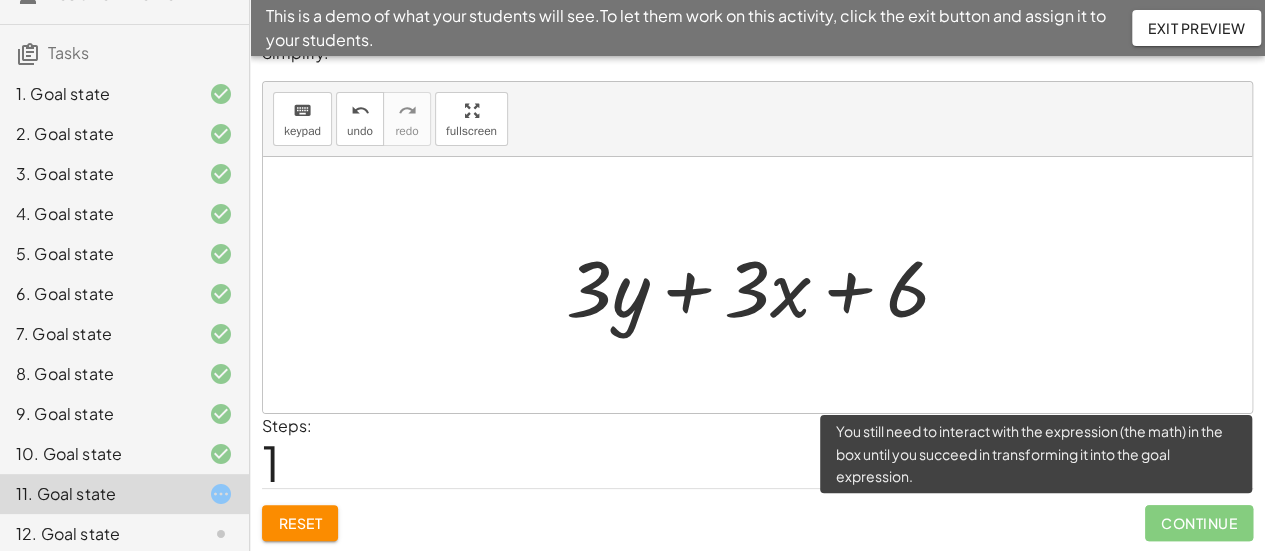 click on "Continue" 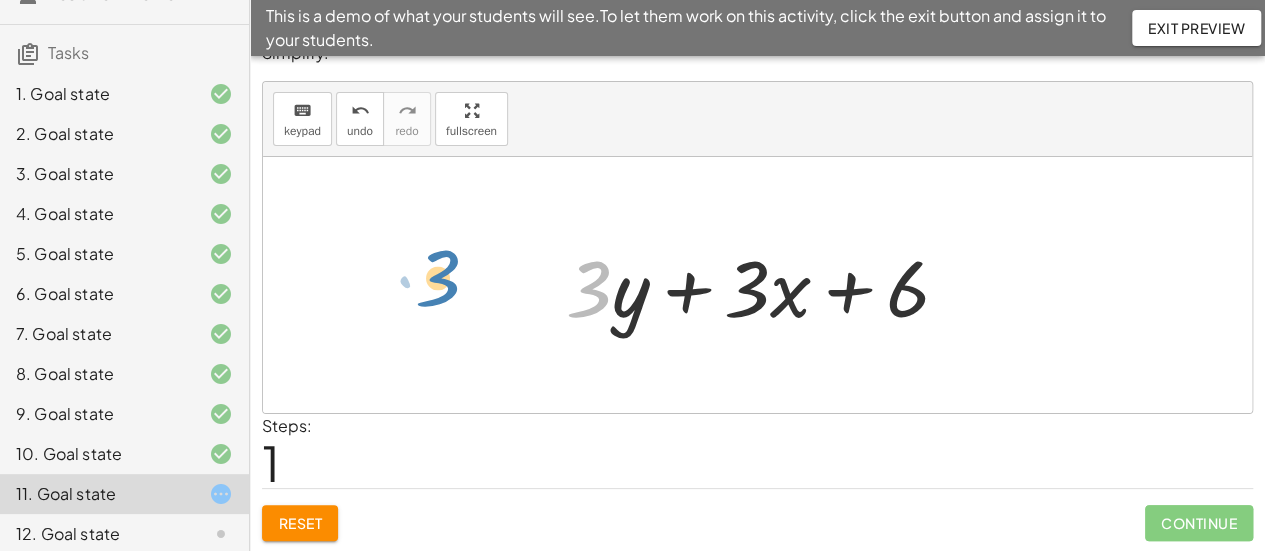 drag, startPoint x: 592, startPoint y: 278, endPoint x: 439, endPoint y: 267, distance: 153.39491 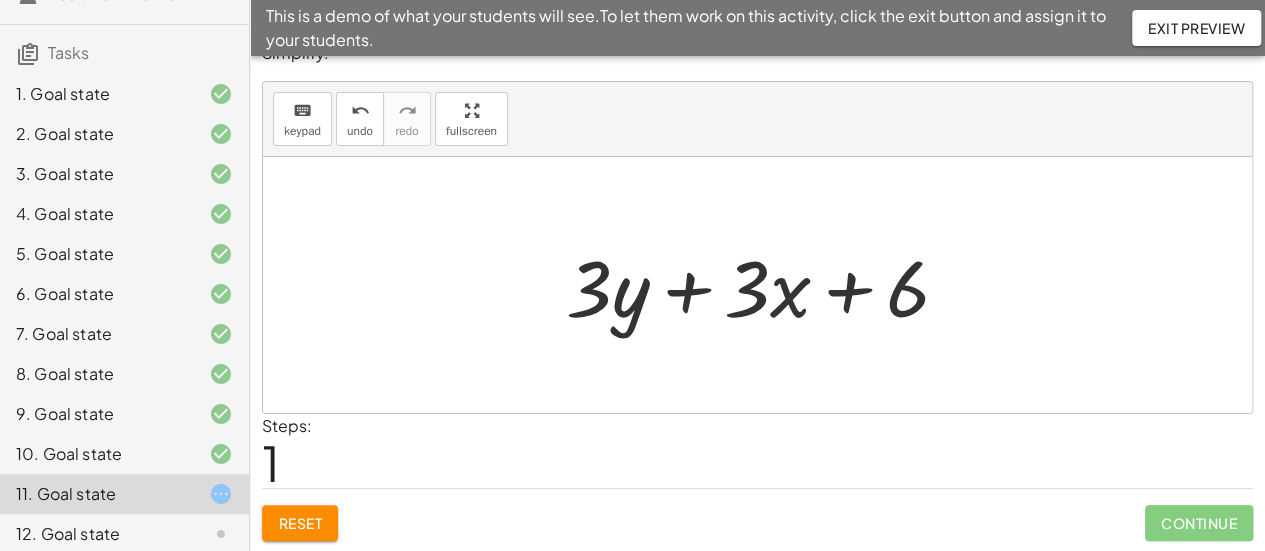 scroll, scrollTop: 0, scrollLeft: 0, axis: both 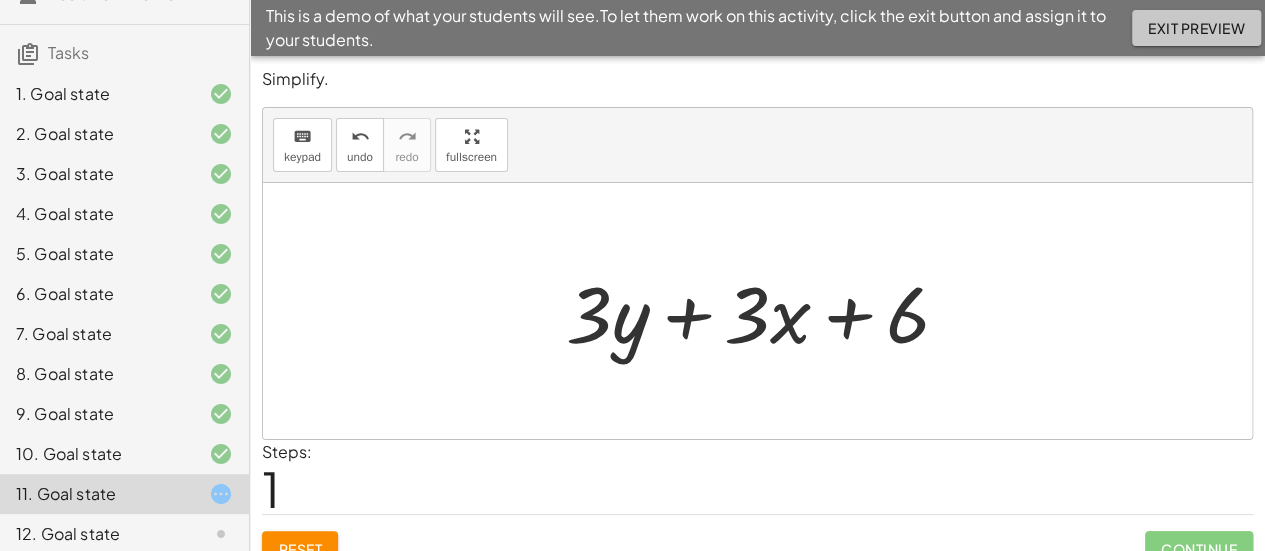 click on "Exit Preview" 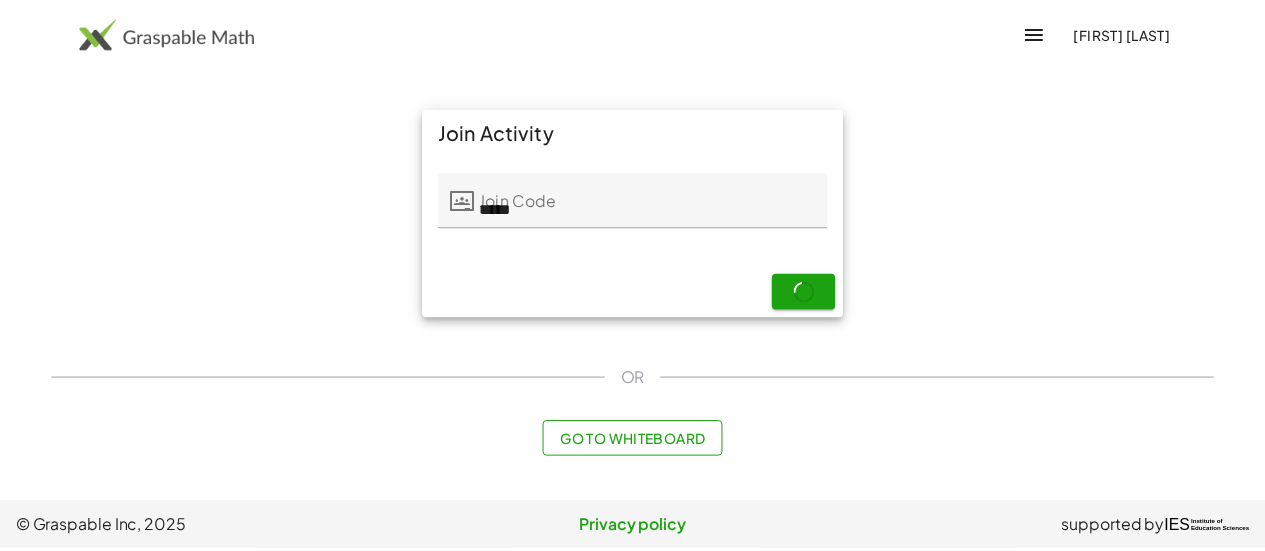scroll, scrollTop: 0, scrollLeft: 0, axis: both 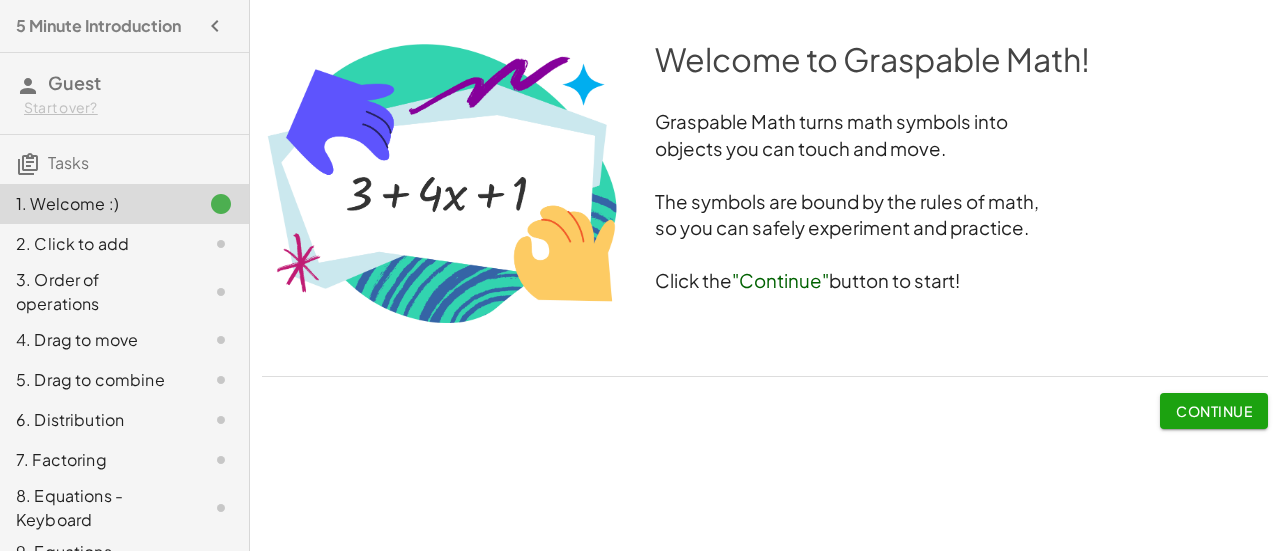 click on "Continue" 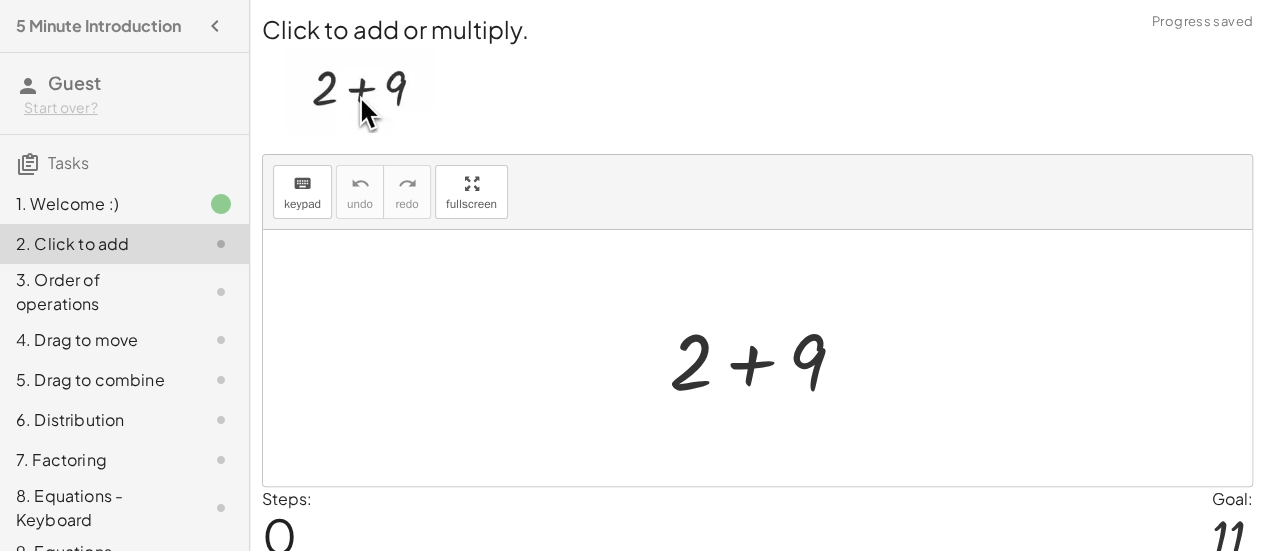 click at bounding box center [765, 358] 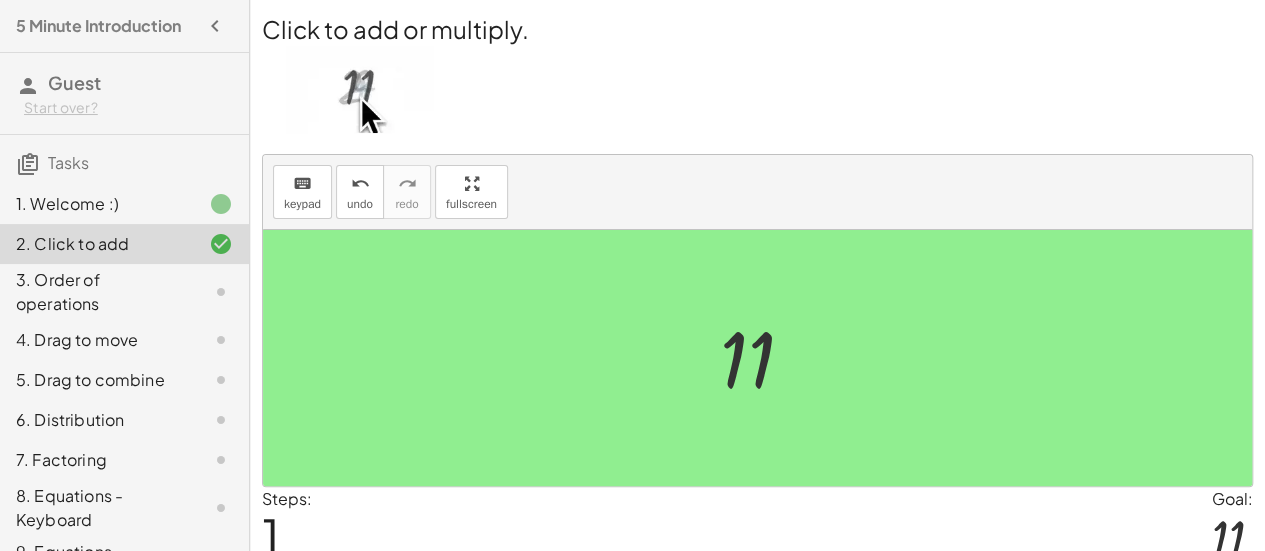 scroll, scrollTop: 80, scrollLeft: 0, axis: vertical 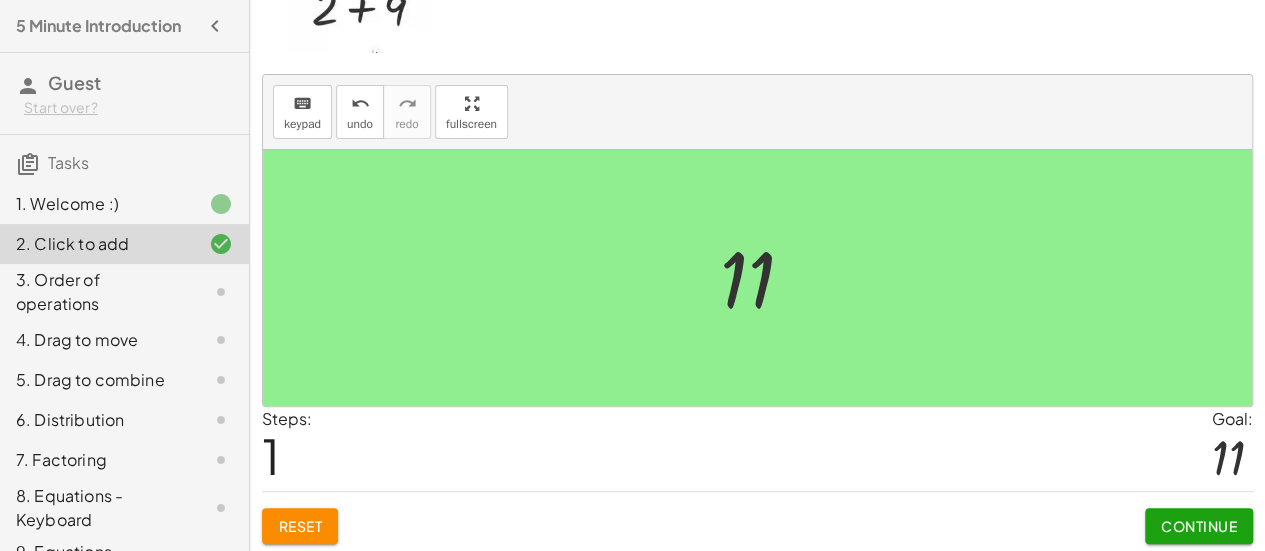 drag, startPoint x: 463, startPoint y: 92, endPoint x: 463, endPoint y: 213, distance: 121 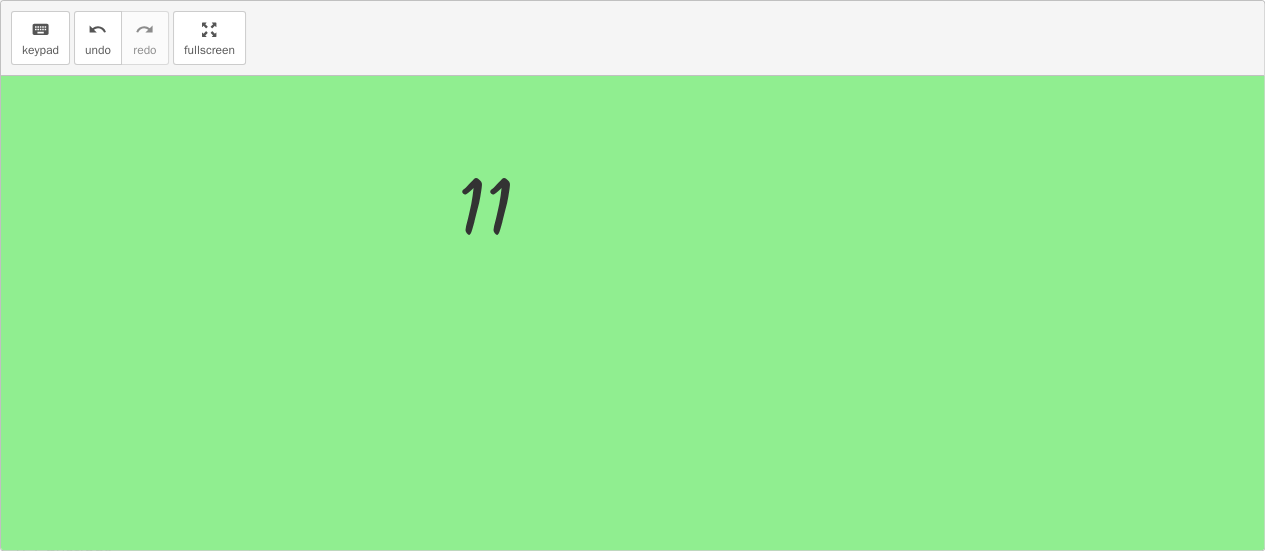 click on "keyboard keypad undo undo redo redo fullscreen + 2 + 9 11 ×" at bounding box center [632, 275] 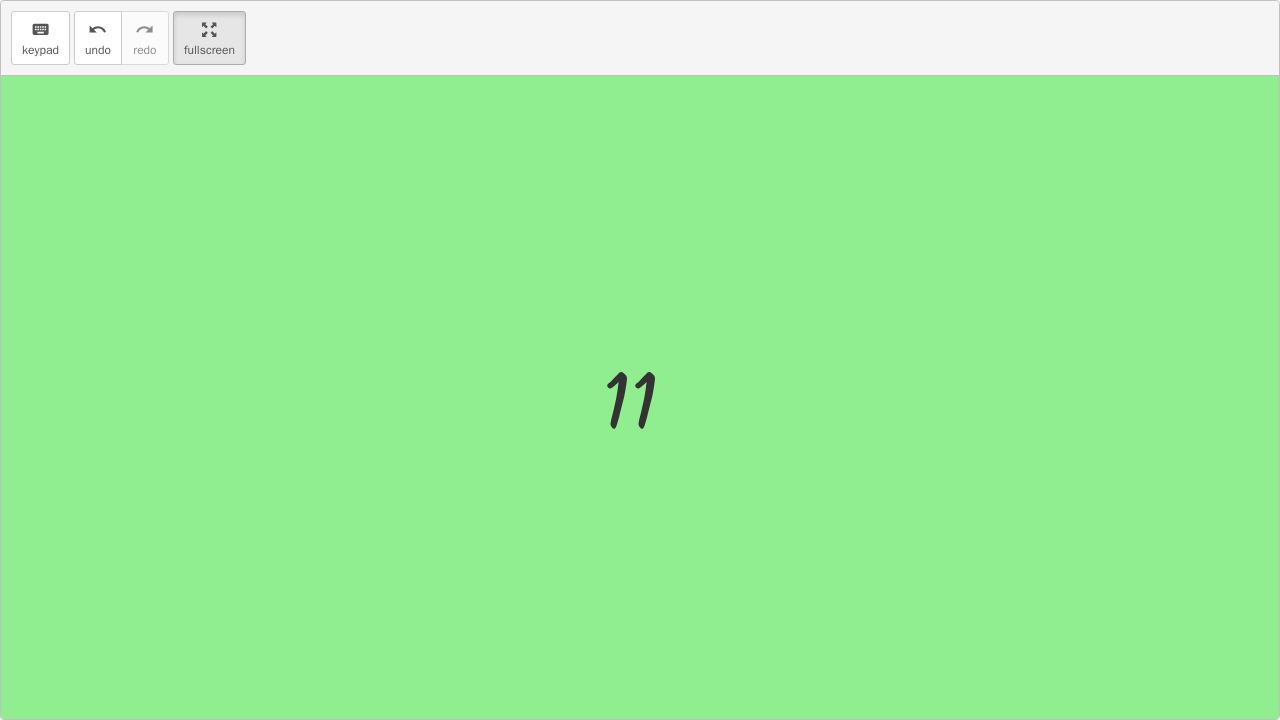 click at bounding box center [640, 397] 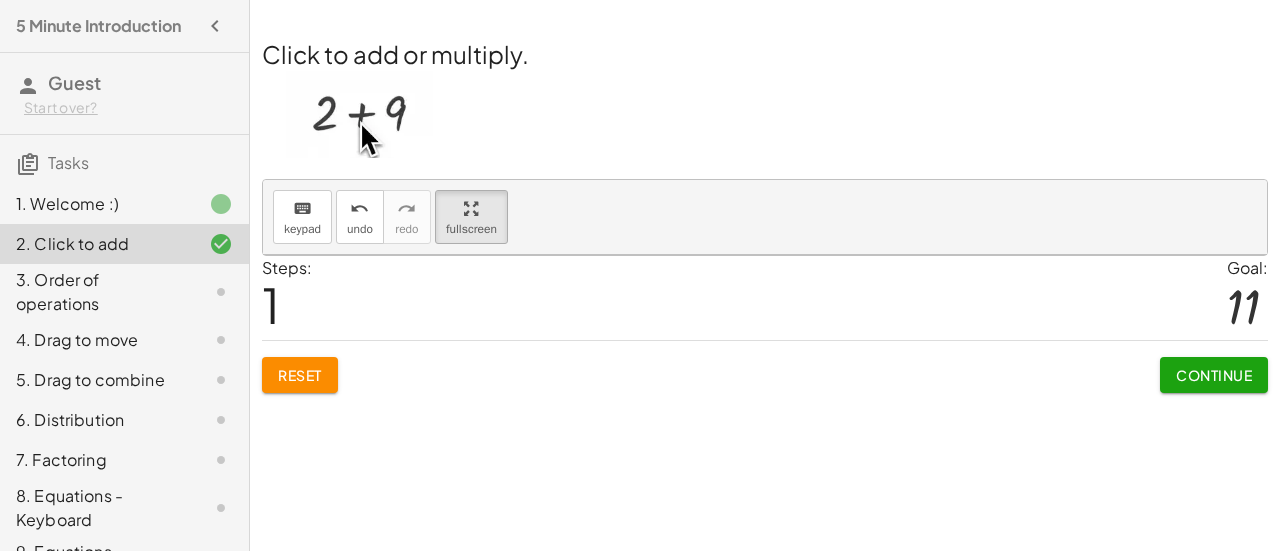 click at bounding box center [765, 528] 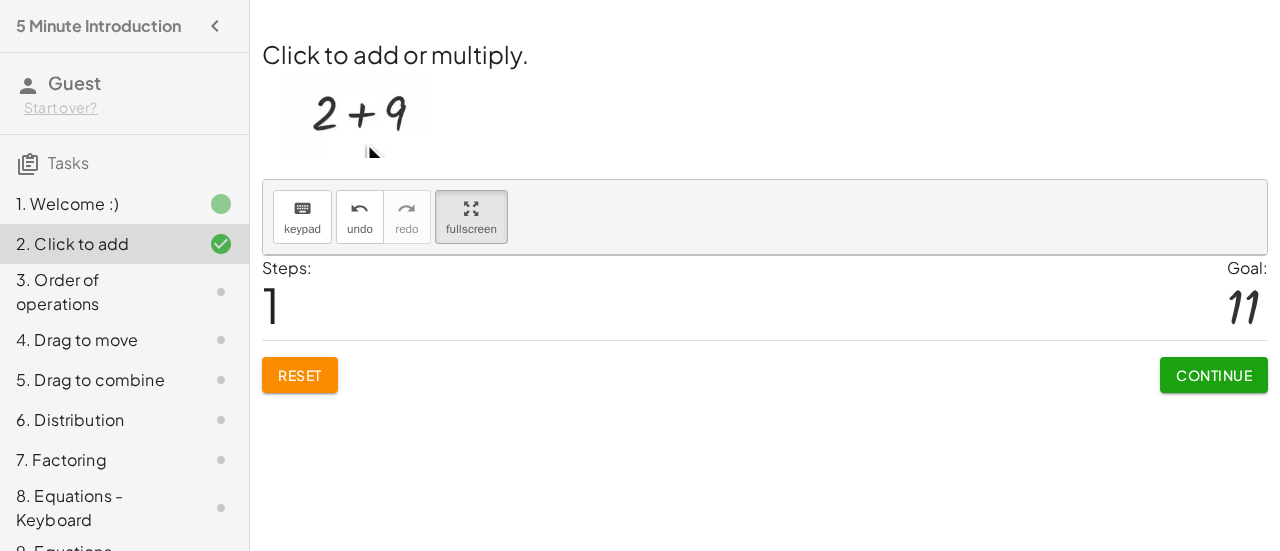 click at bounding box center (765, 528) 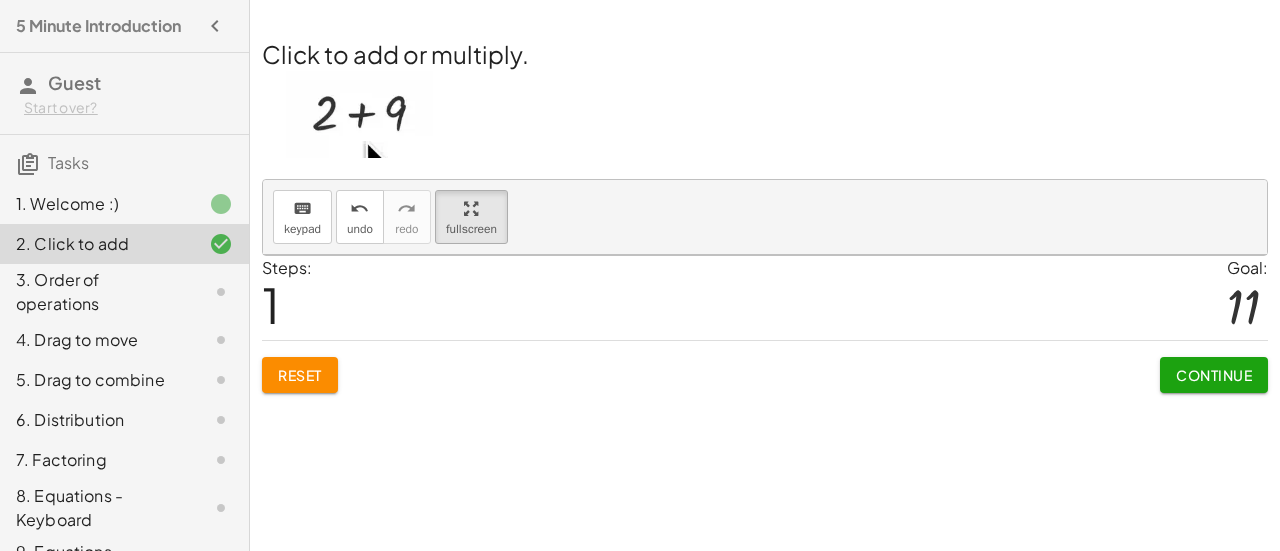 click on "3. Order of operations" 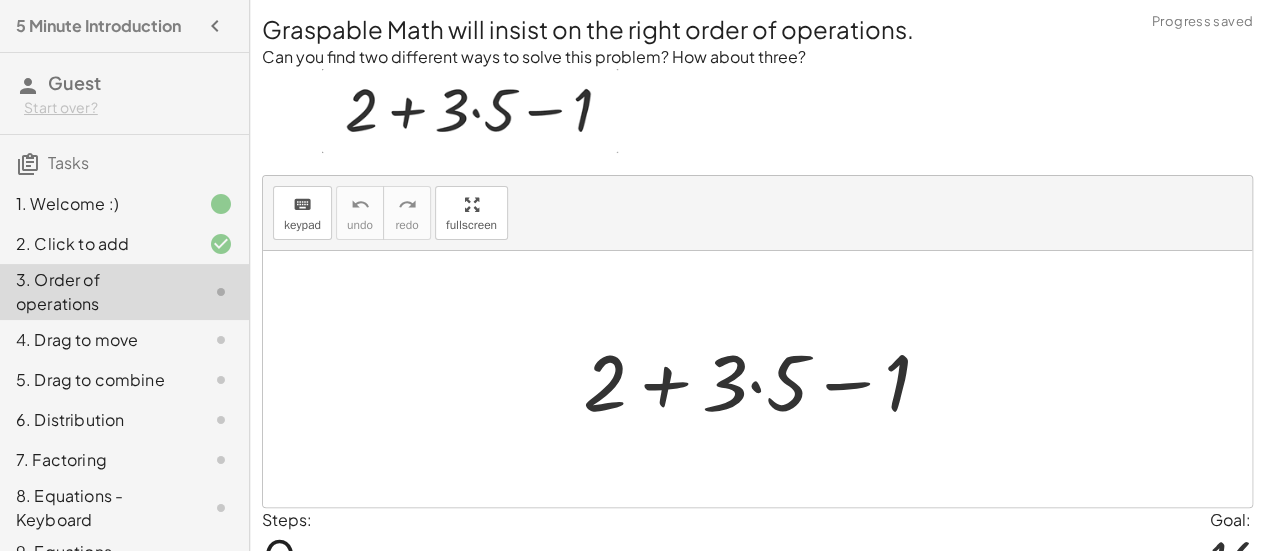 click on "4. Drag to move" 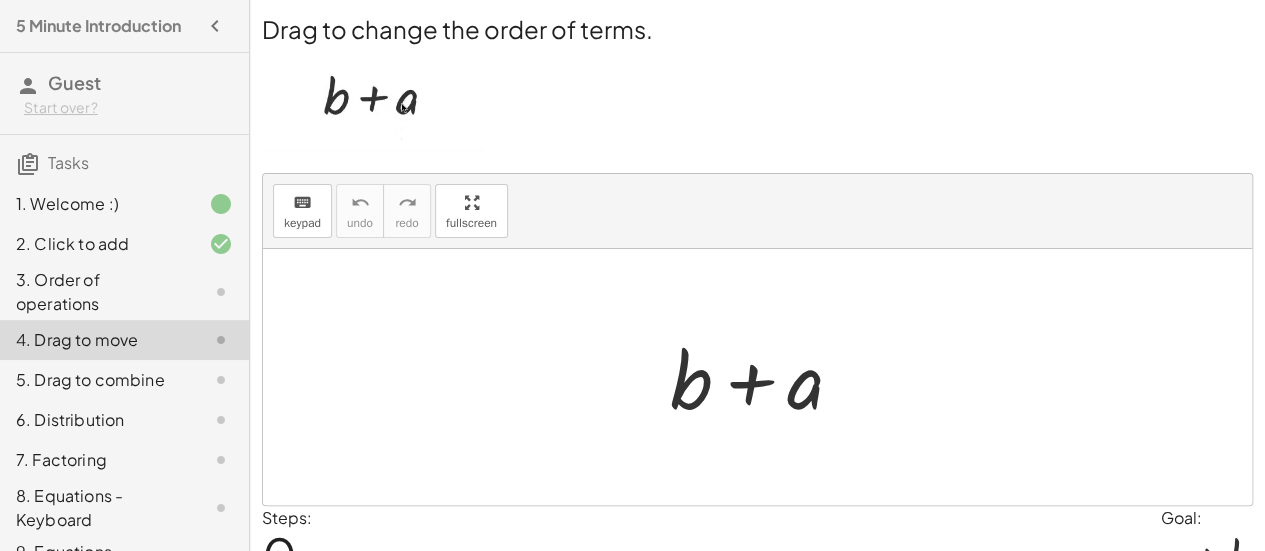 click at bounding box center (764, 377) 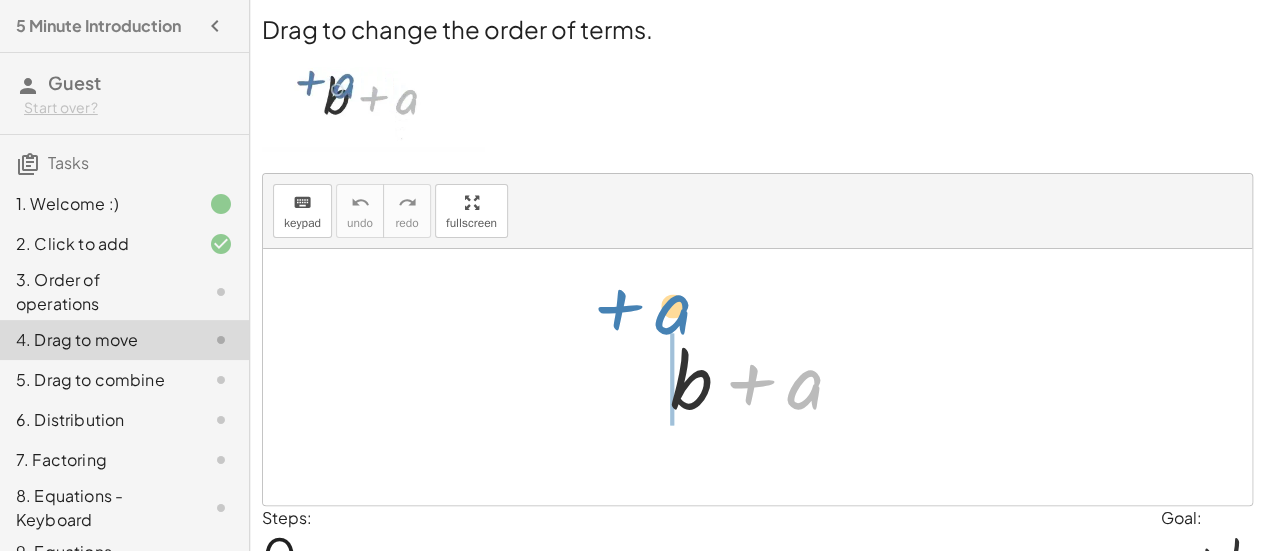 drag, startPoint x: 806, startPoint y: 400, endPoint x: 674, endPoint y: 325, distance: 151.81897 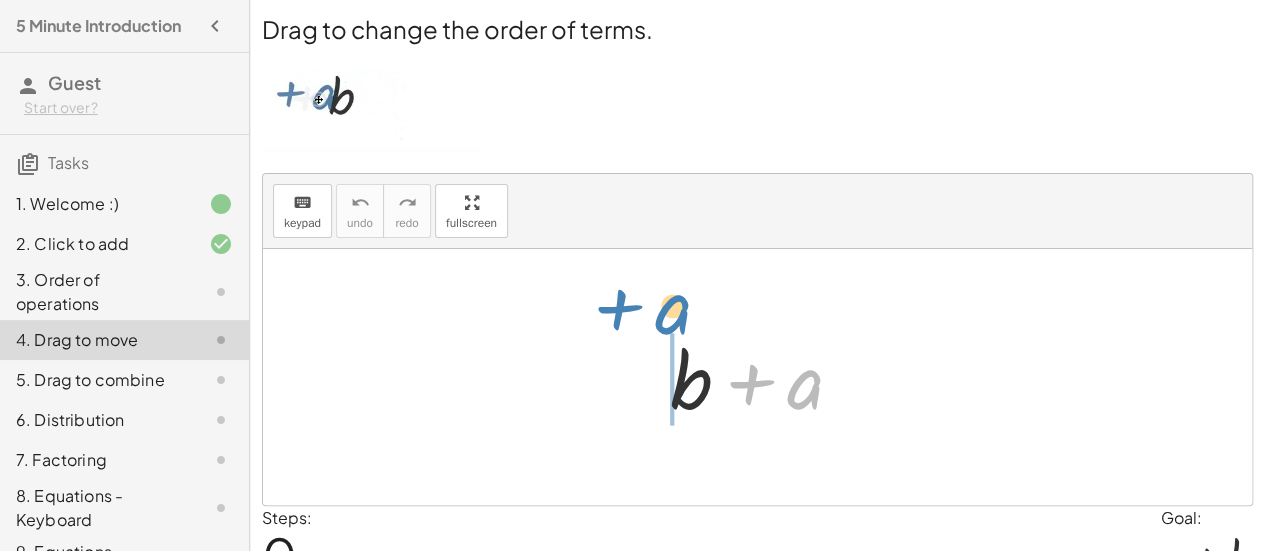 click at bounding box center [764, 377] 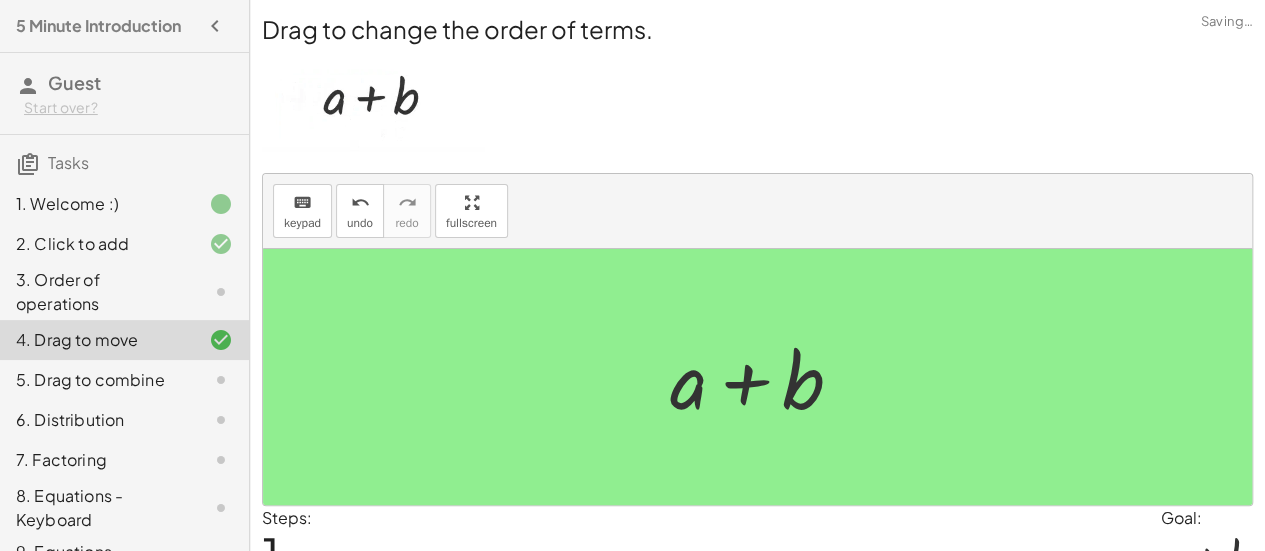 click on "5. Drag to combine" 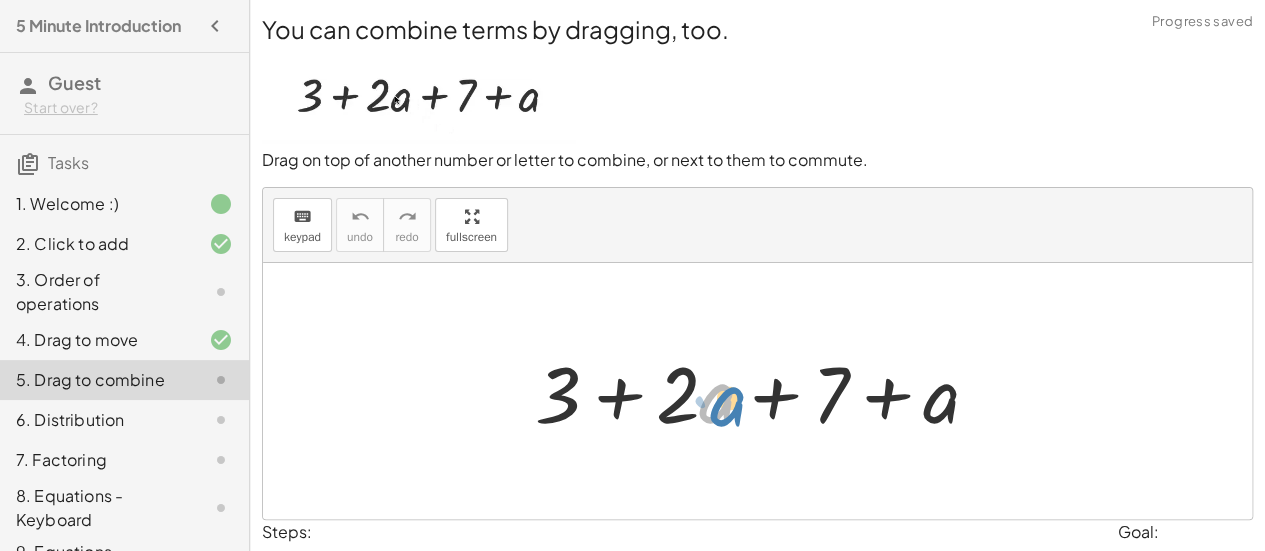 drag, startPoint x: 700, startPoint y: 409, endPoint x: 710, endPoint y: 415, distance: 11.661903 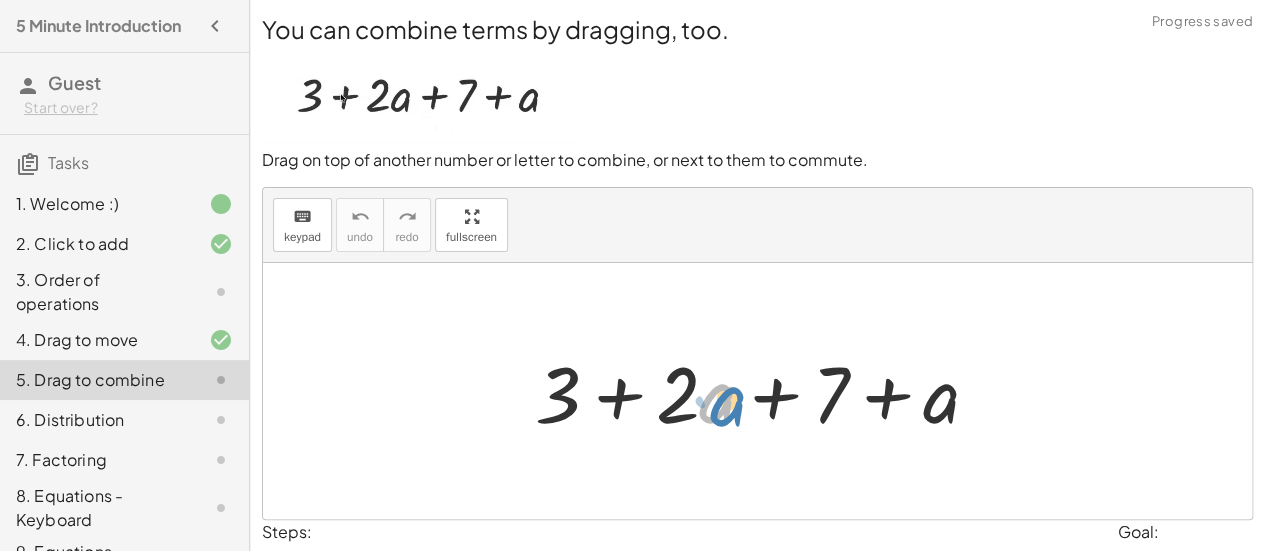 click at bounding box center [765, 391] 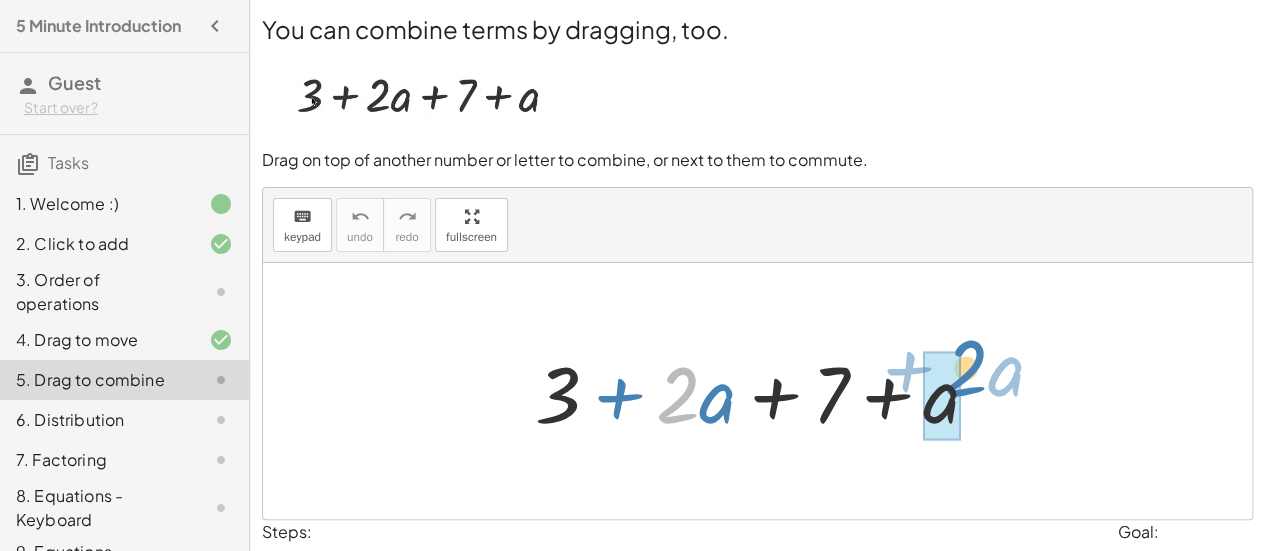 drag, startPoint x: 694, startPoint y: 415, endPoint x: 982, endPoint y: 388, distance: 289.26285 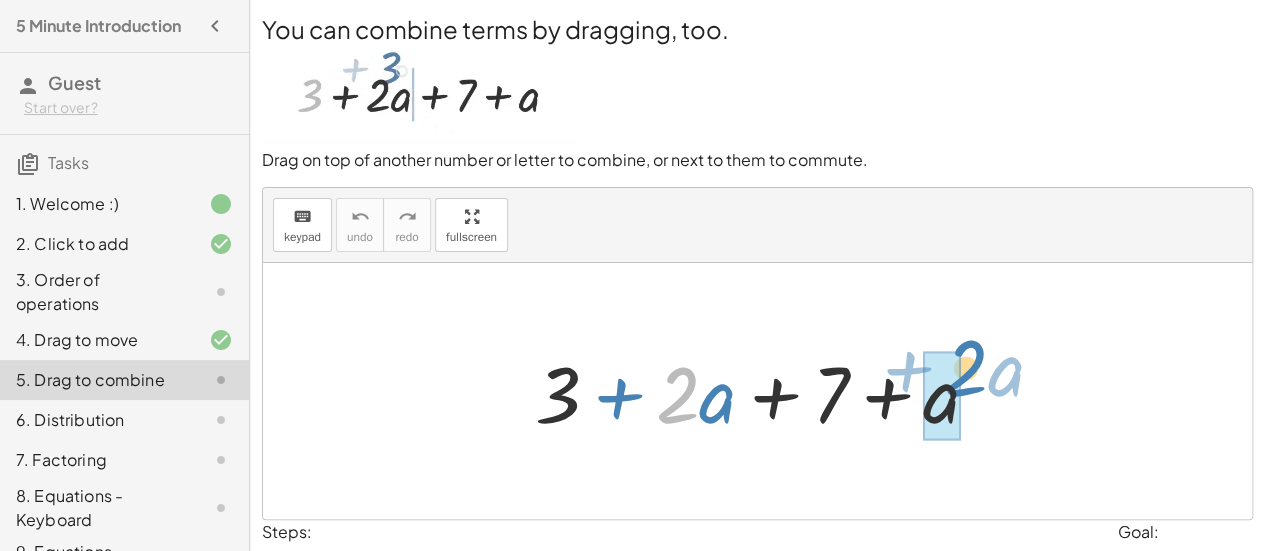 click at bounding box center (765, 391) 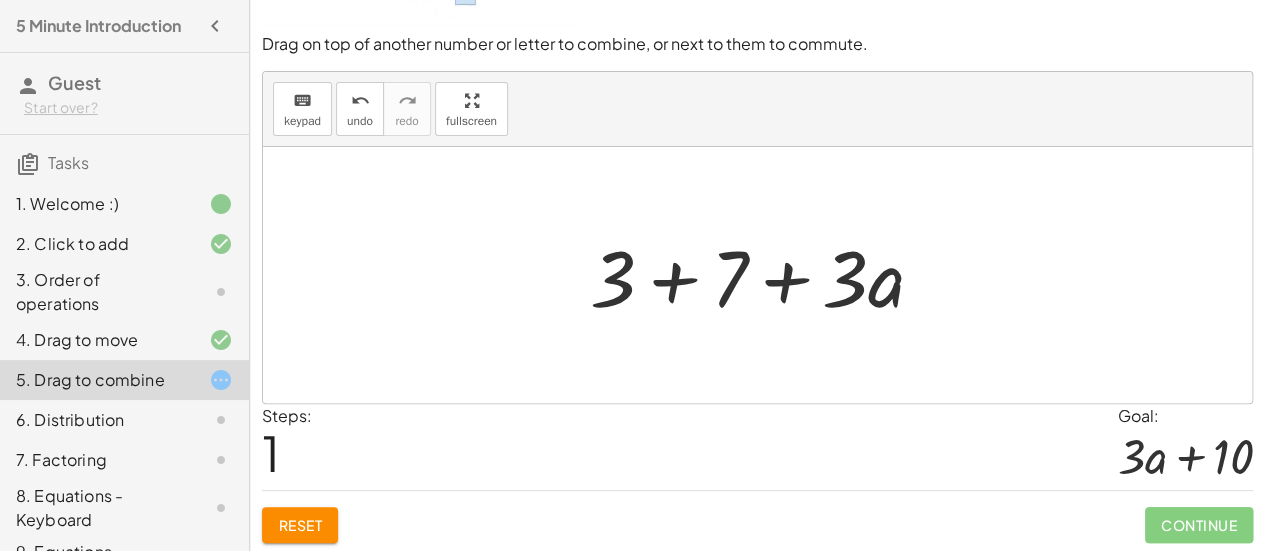 scroll, scrollTop: 46, scrollLeft: 0, axis: vertical 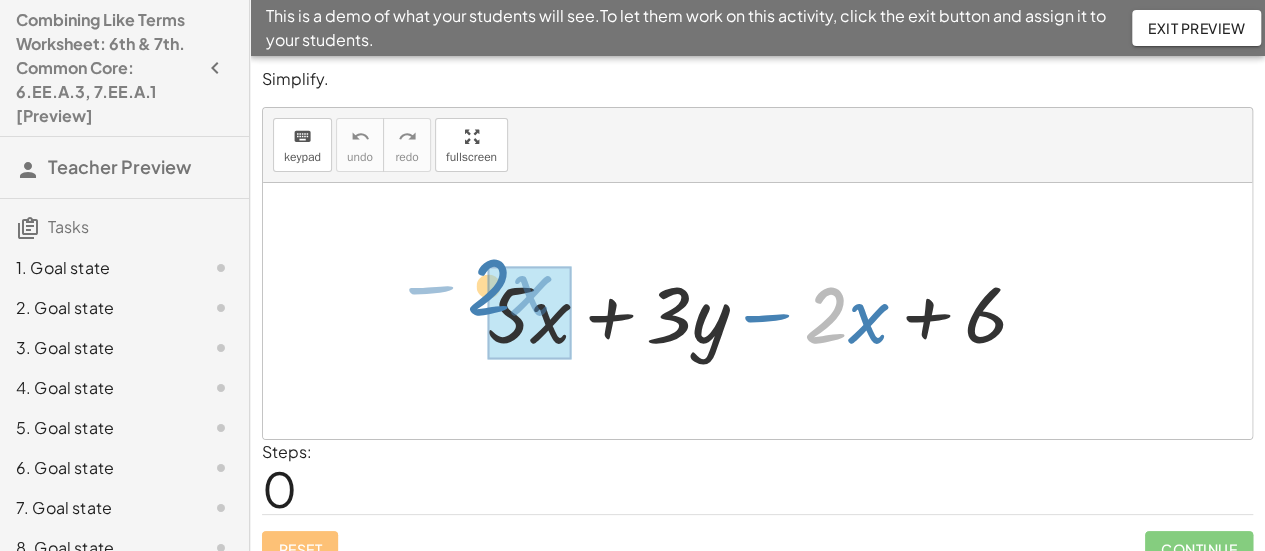 drag, startPoint x: 836, startPoint y: 331, endPoint x: 499, endPoint y: 303, distance: 338.1612 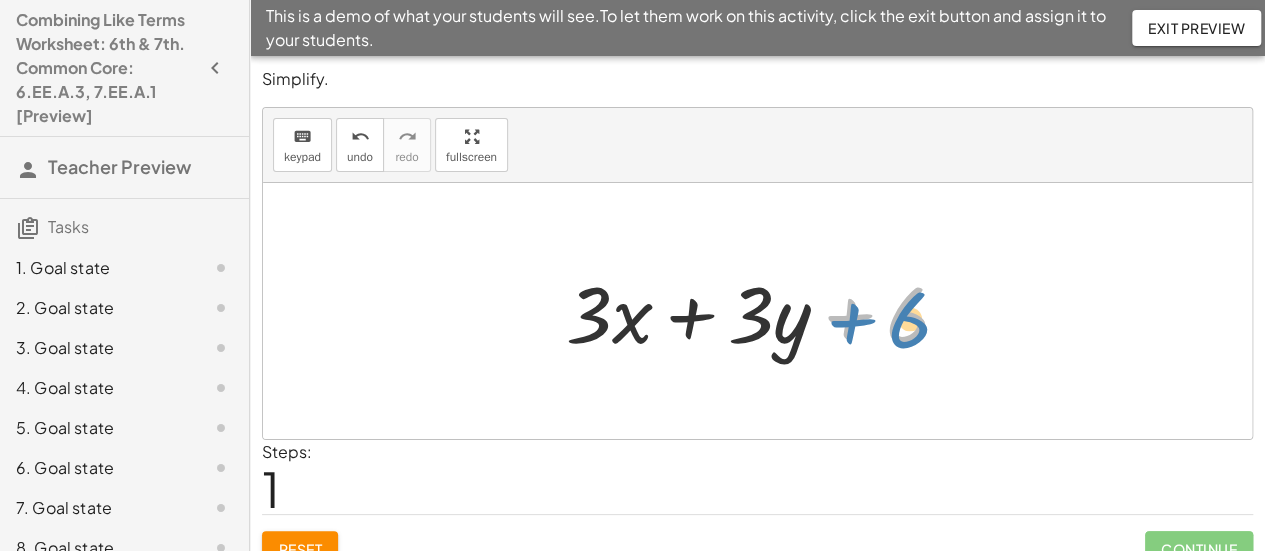 click at bounding box center [765, 311] 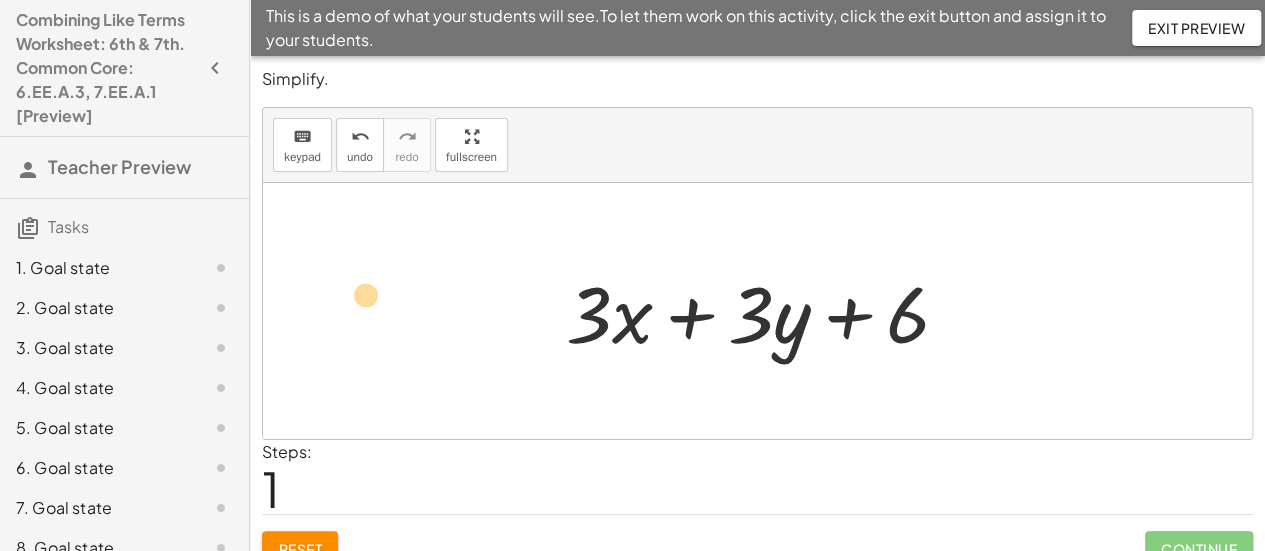drag, startPoint x: 760, startPoint y: 332, endPoint x: 376, endPoint y: 312, distance: 384.52048 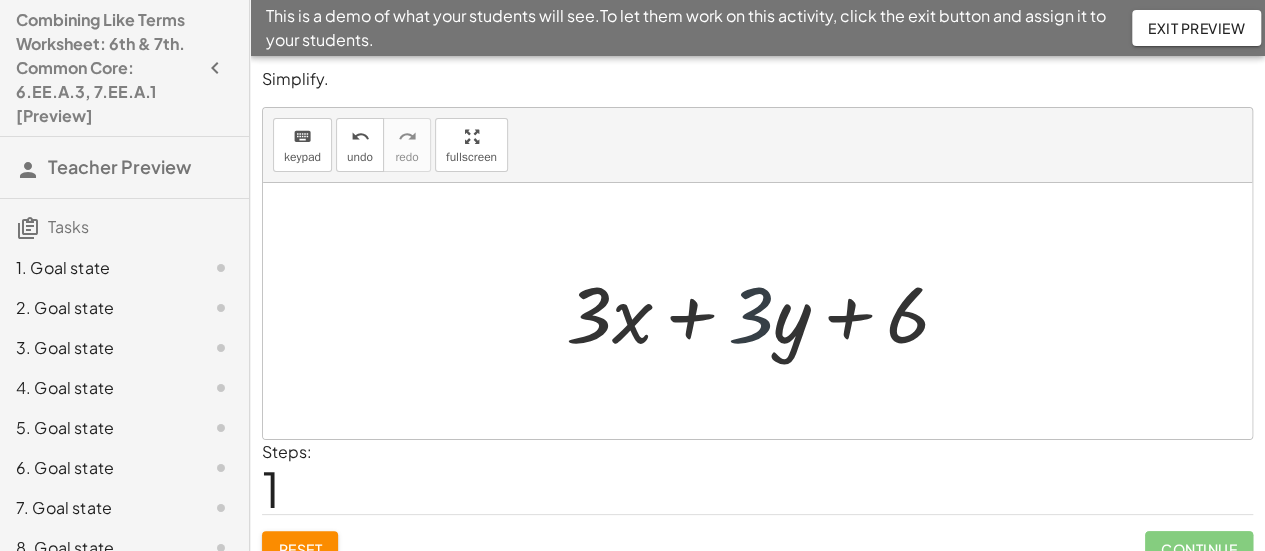 click at bounding box center (765, 311) 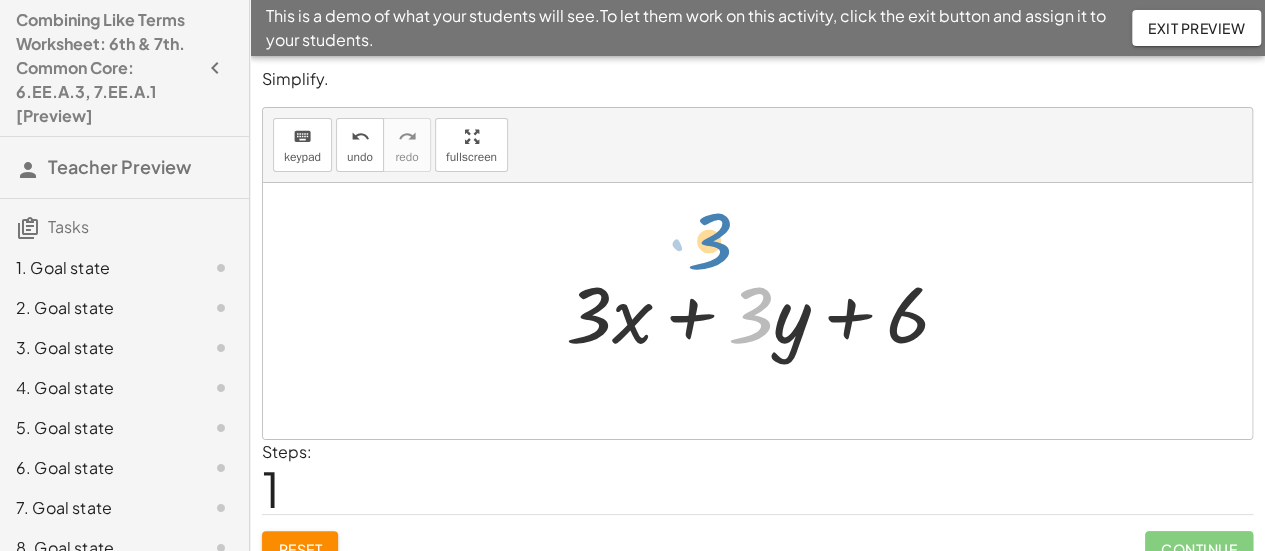 drag, startPoint x: 758, startPoint y: 315, endPoint x: 717, endPoint y: 241, distance: 84.59905 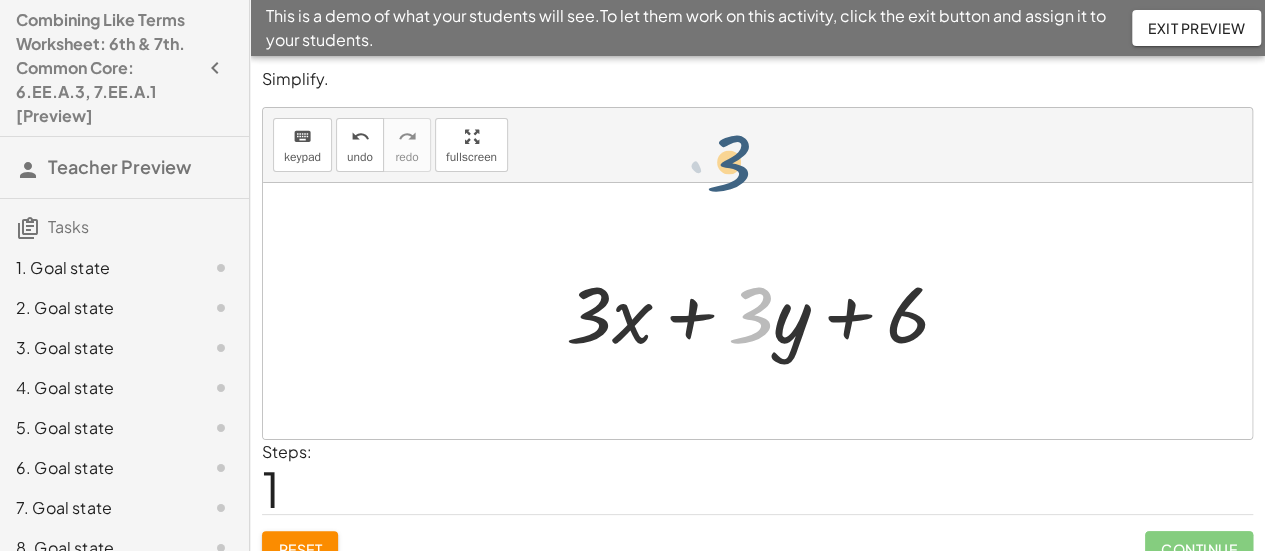 drag, startPoint x: 762, startPoint y: 287, endPoint x: 740, endPoint y: 133, distance: 155.56349 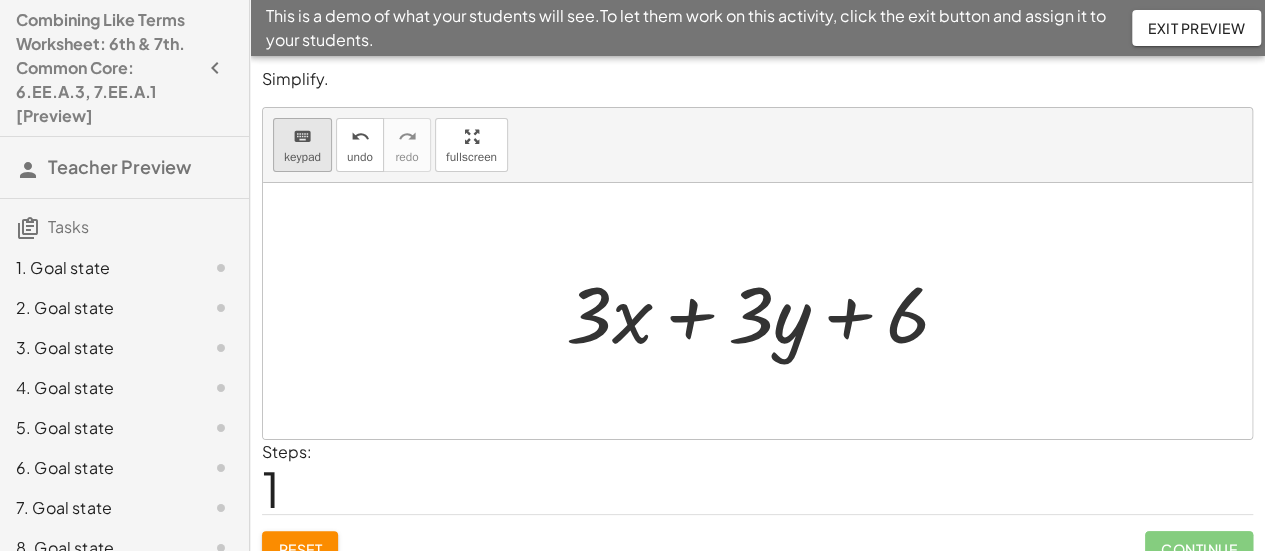 click on "keyboard" at bounding box center (302, 136) 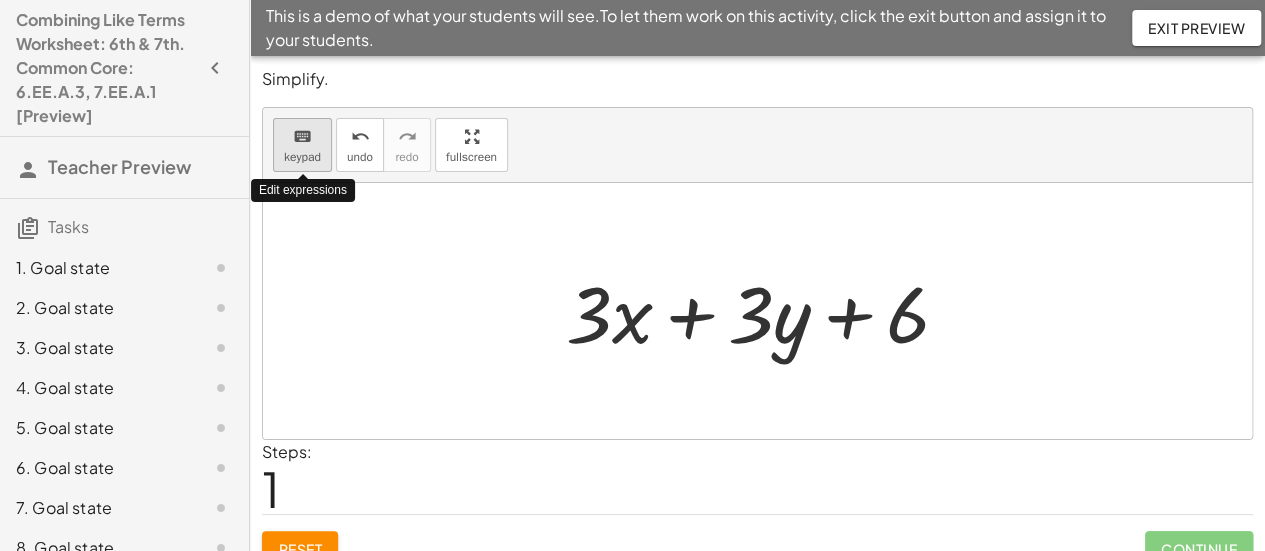 click on "keyboard" at bounding box center (302, 137) 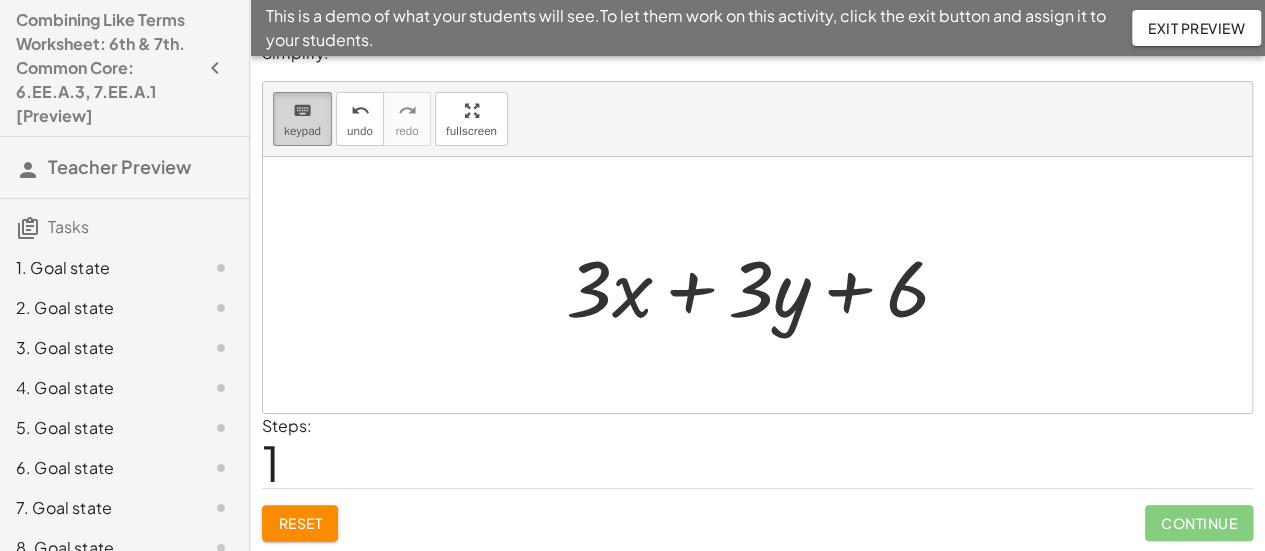 click on "keyboard" at bounding box center (302, 111) 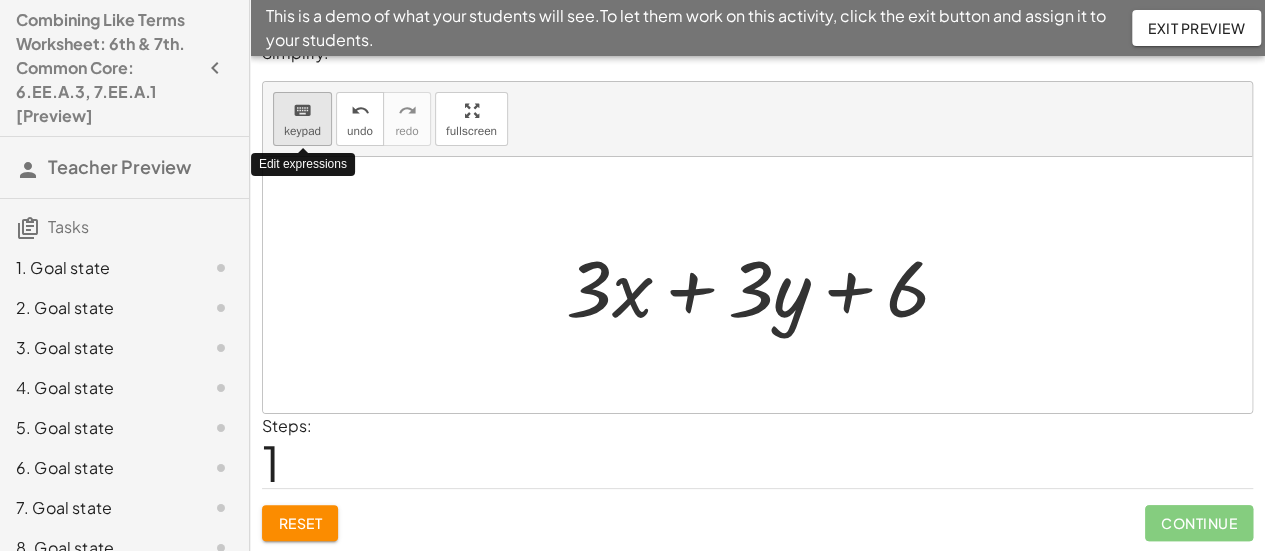 click on "keyboard" at bounding box center (302, 111) 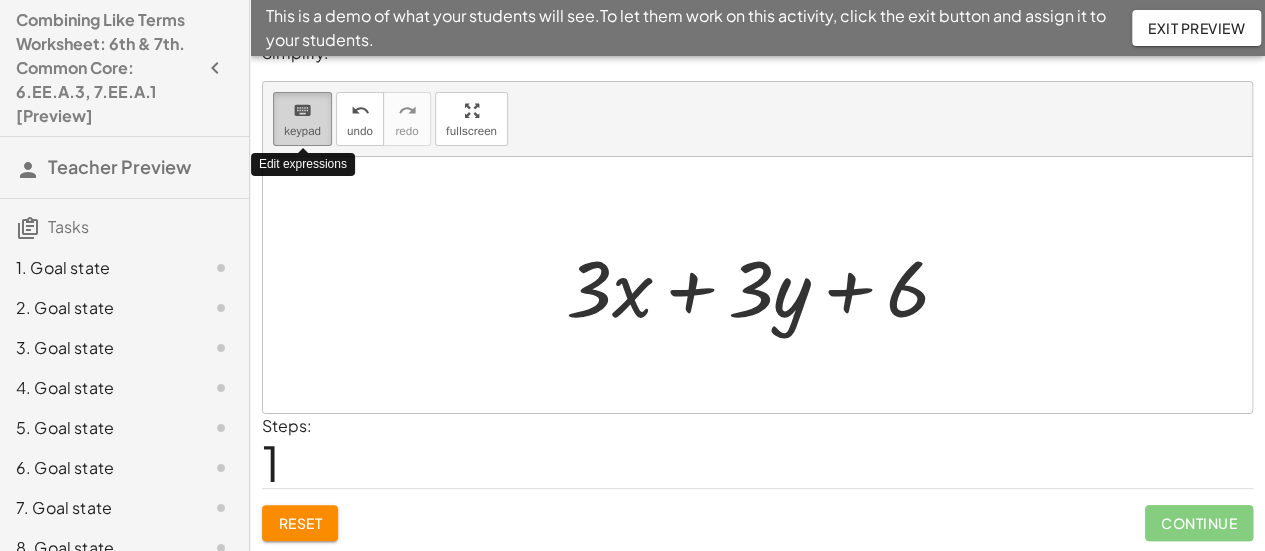 click on "keyboard" at bounding box center [302, 111] 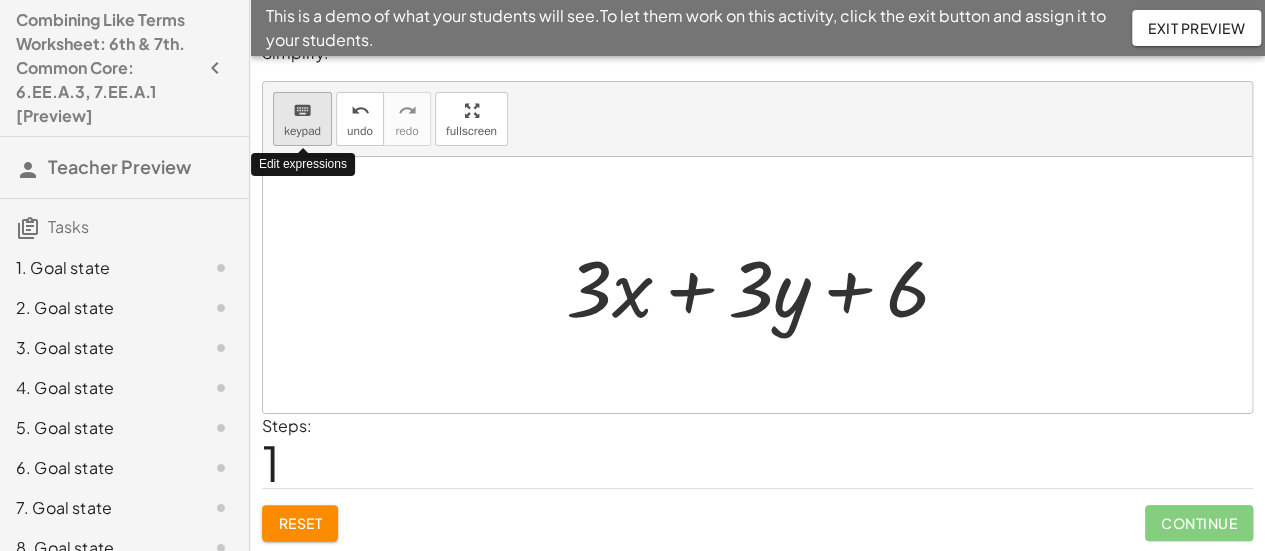click on "keyboard" at bounding box center (302, 111) 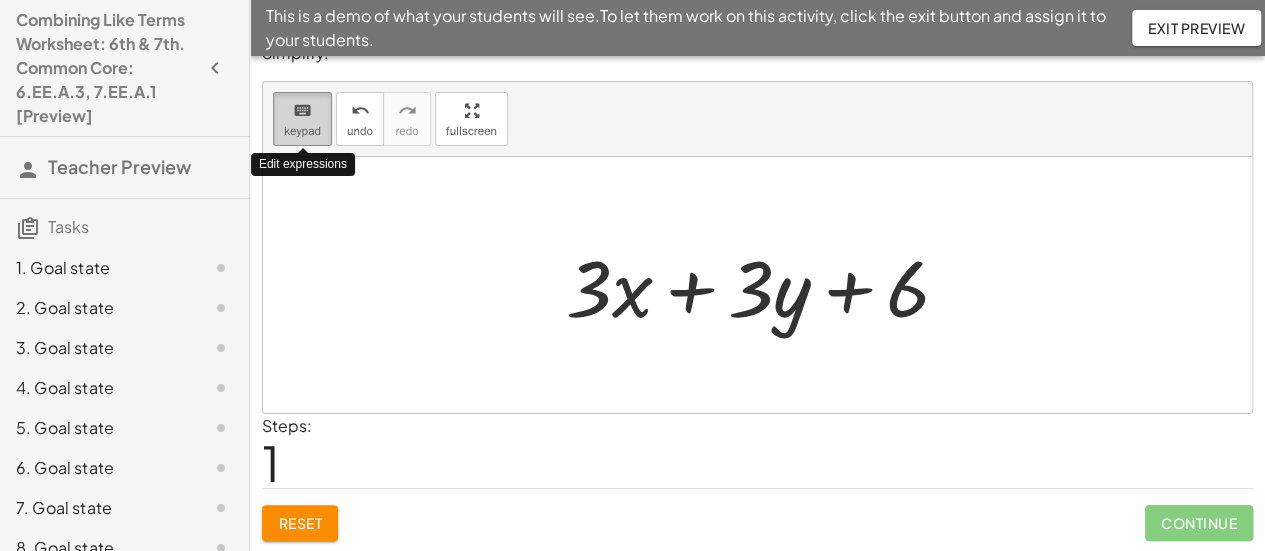 click on "keyboard" at bounding box center [302, 111] 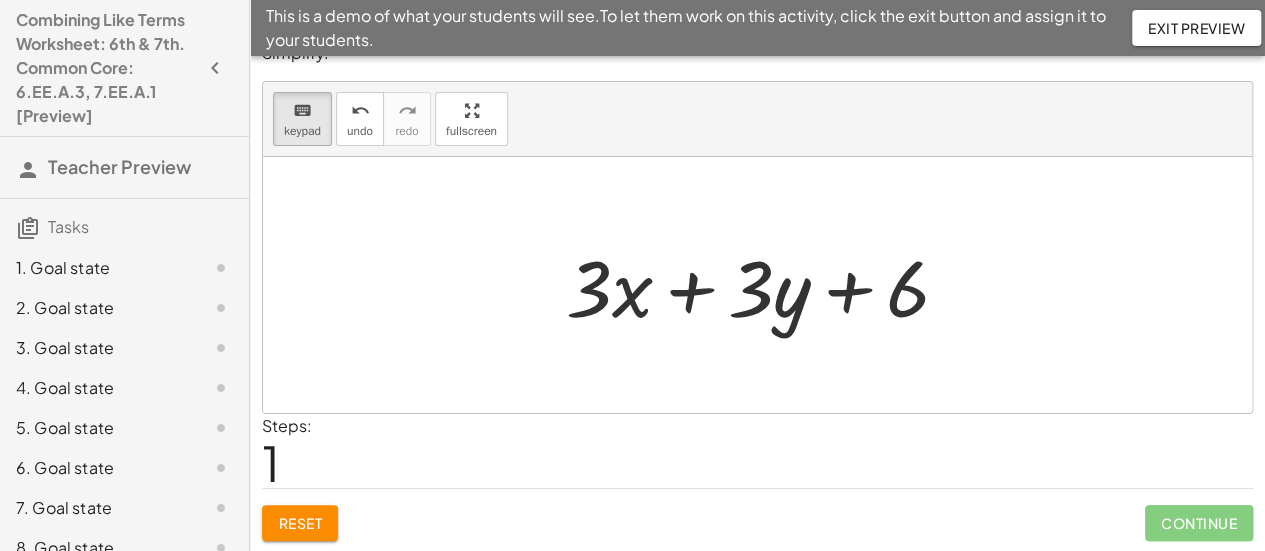 drag, startPoint x: 788, startPoint y: 331, endPoint x: 704, endPoint y: 203, distance: 153.10127 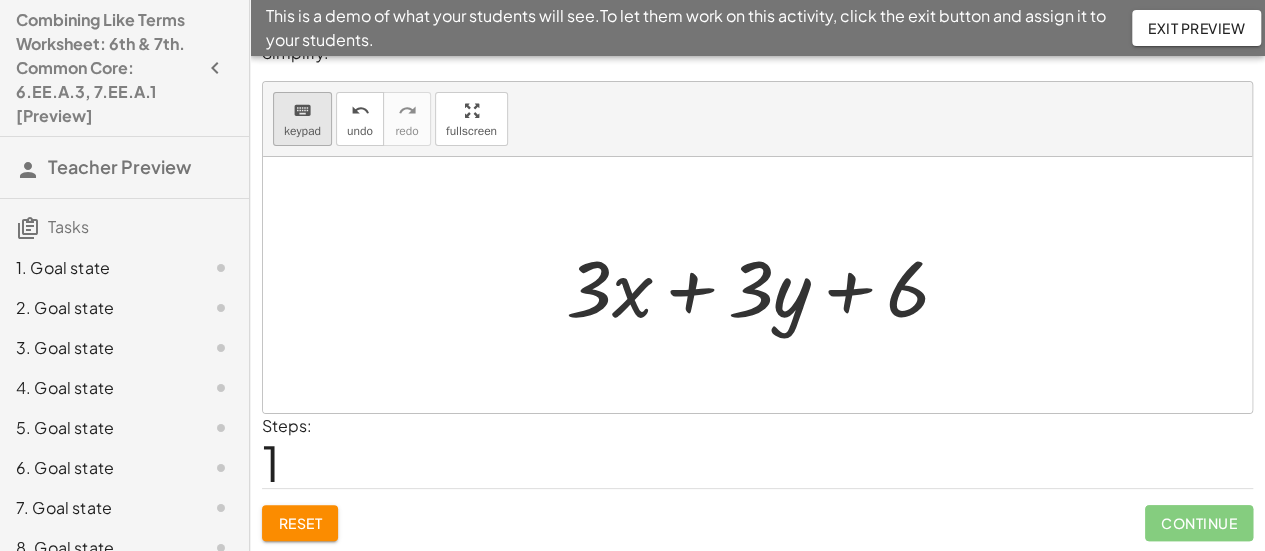 click on "keypad" at bounding box center (302, 131) 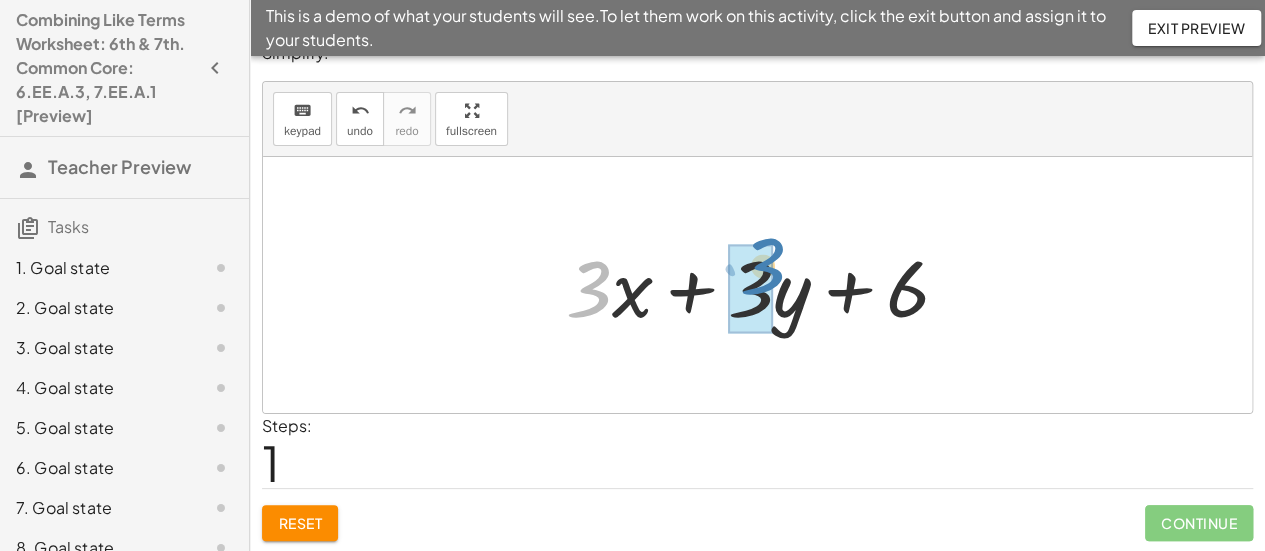 drag, startPoint x: 590, startPoint y: 297, endPoint x: 764, endPoint y: 274, distance: 175.51353 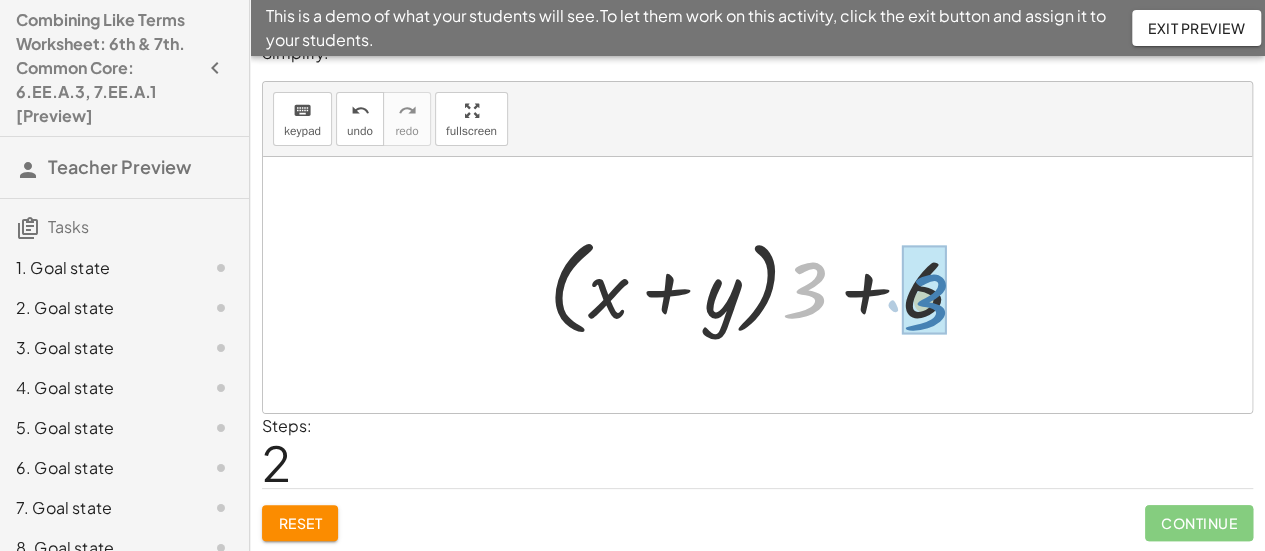 drag, startPoint x: 816, startPoint y: 303, endPoint x: 937, endPoint y: 315, distance: 121.59358 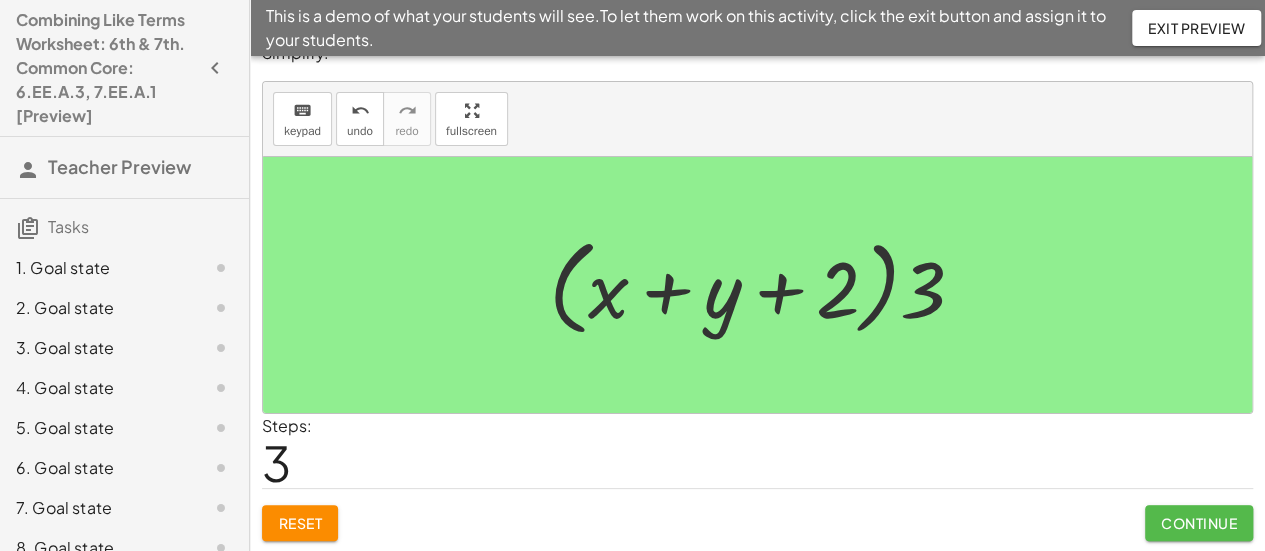 click on "Continue" 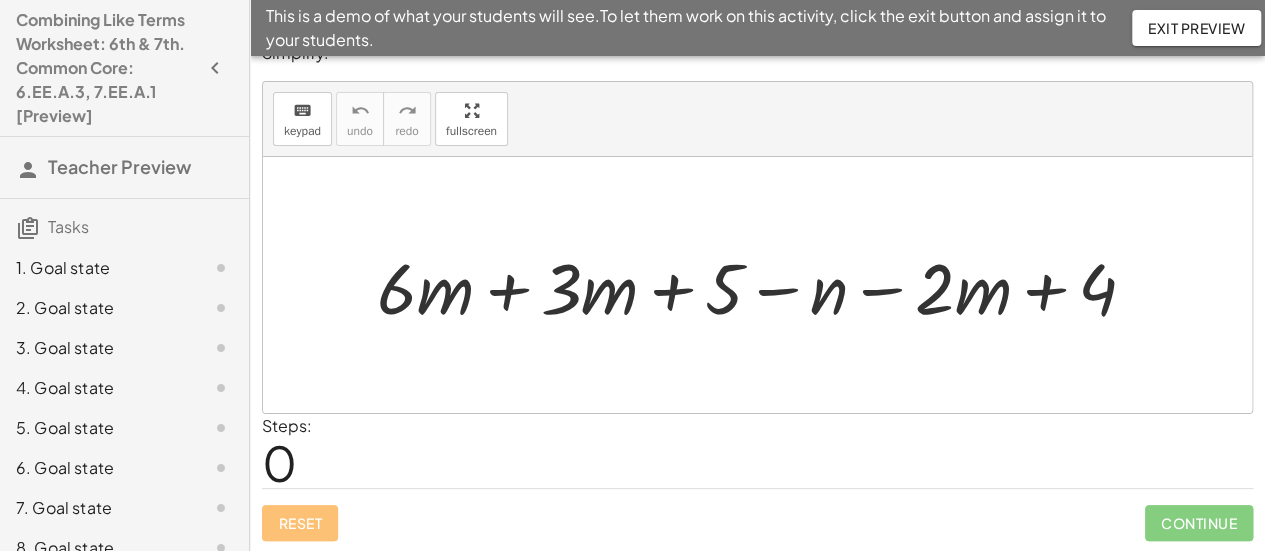 click at bounding box center [764, 285] 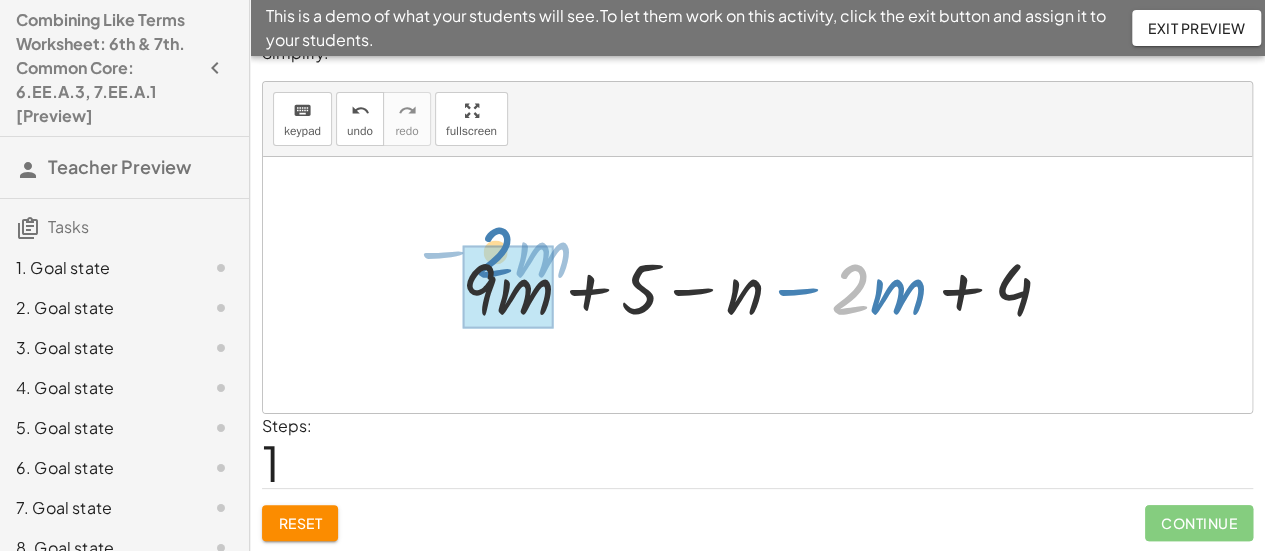 drag, startPoint x: 856, startPoint y: 293, endPoint x: 500, endPoint y: 257, distance: 357.81558 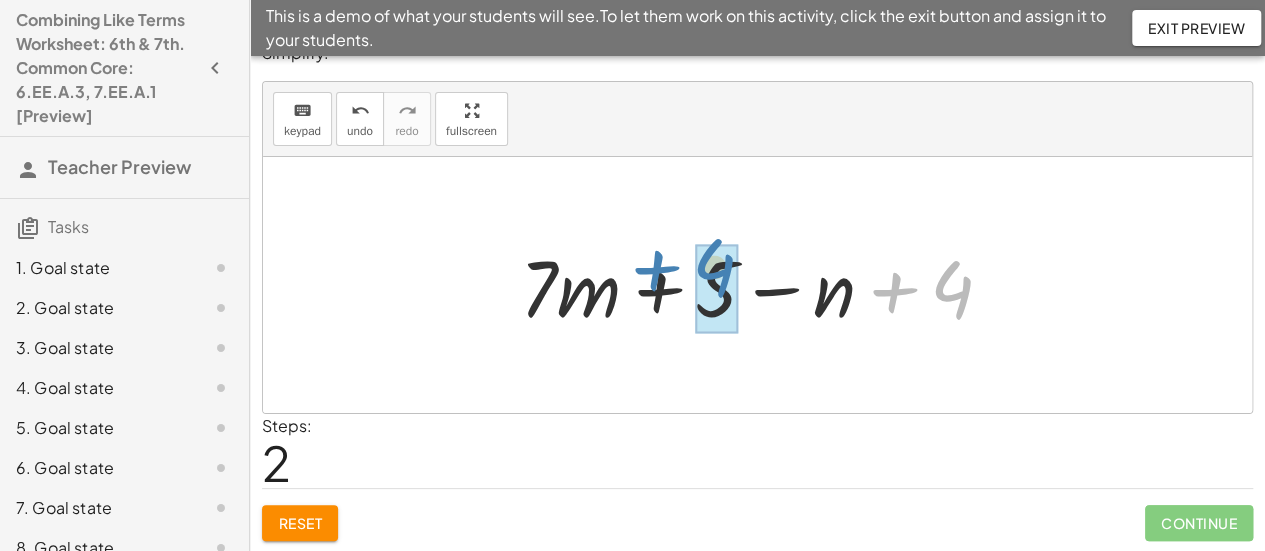 drag, startPoint x: 909, startPoint y: 293, endPoint x: 671, endPoint y: 271, distance: 239.01465 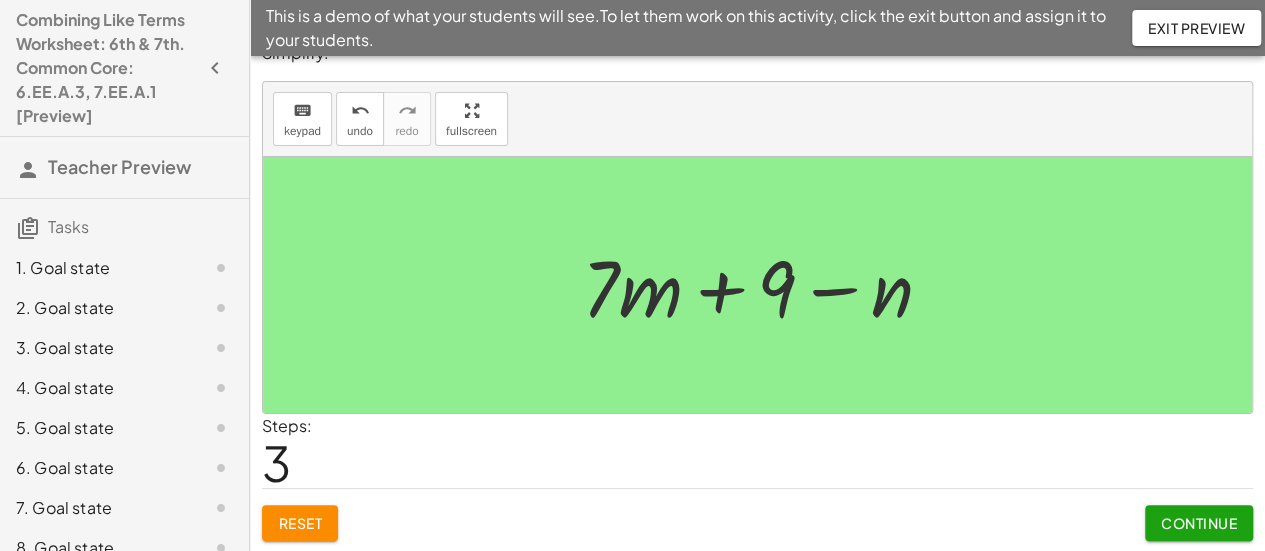 click on "Continue" 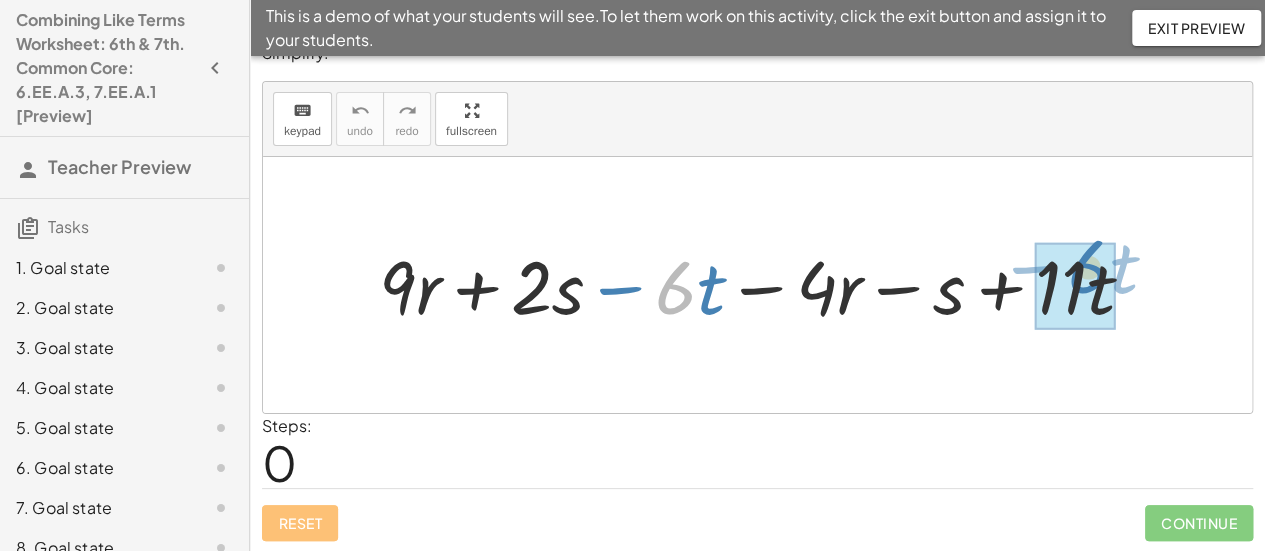 drag, startPoint x: 668, startPoint y: 286, endPoint x: 1080, endPoint y: 266, distance: 412.48514 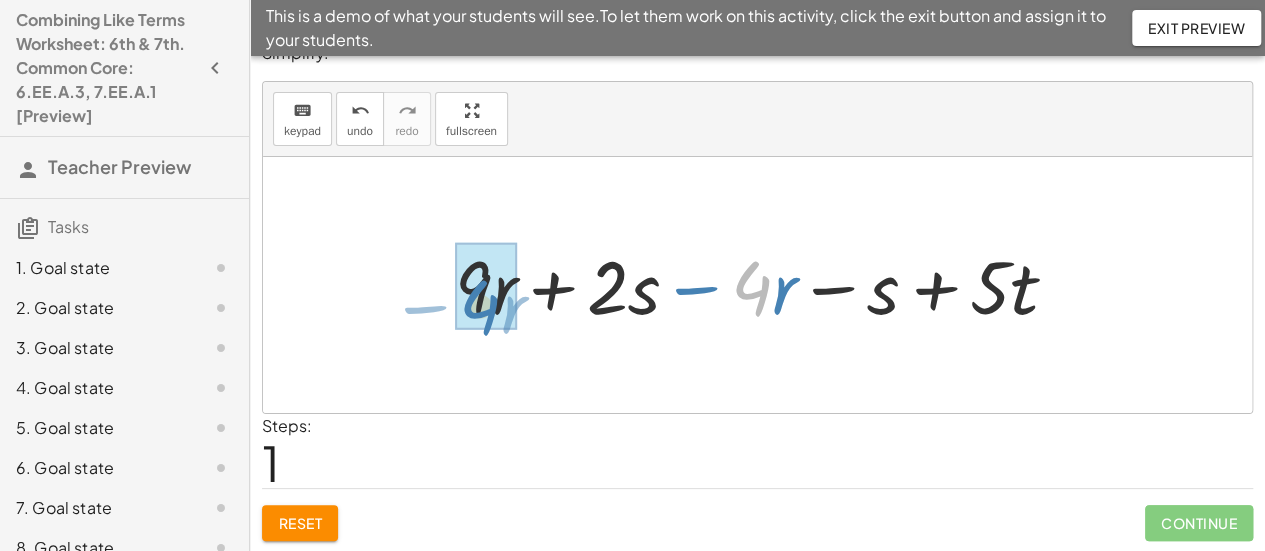 drag, startPoint x: 749, startPoint y: 283, endPoint x: 478, endPoint y: 301, distance: 271.59714 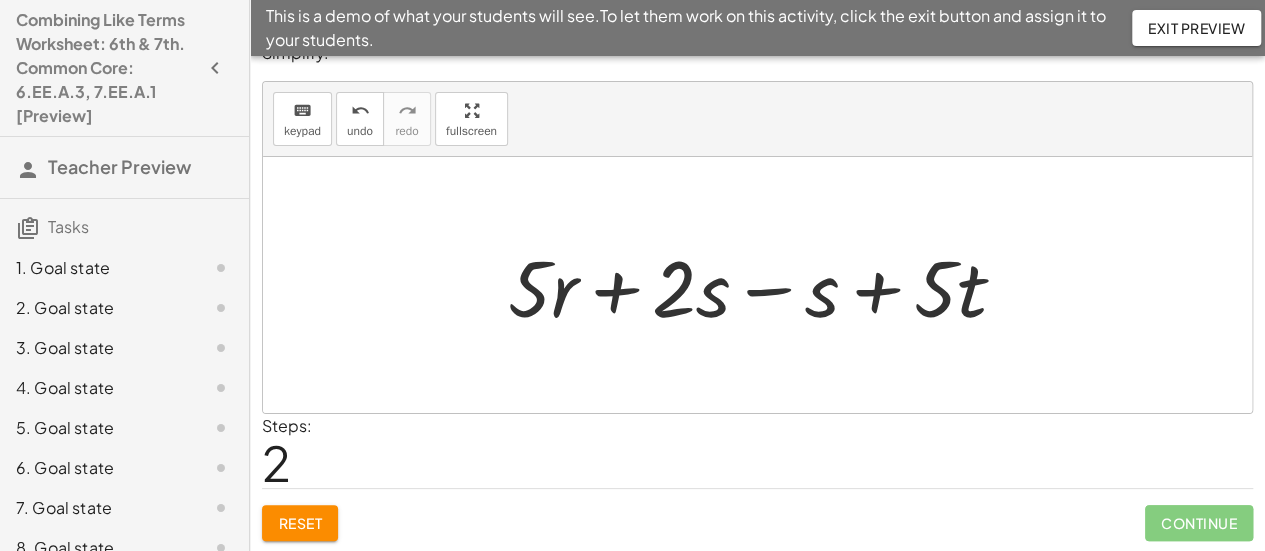click at bounding box center [765, 285] 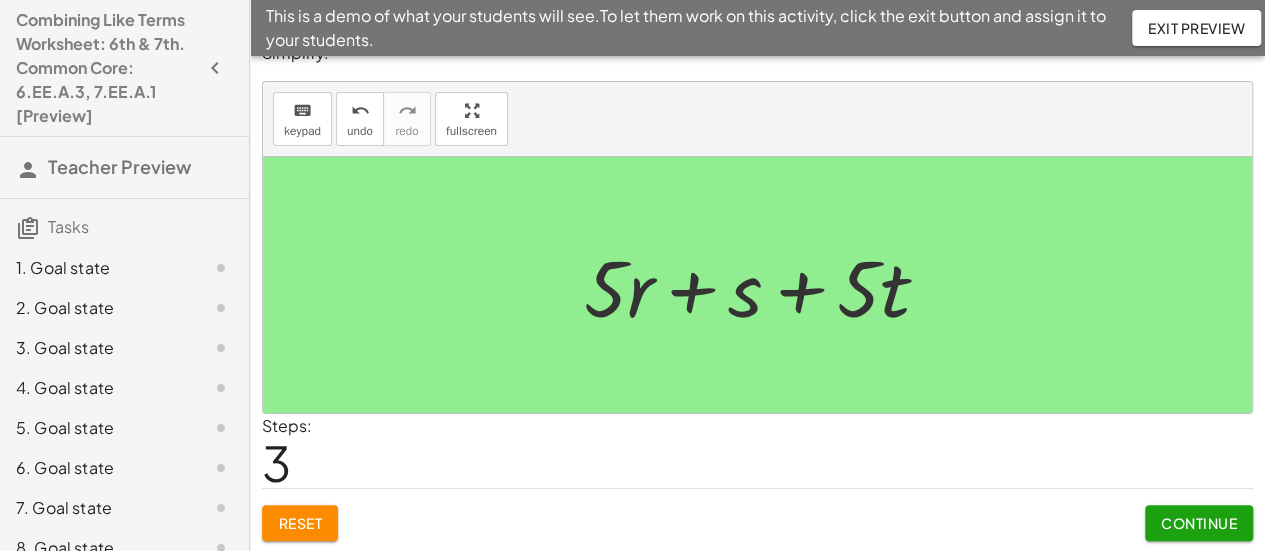 click on "Continue" at bounding box center [1199, 523] 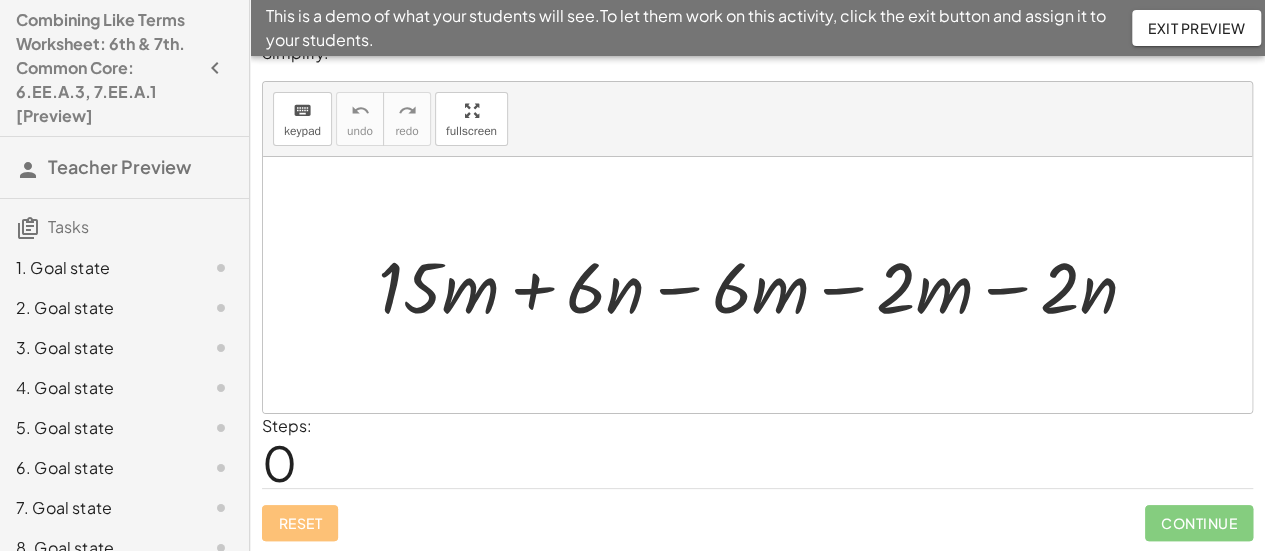 click at bounding box center (765, 284) 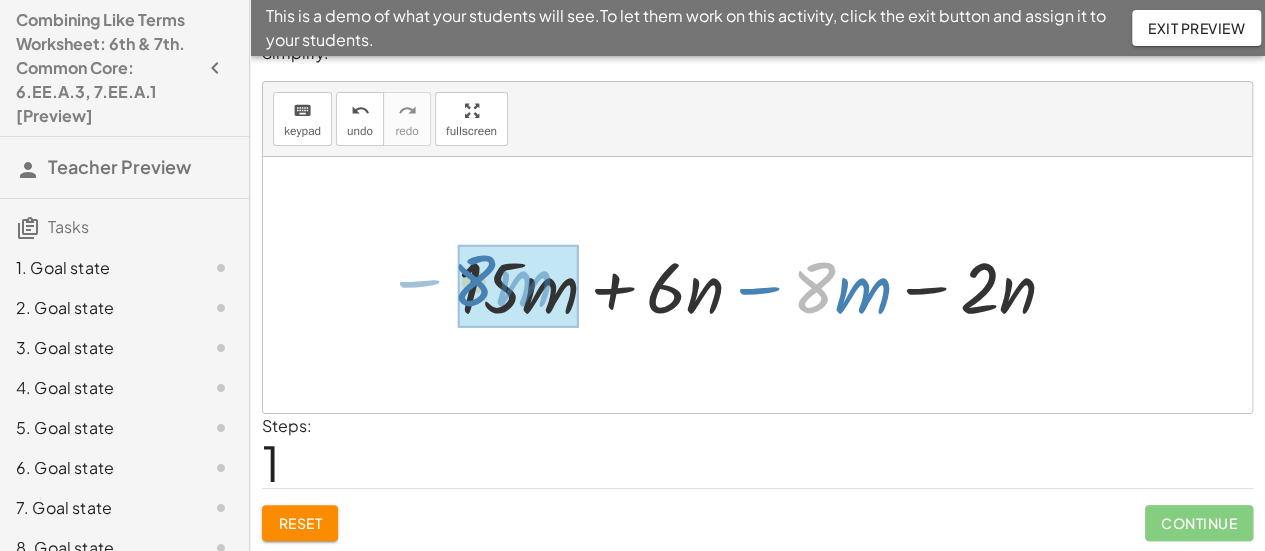 drag, startPoint x: 826, startPoint y: 291, endPoint x: 486, endPoint y: 285, distance: 340.05295 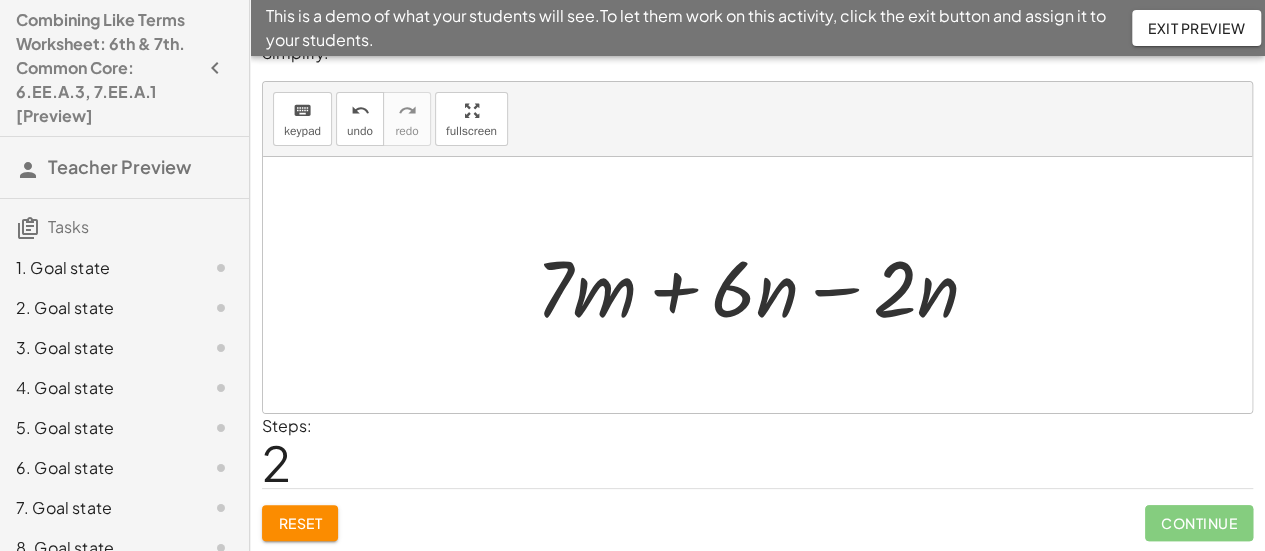 click at bounding box center (765, 285) 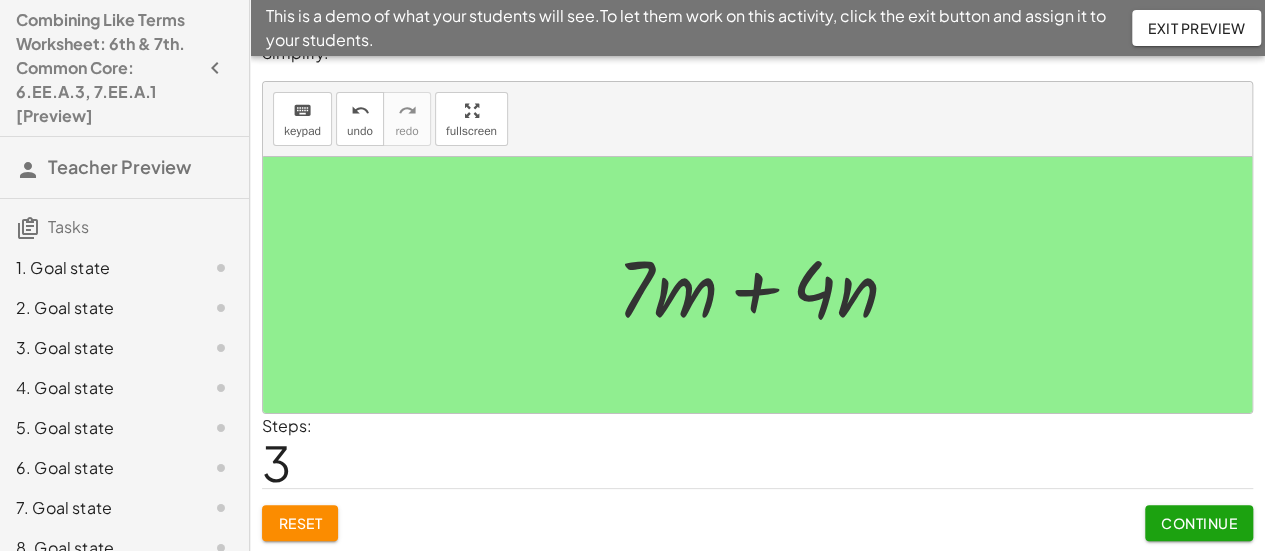 click on "Continue" at bounding box center [1199, 523] 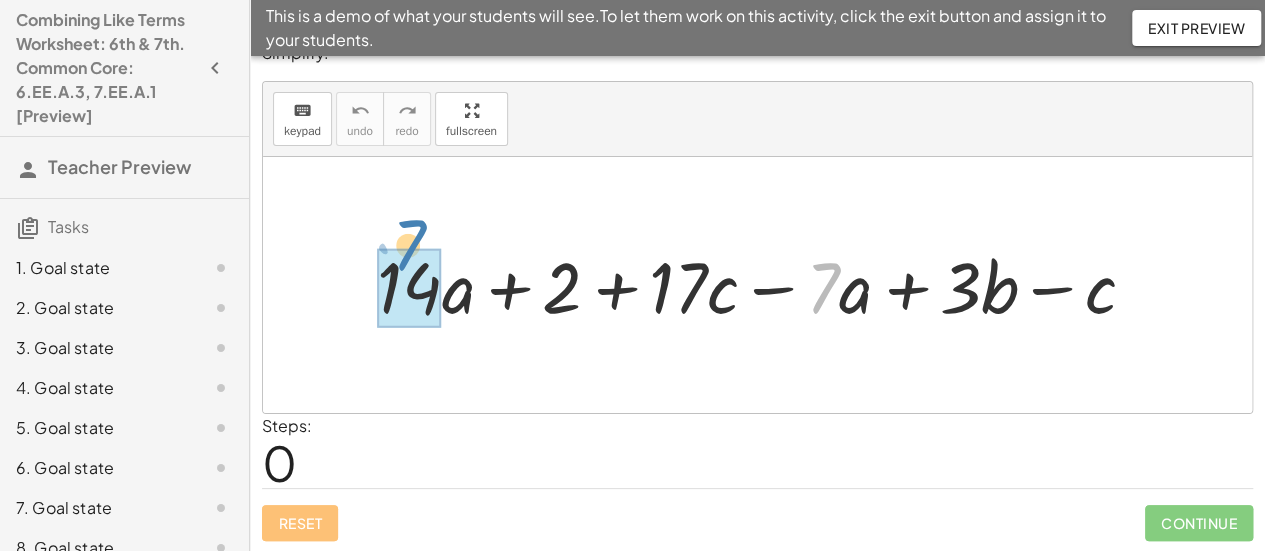 drag, startPoint x: 834, startPoint y: 290, endPoint x: 420, endPoint y: 247, distance: 416.2271 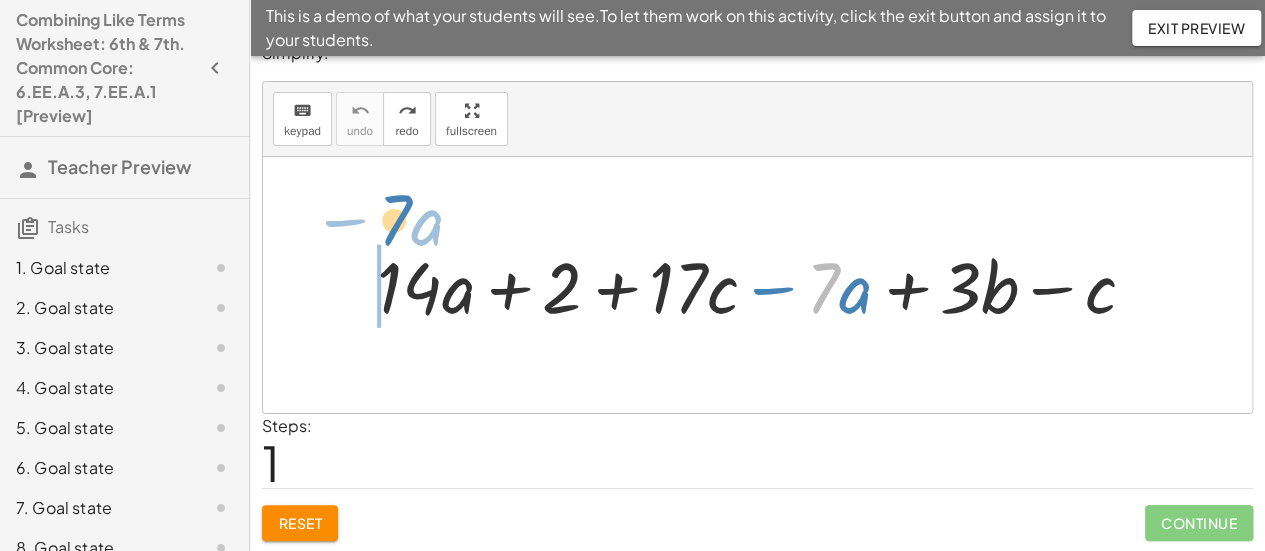 drag, startPoint x: 838, startPoint y: 302, endPoint x: 410, endPoint y: 234, distance: 433.3682 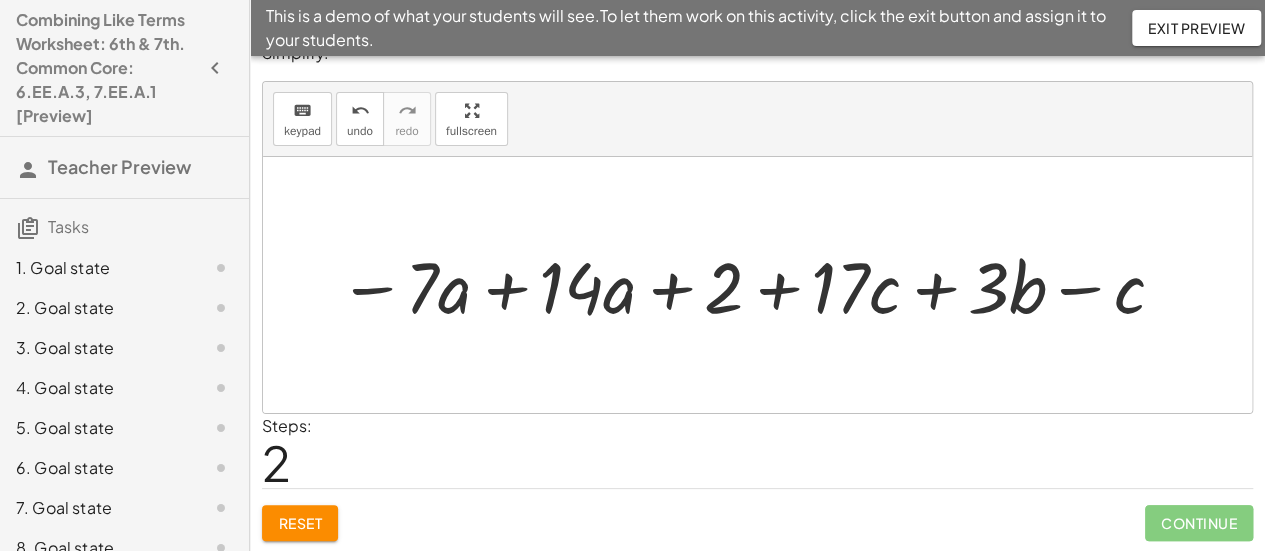 click at bounding box center (753, 284) 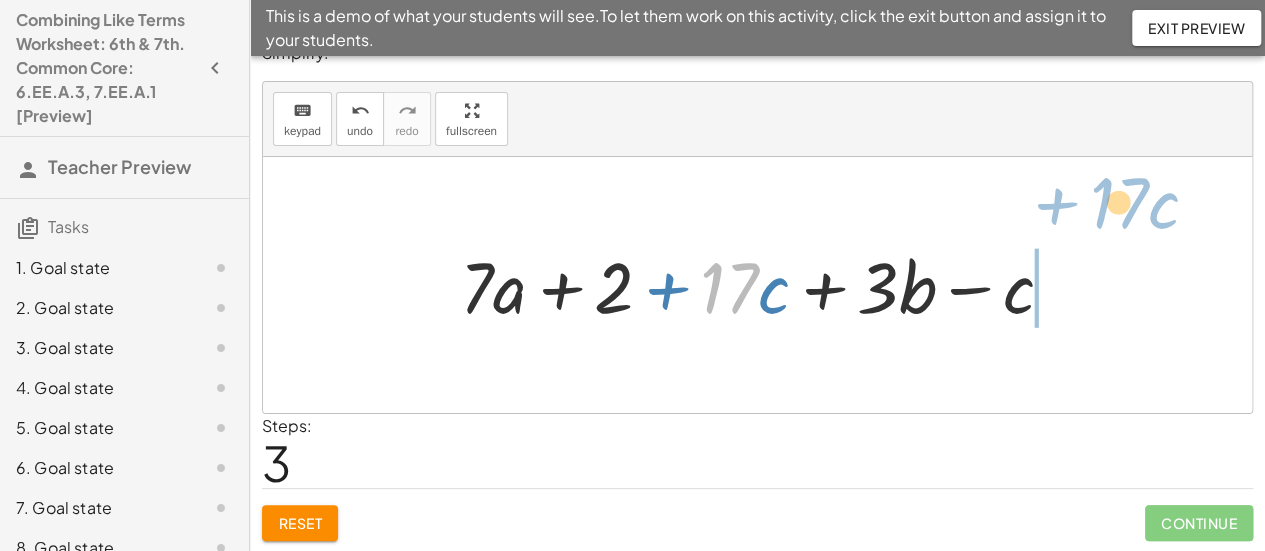 drag, startPoint x: 750, startPoint y: 284, endPoint x: 1140, endPoint y: 199, distance: 399.15536 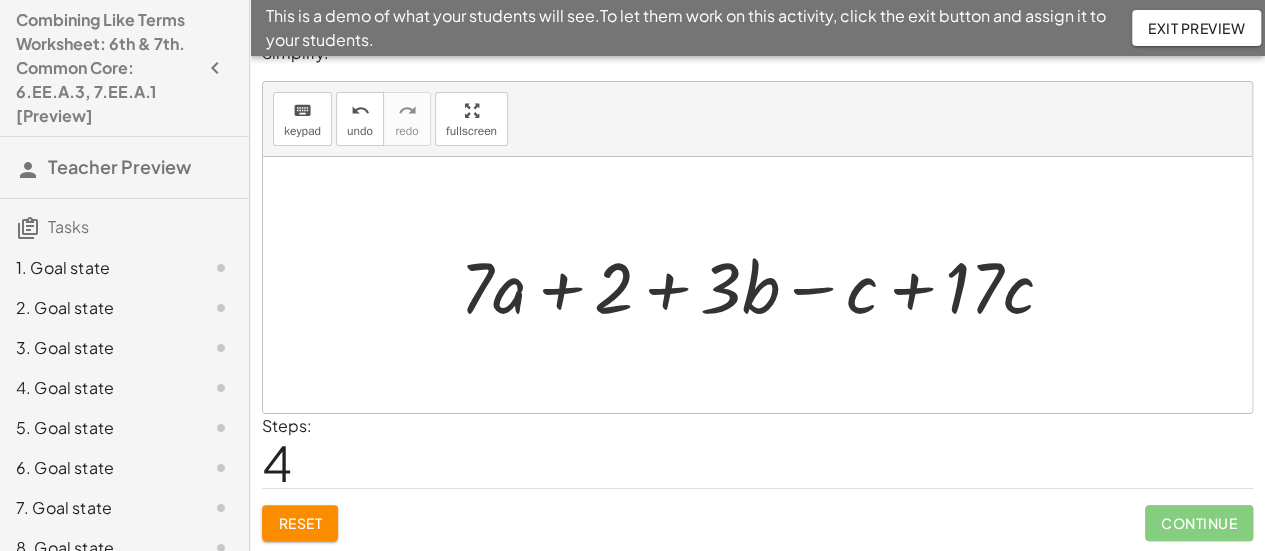 click at bounding box center (765, 284) 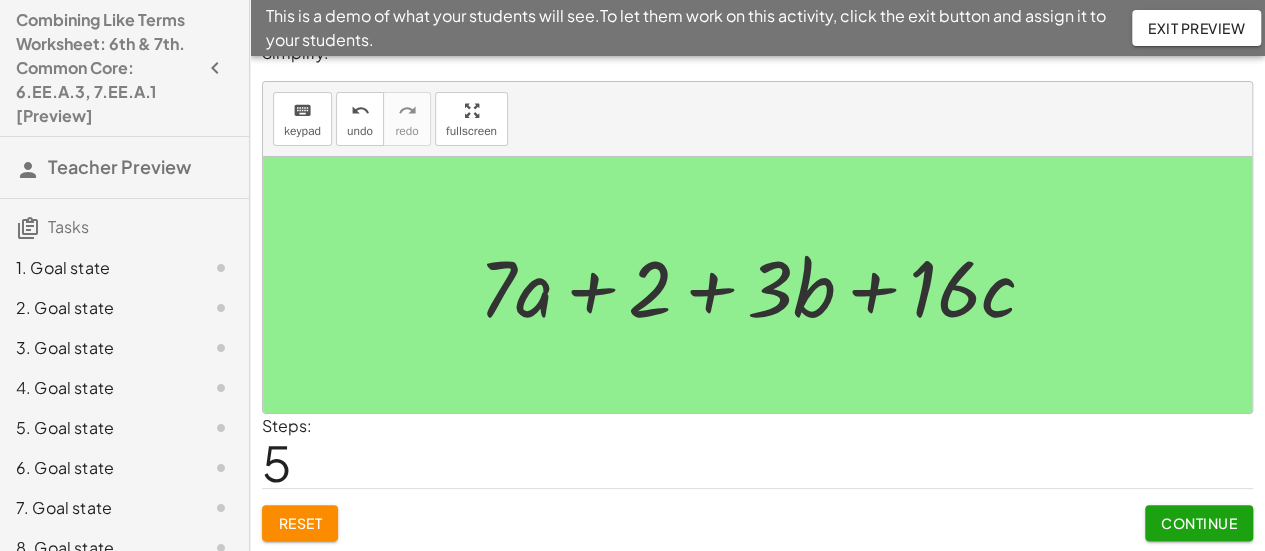 click on "Continue" at bounding box center (1199, 523) 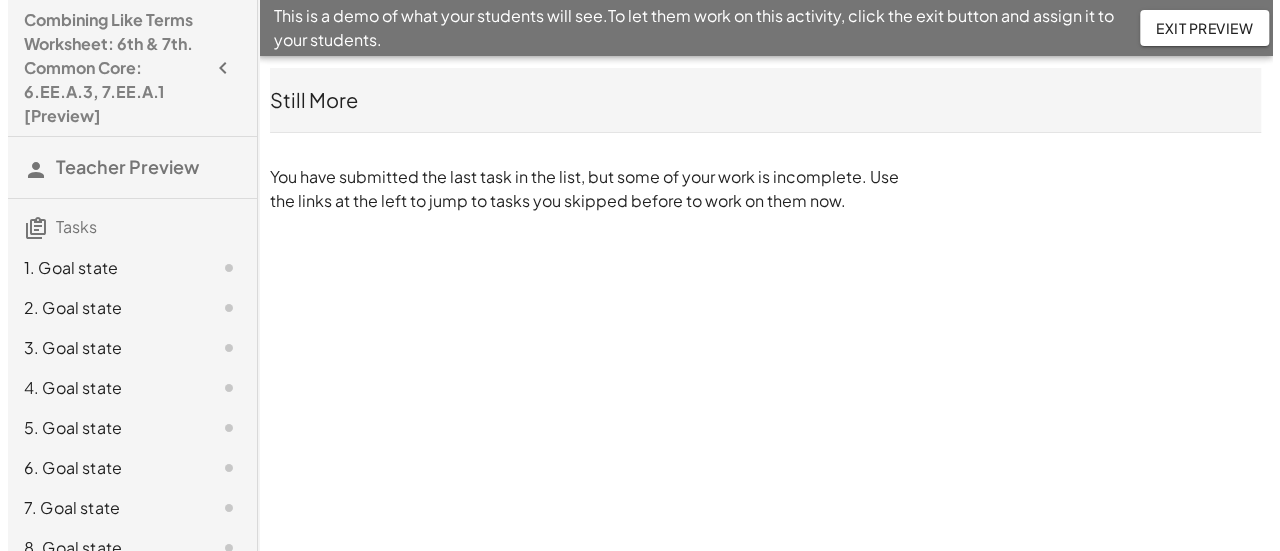 scroll, scrollTop: 0, scrollLeft: 0, axis: both 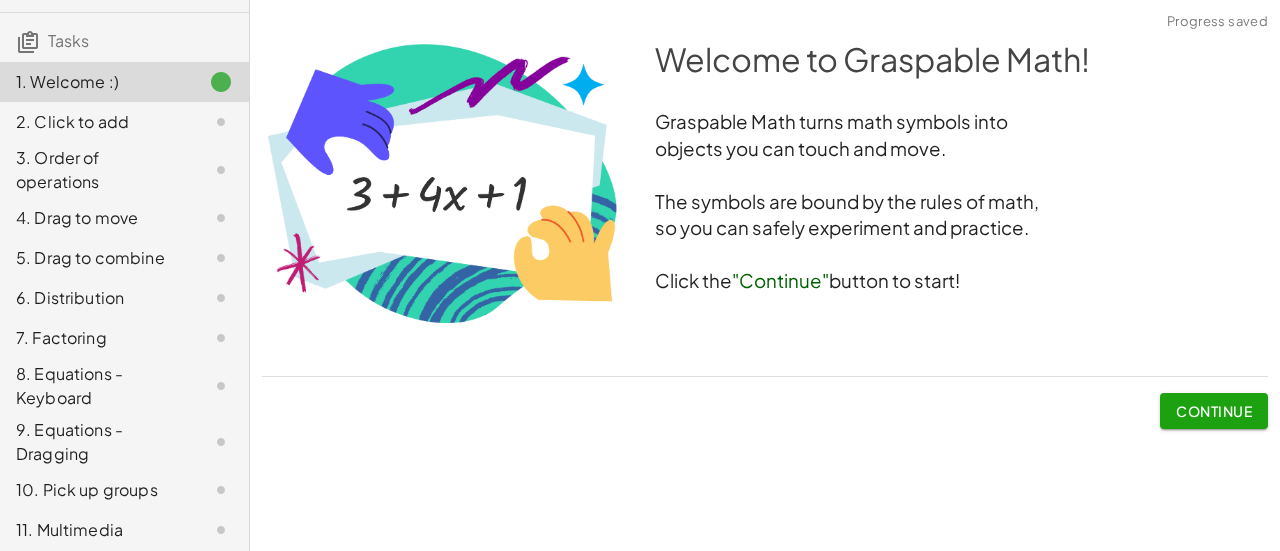 click on "7. Factoring" 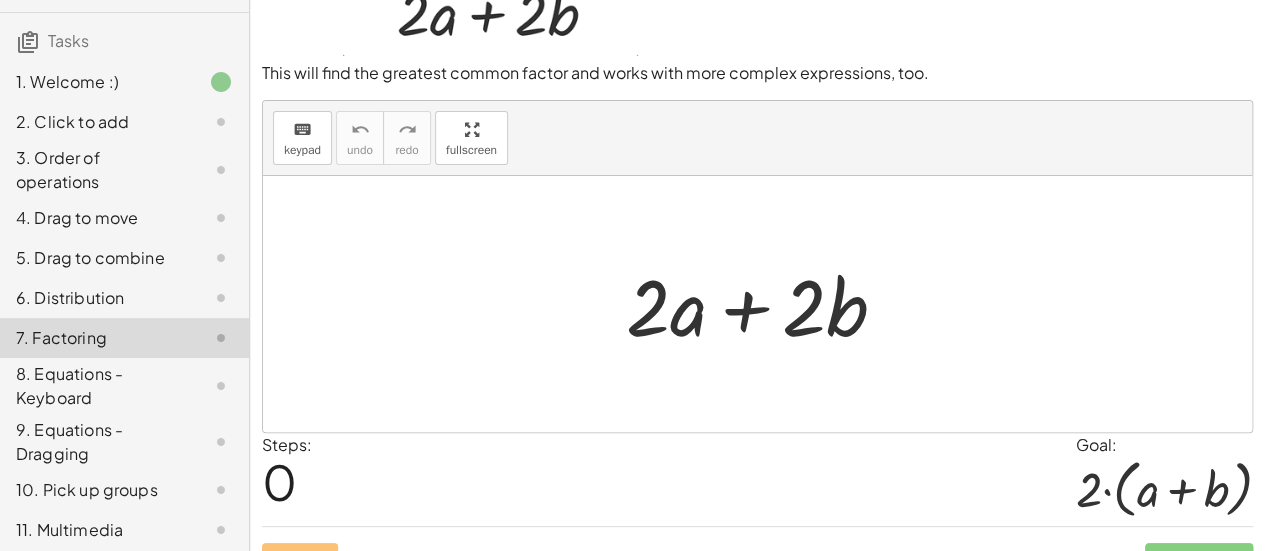 scroll, scrollTop: 8, scrollLeft: 0, axis: vertical 